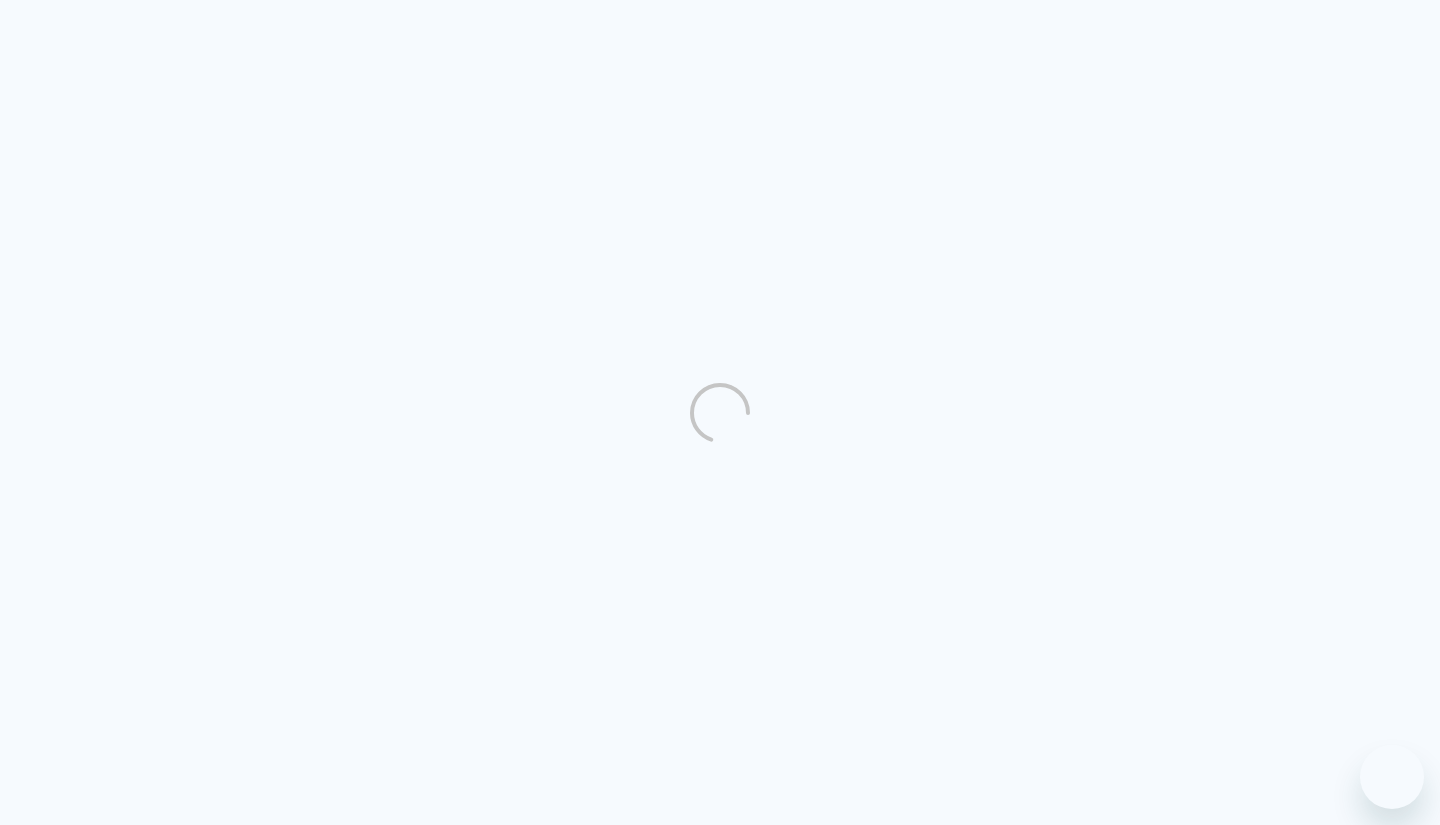 scroll, scrollTop: 0, scrollLeft: 0, axis: both 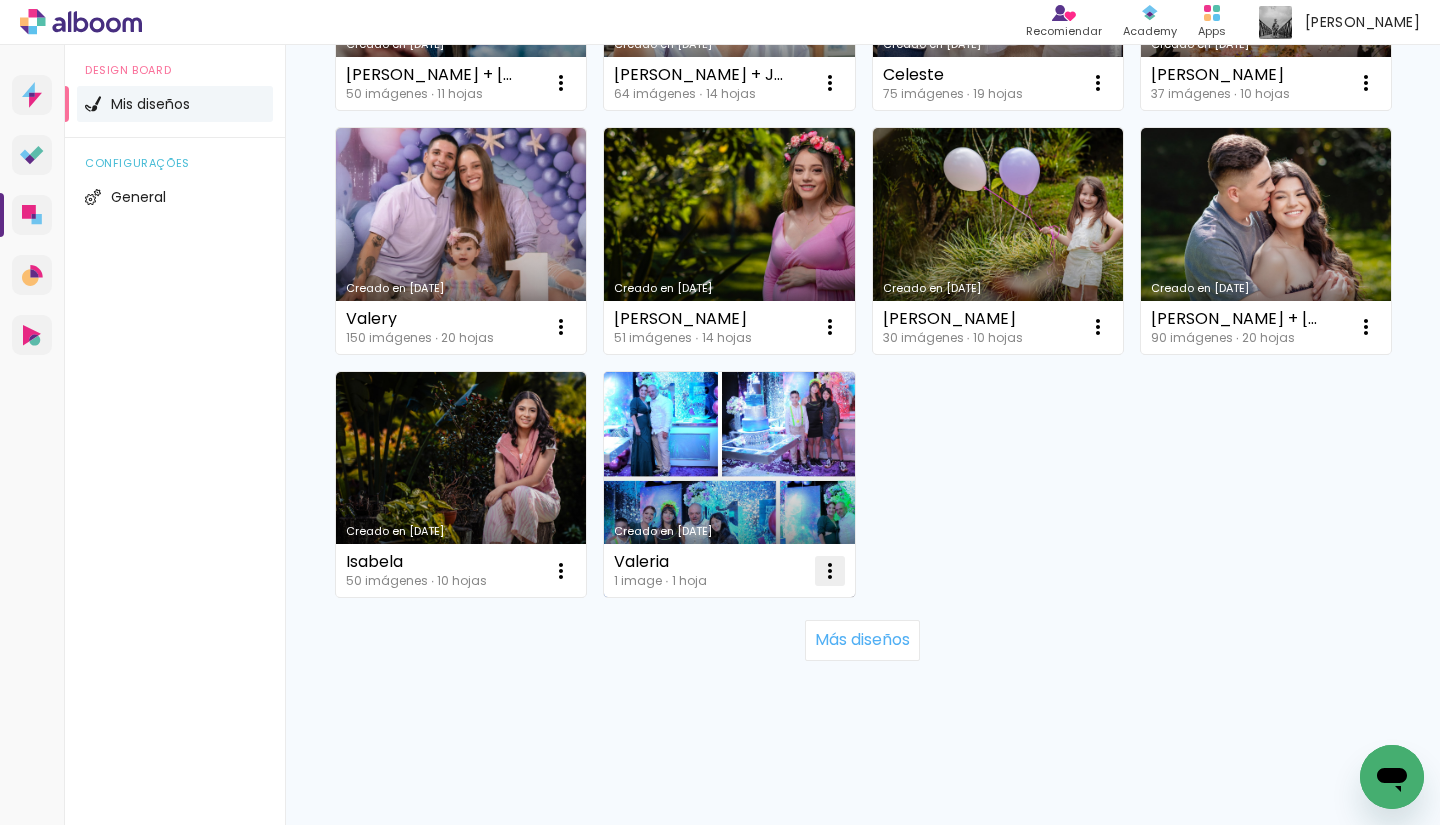 click at bounding box center [561, -891] 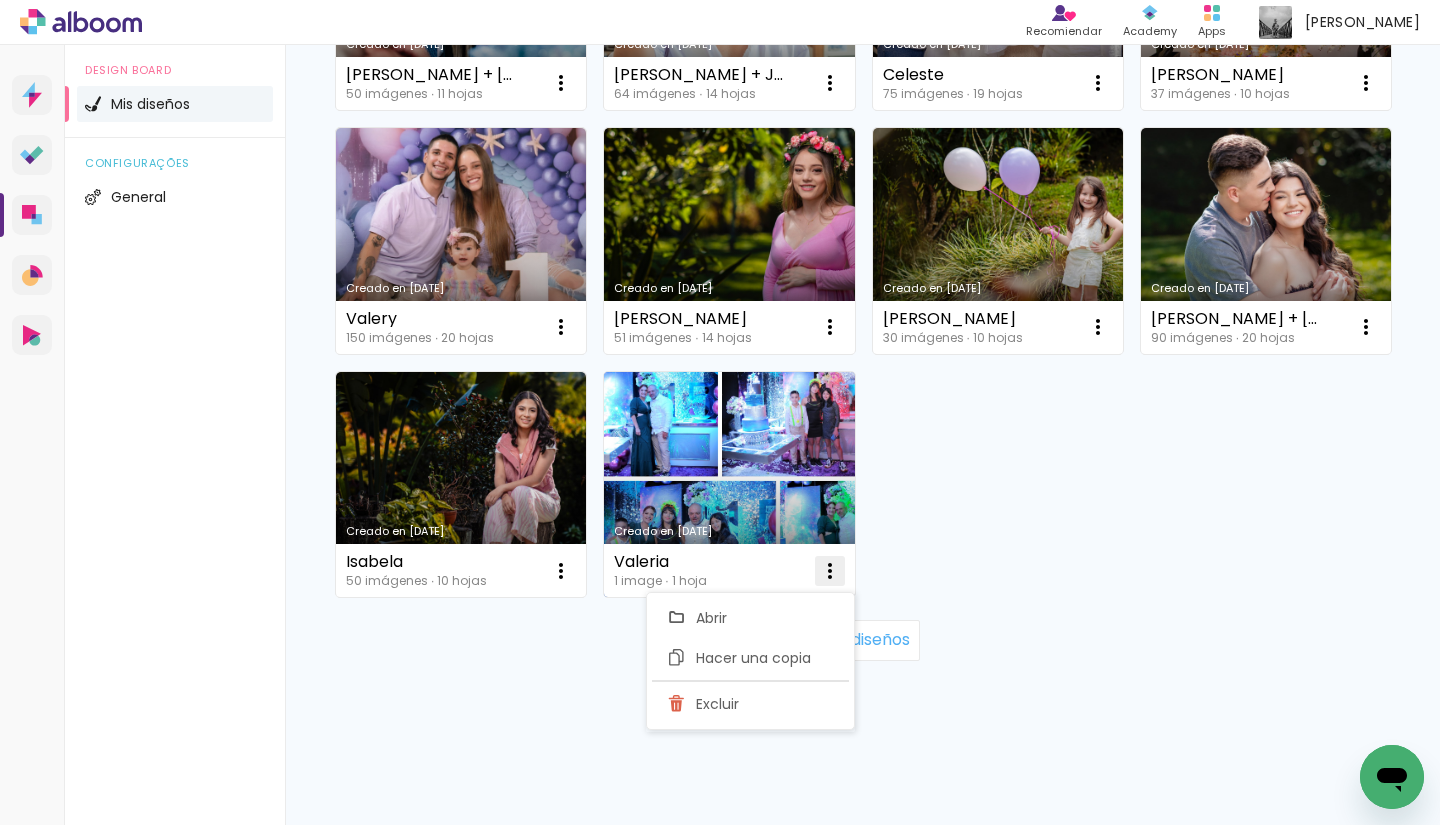 scroll, scrollTop: 1345, scrollLeft: 0, axis: vertical 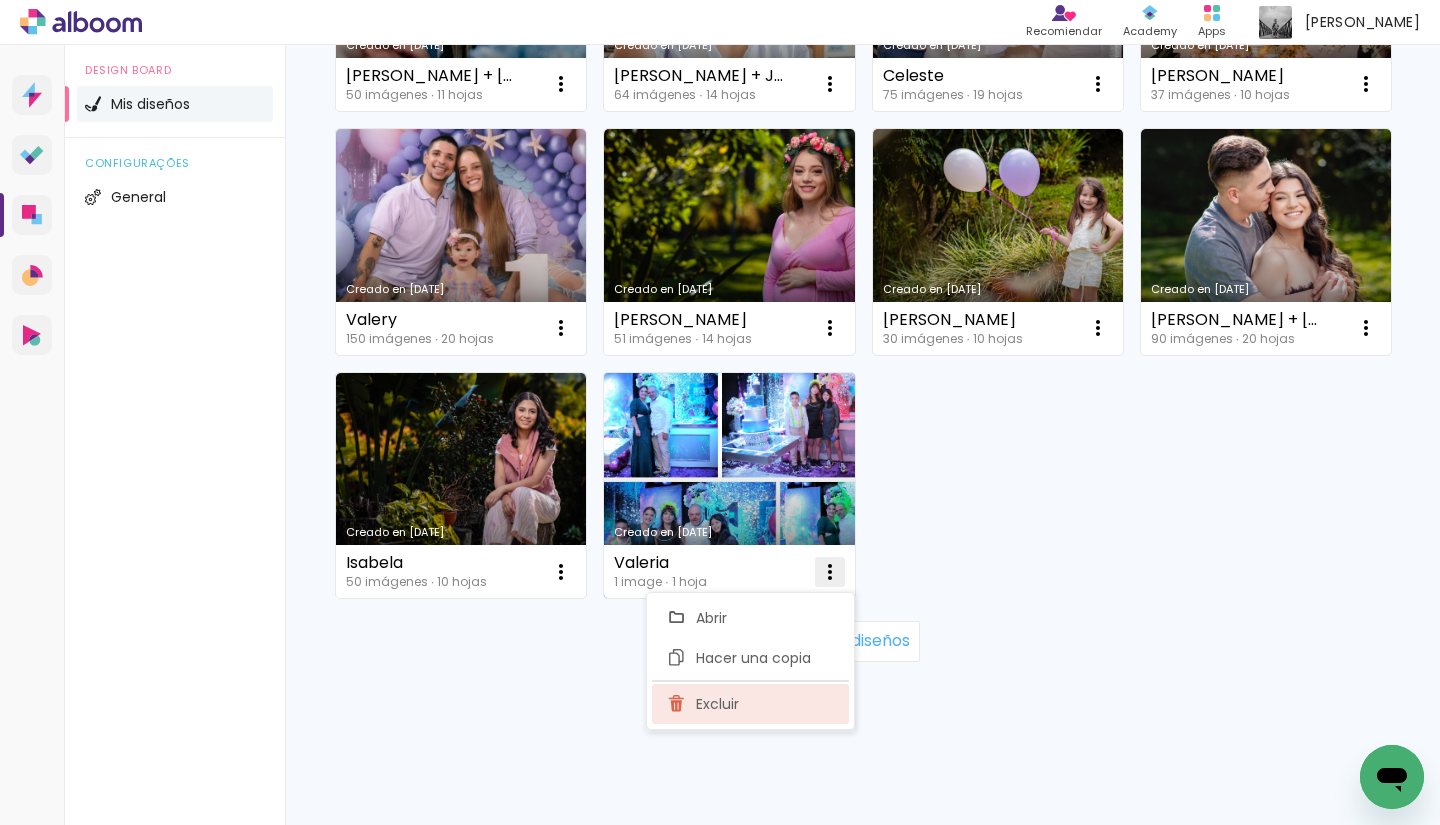click on "Excluir" 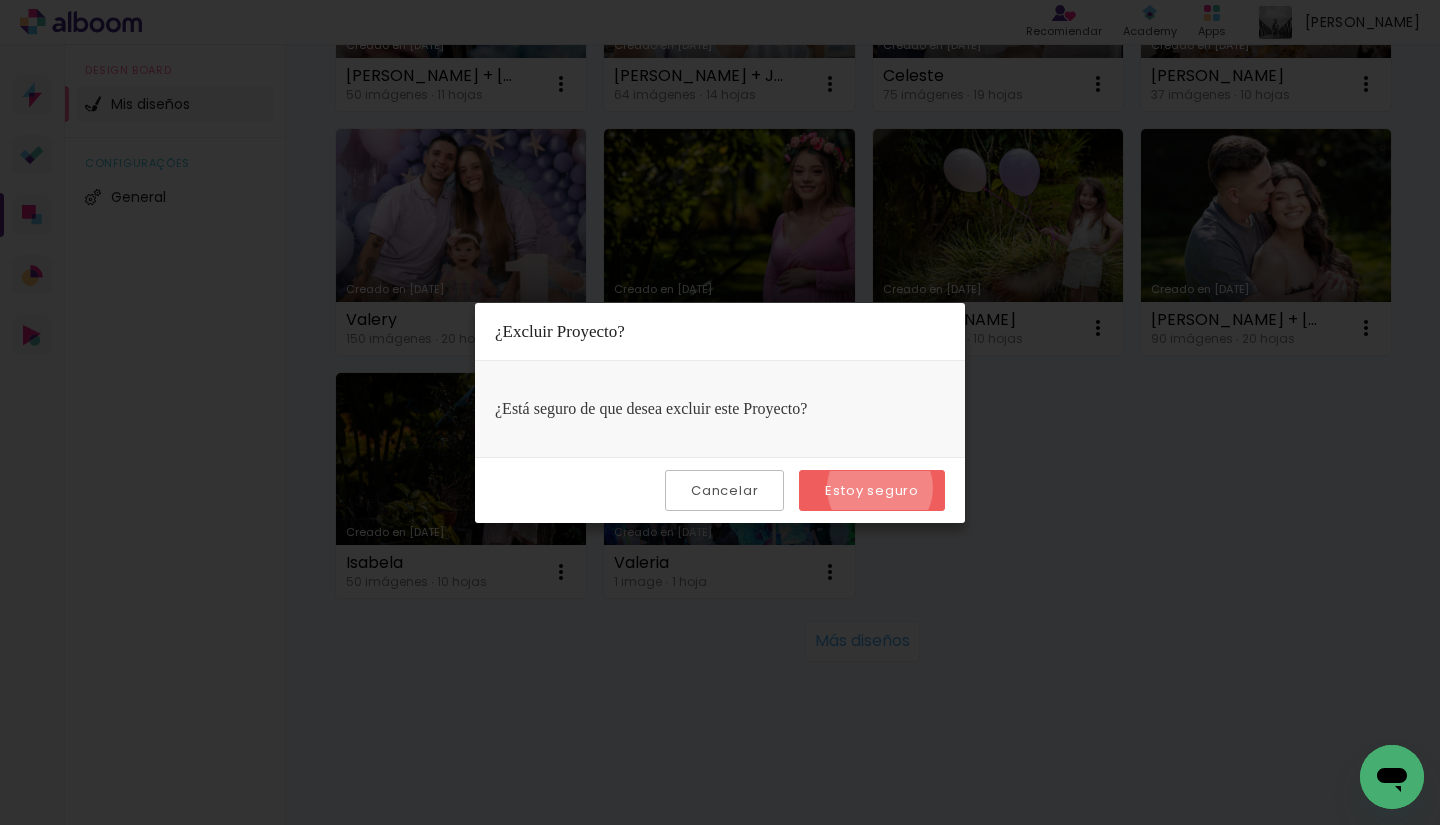 click on "Estoy seguro" at bounding box center [0, 0] 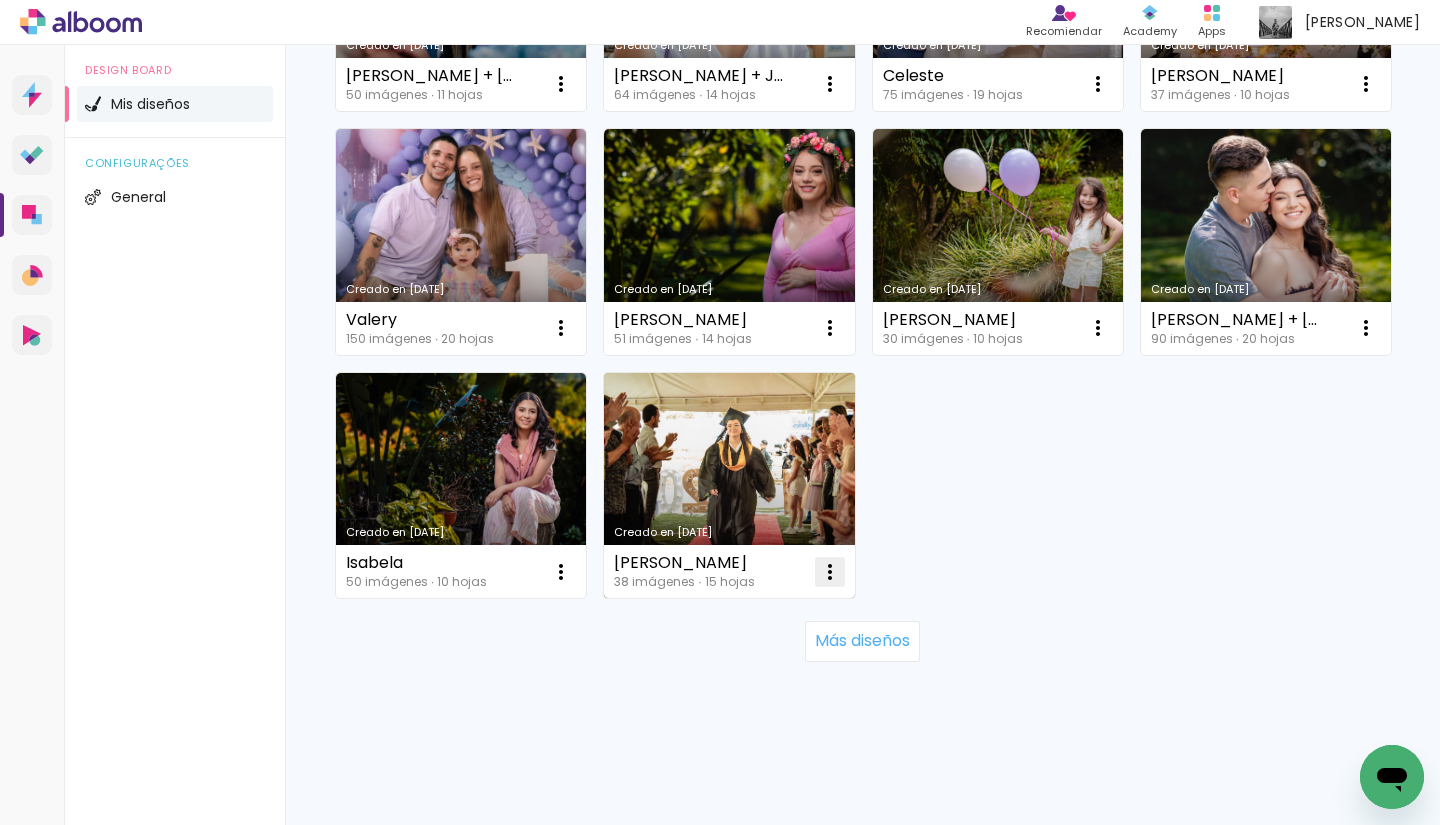 click at bounding box center (561, -890) 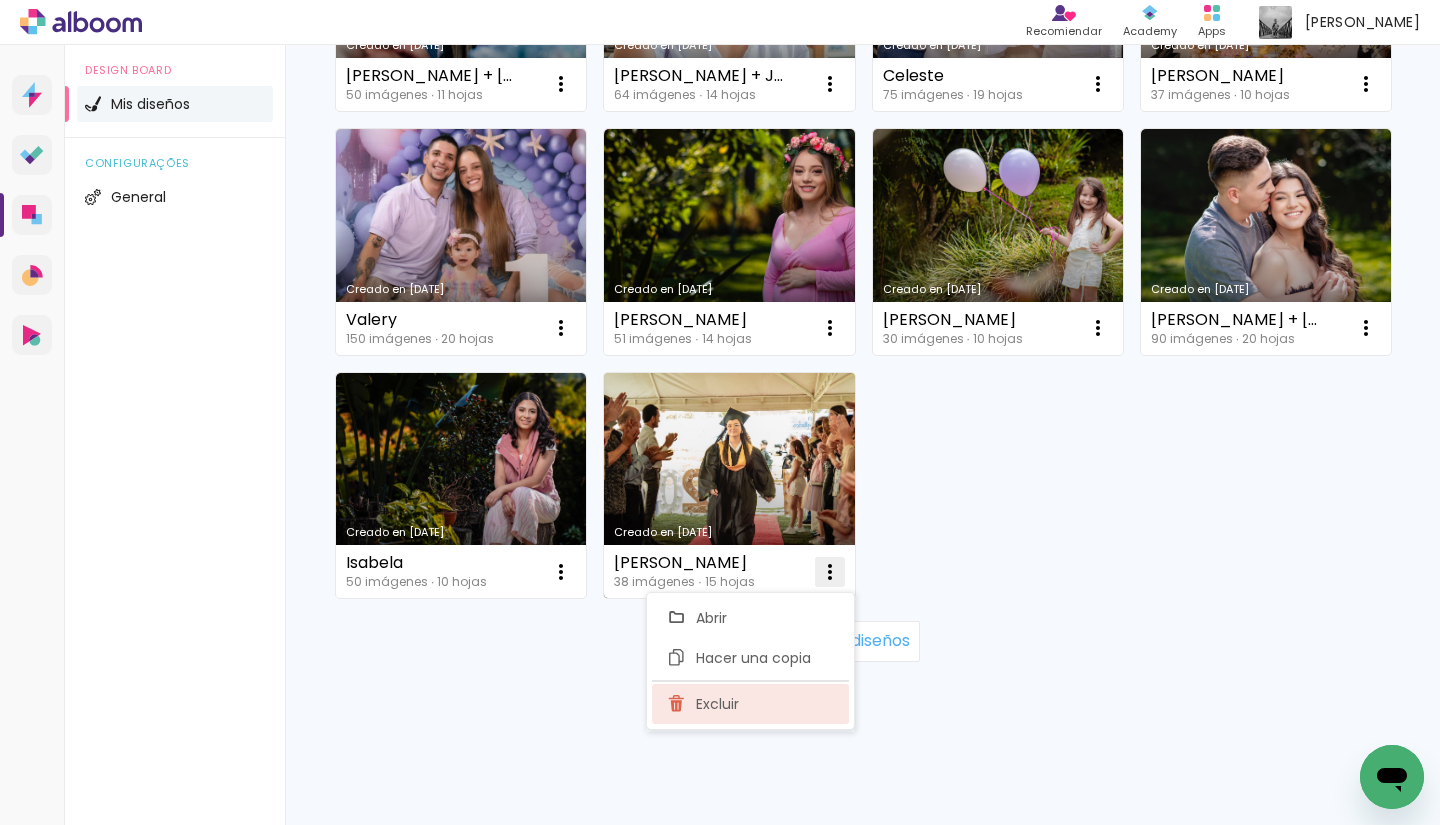 click on "Excluir" 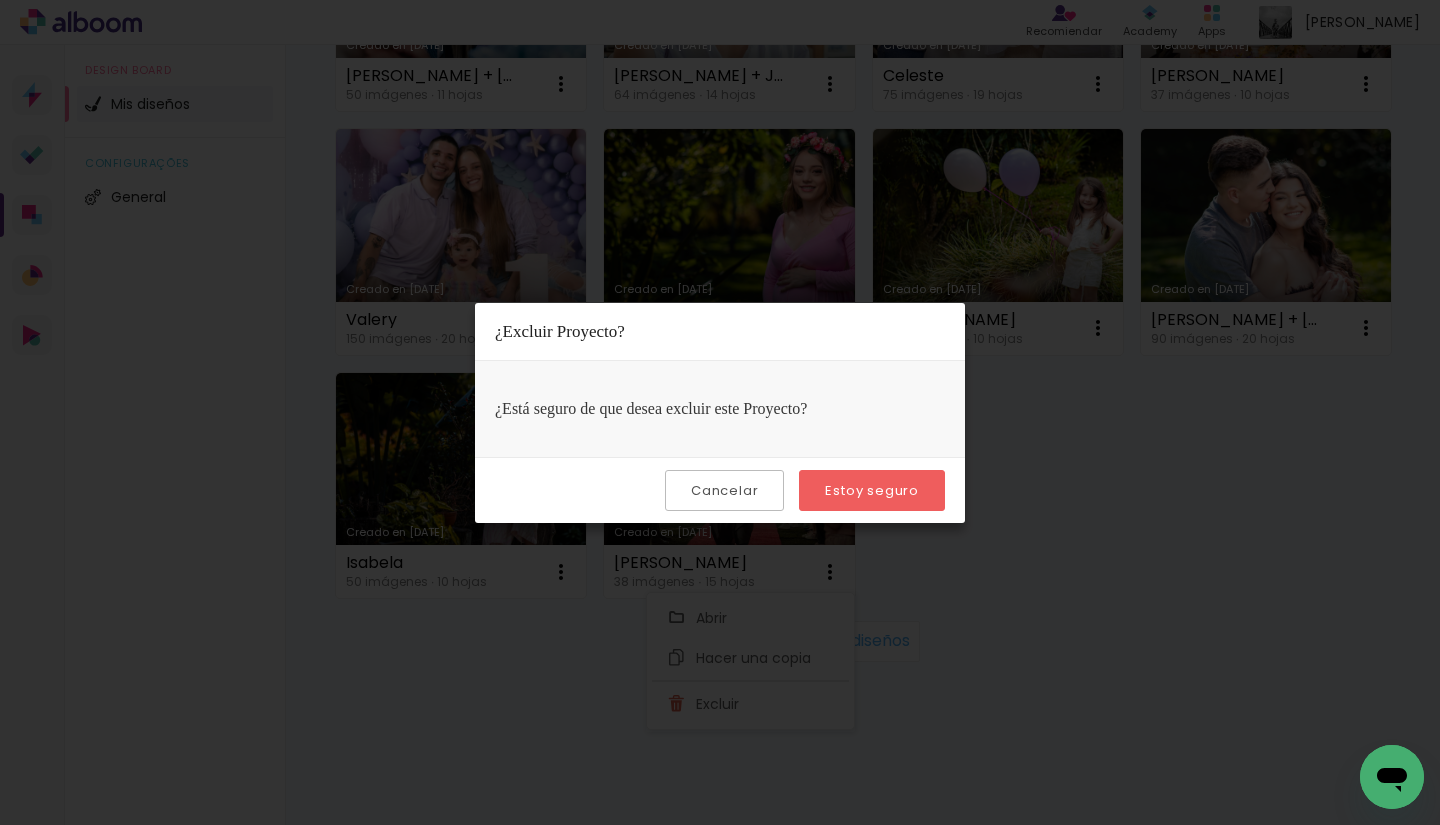 click on "Estoy seguro" at bounding box center [0, 0] 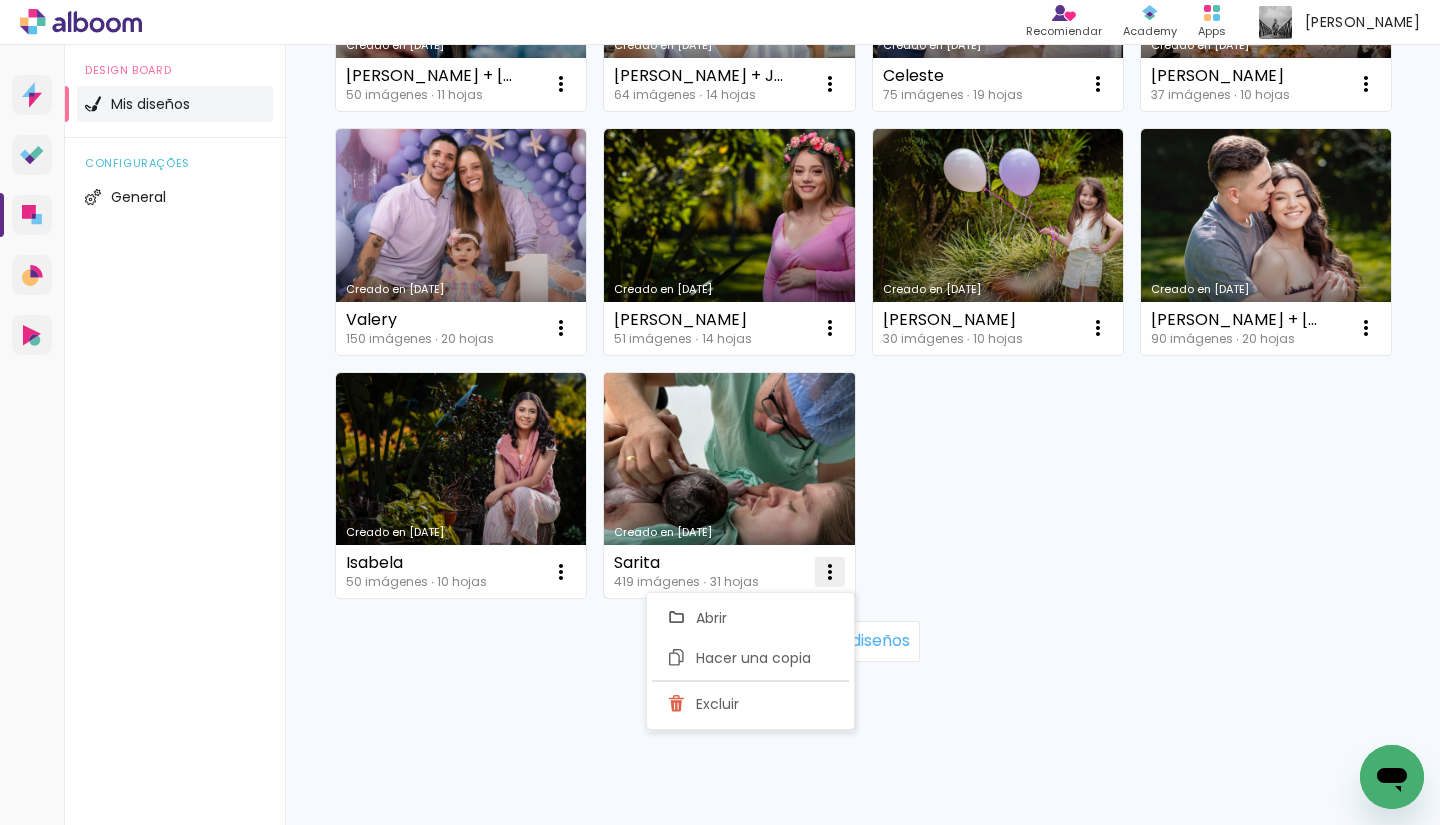 click at bounding box center [561, -890] 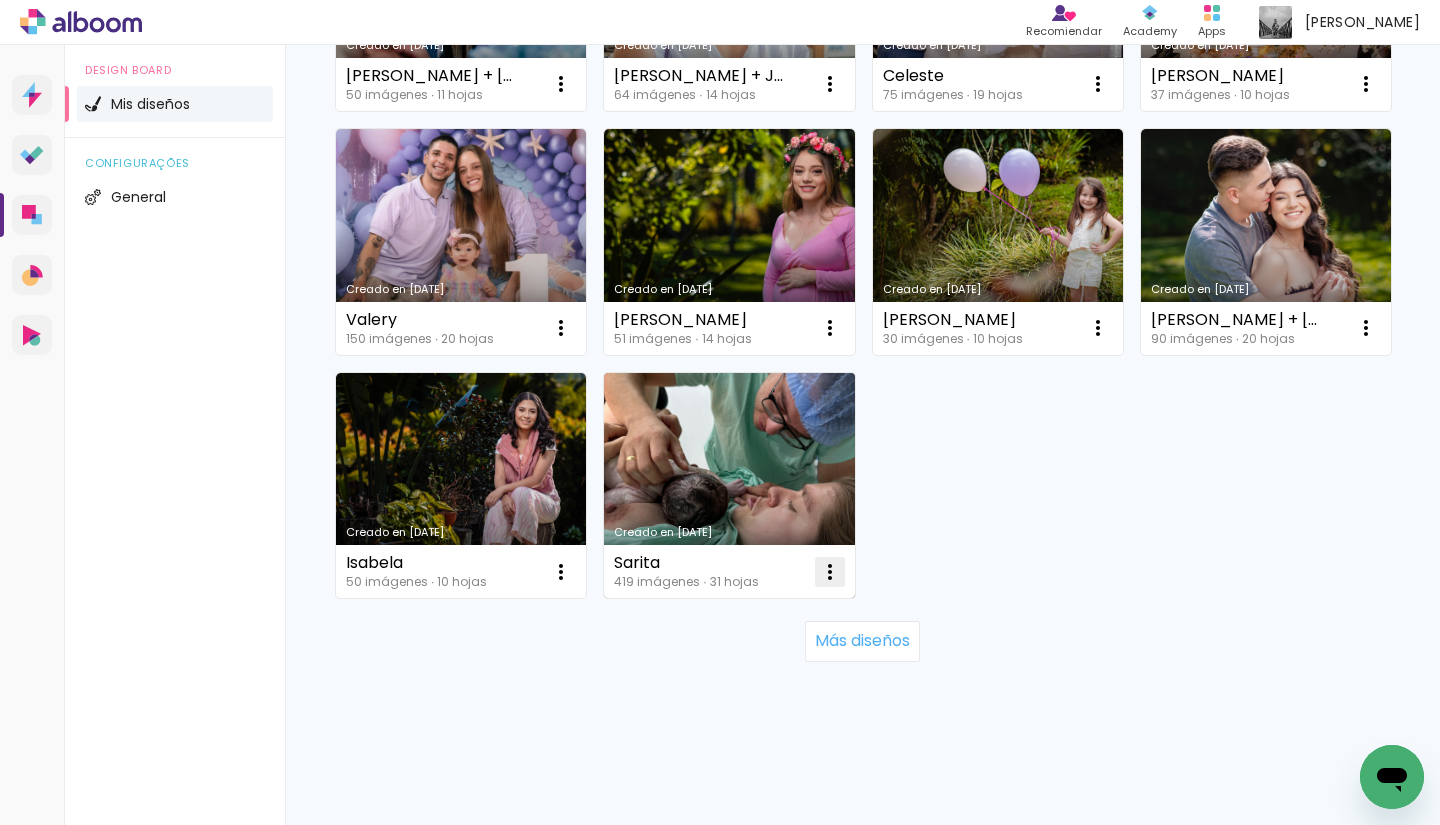 click at bounding box center [561, -890] 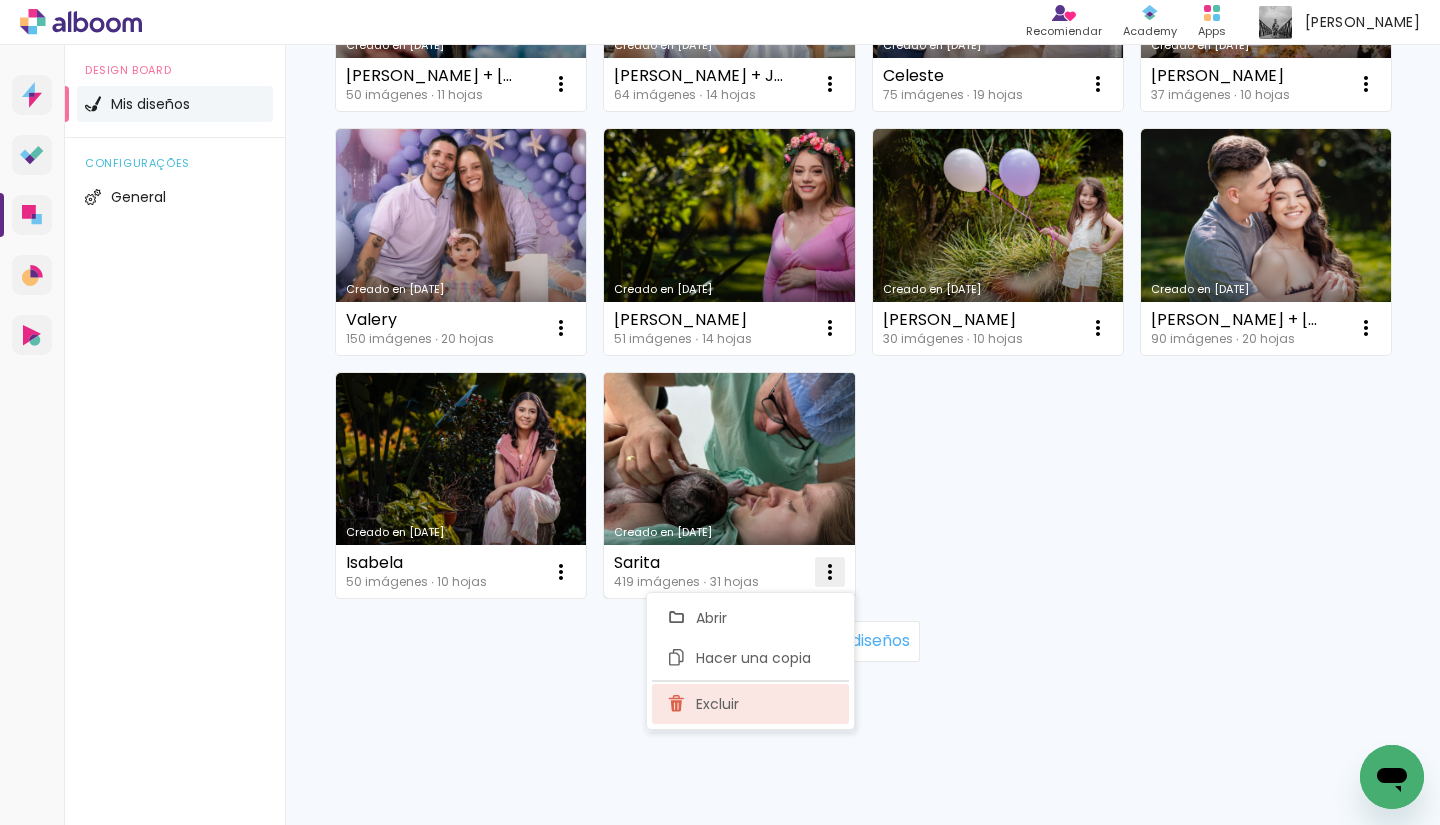 click on "Excluir" 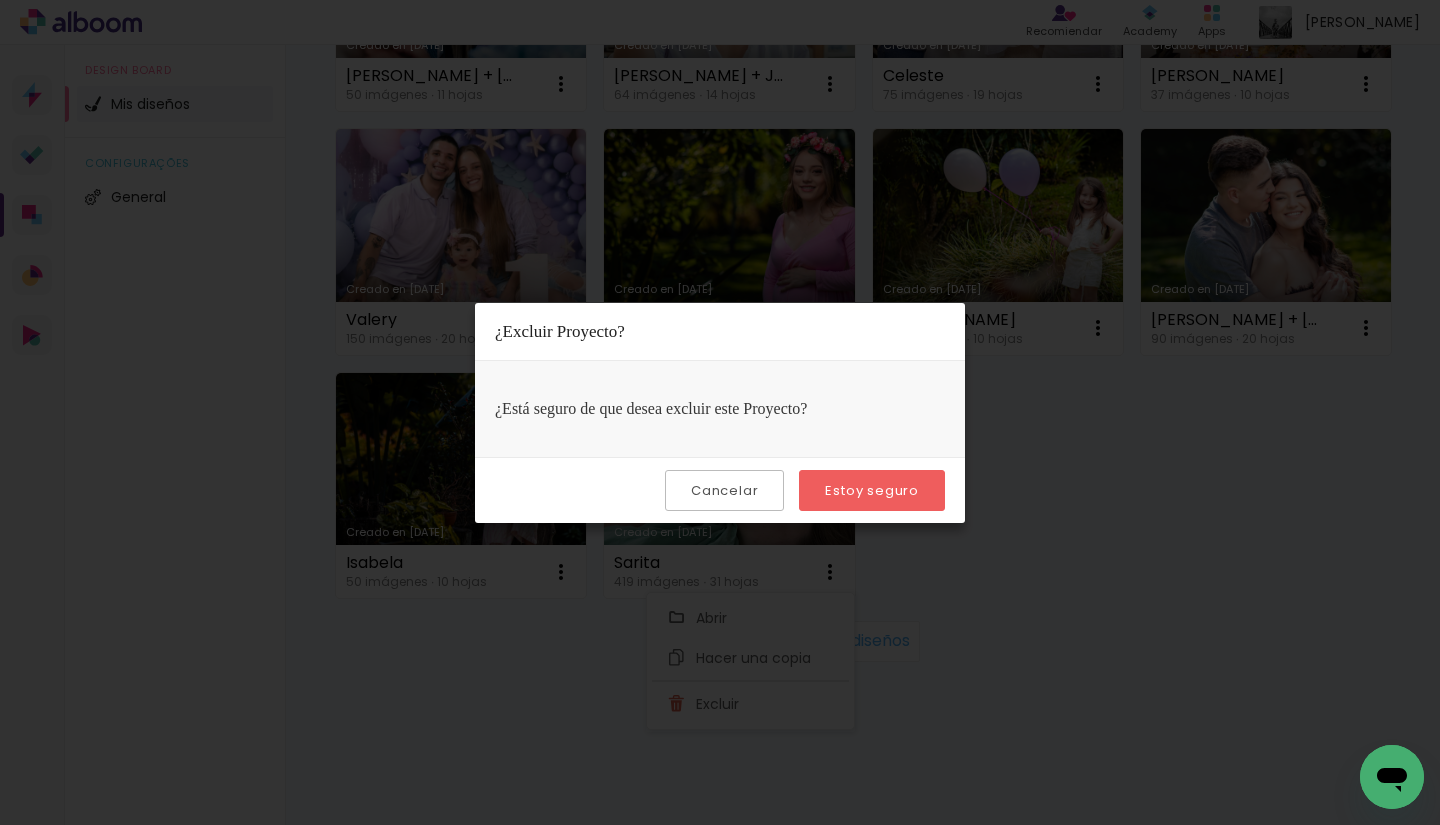 click on "Estoy seguro" at bounding box center (0, 0) 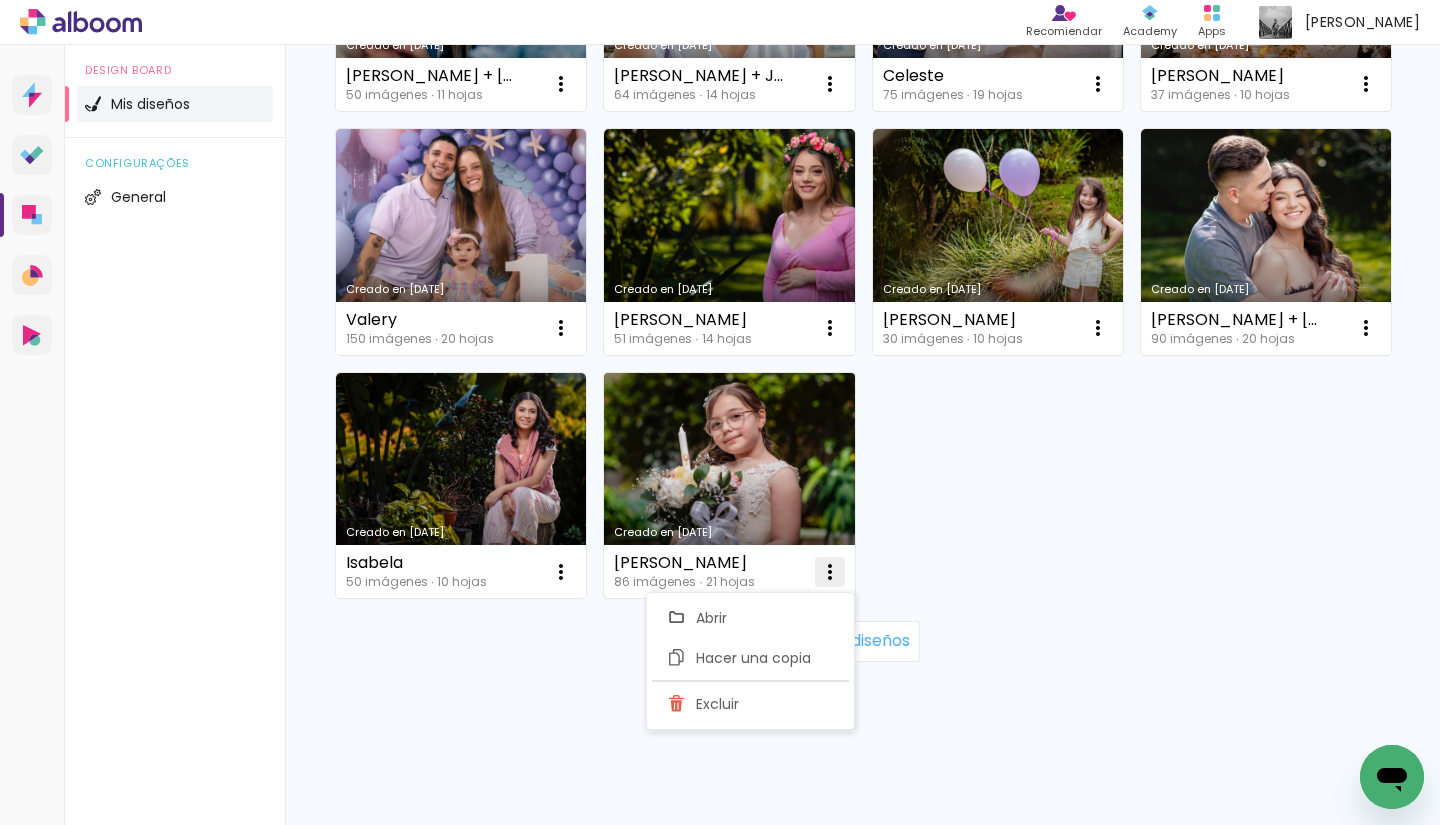 click at bounding box center [561, -890] 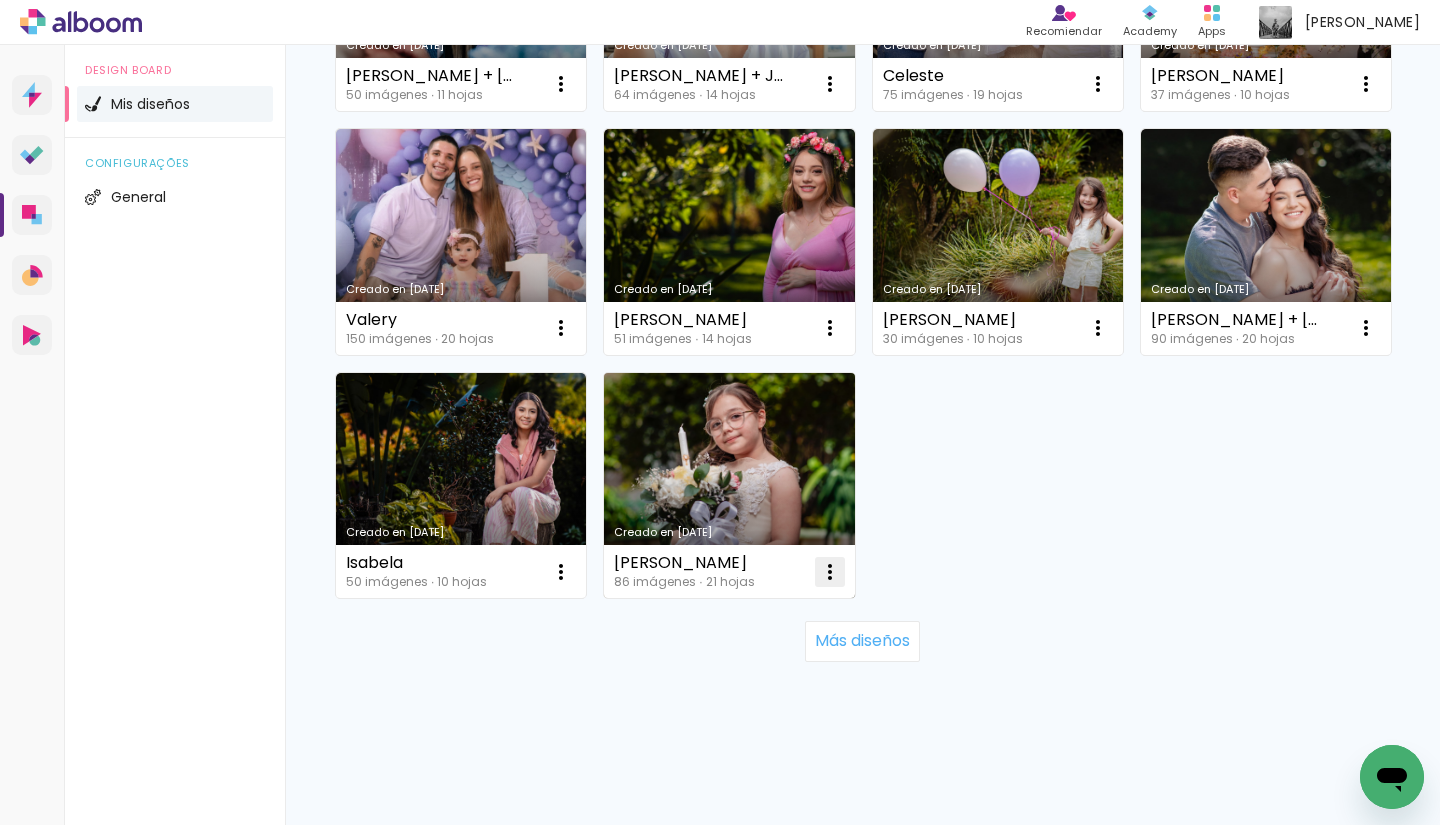 click at bounding box center [561, -890] 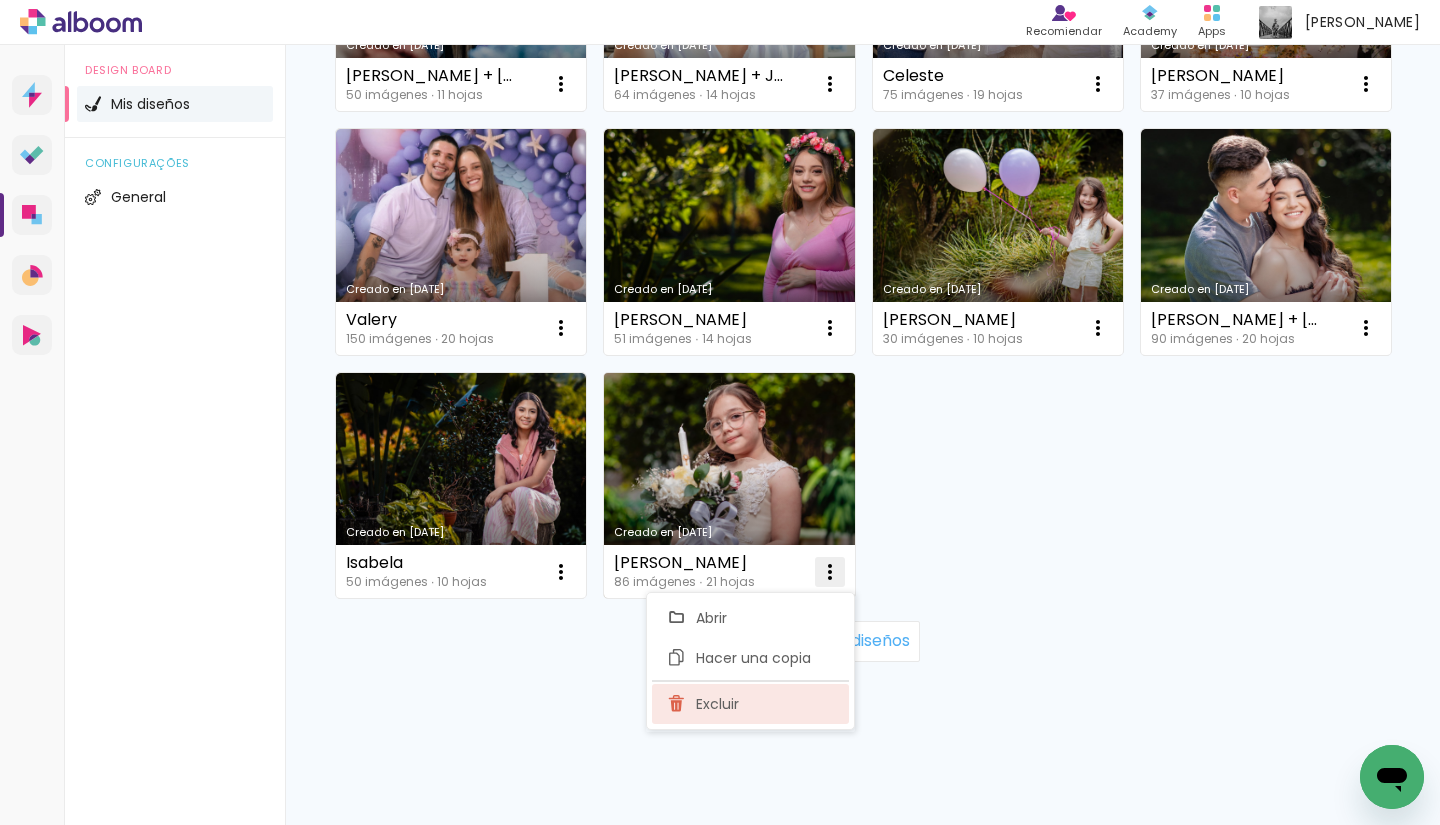 click on "Excluir" 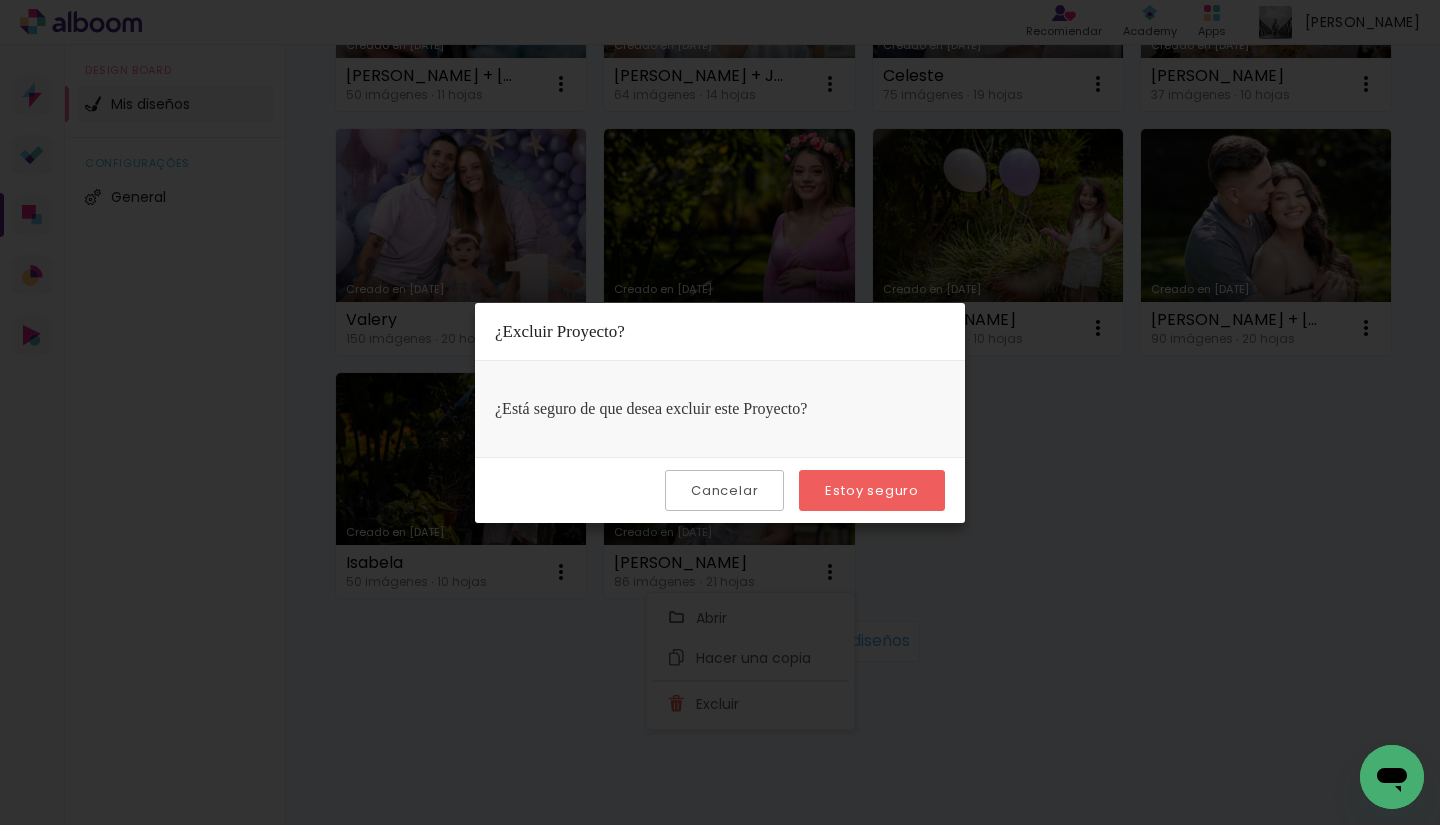 click on "Estoy seguro" at bounding box center (0, 0) 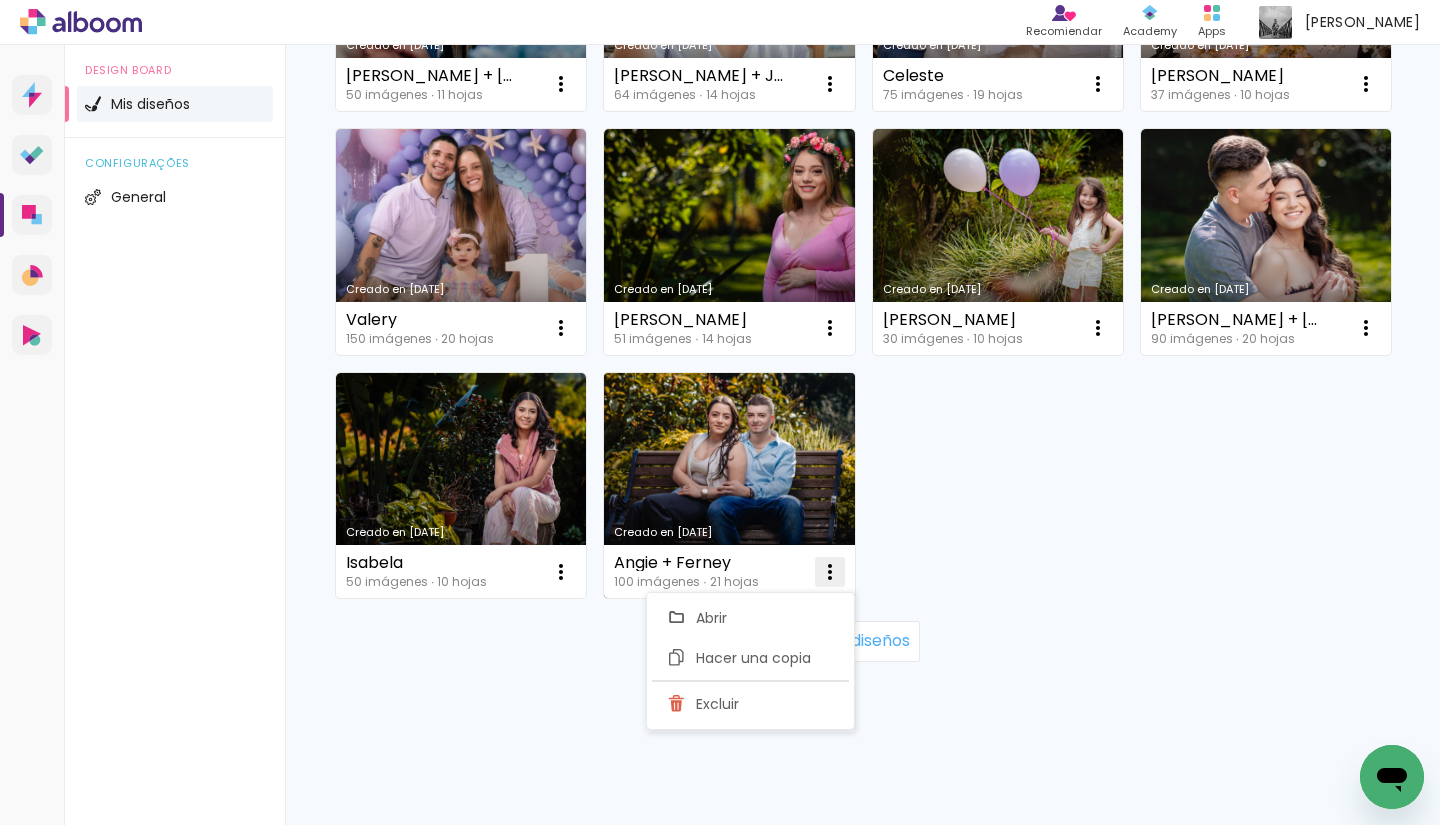 click at bounding box center (561, -890) 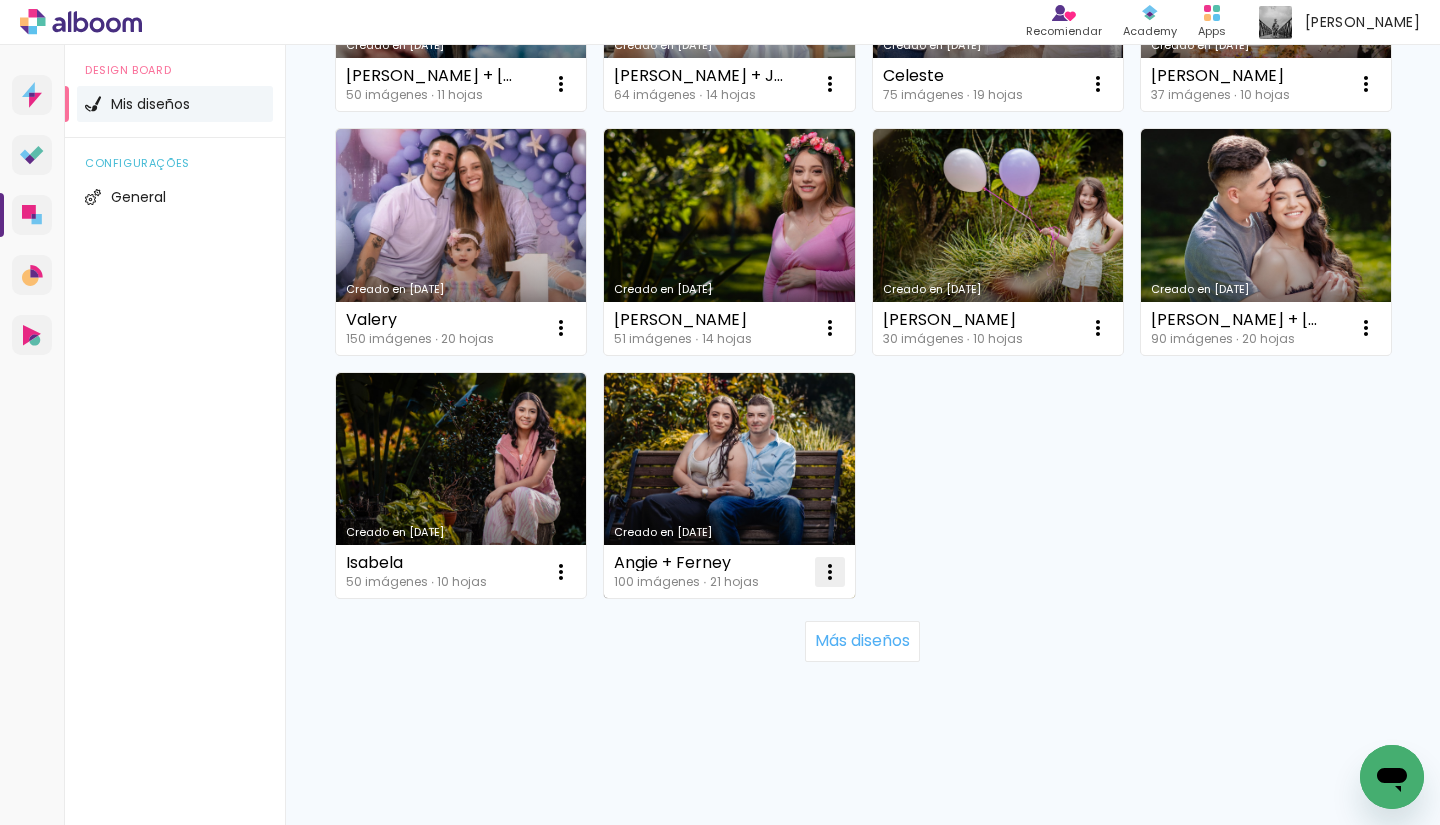 click at bounding box center (561, -890) 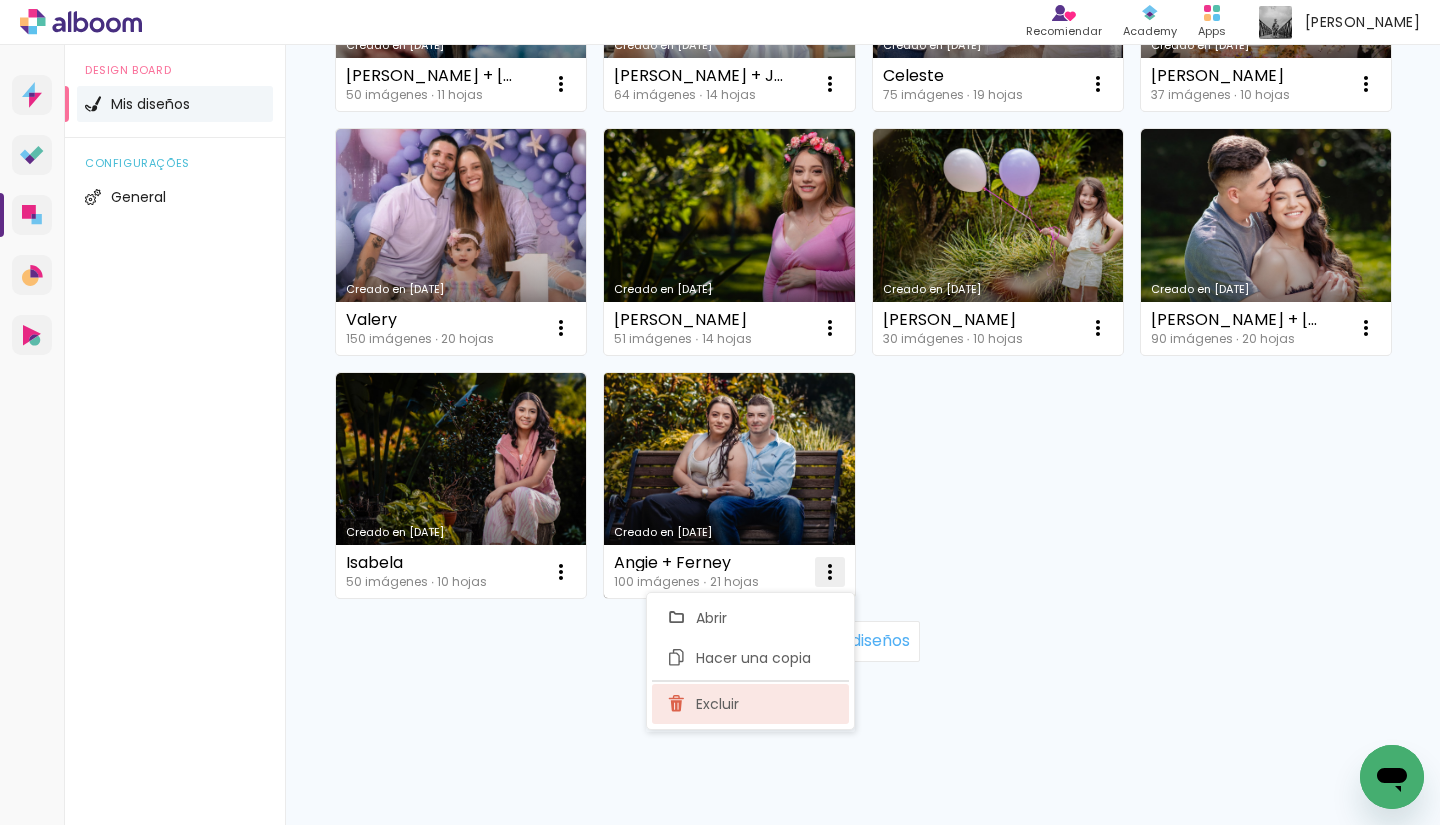 click on "Excluir" 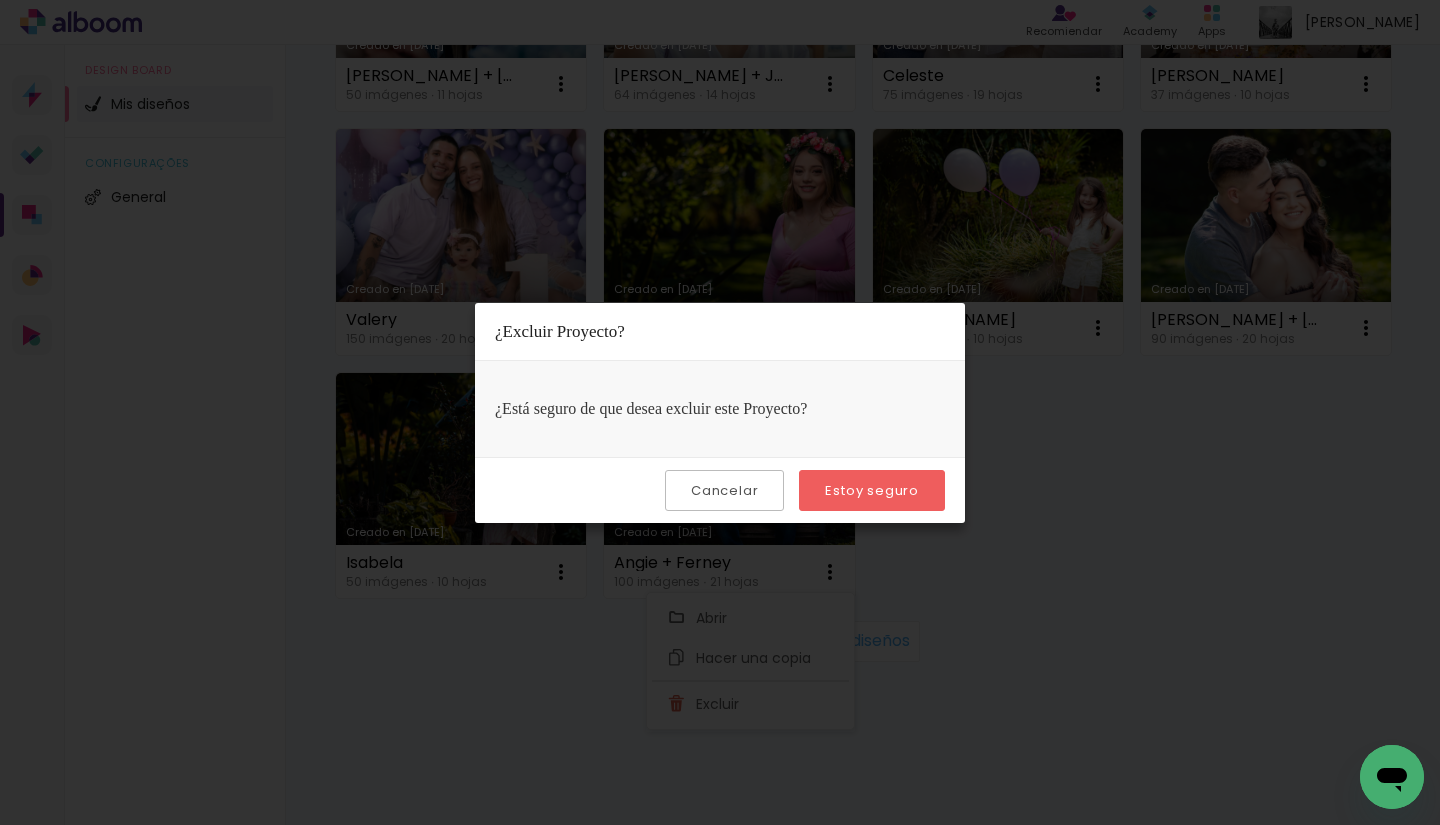 click on "Estoy seguro" at bounding box center [0, 0] 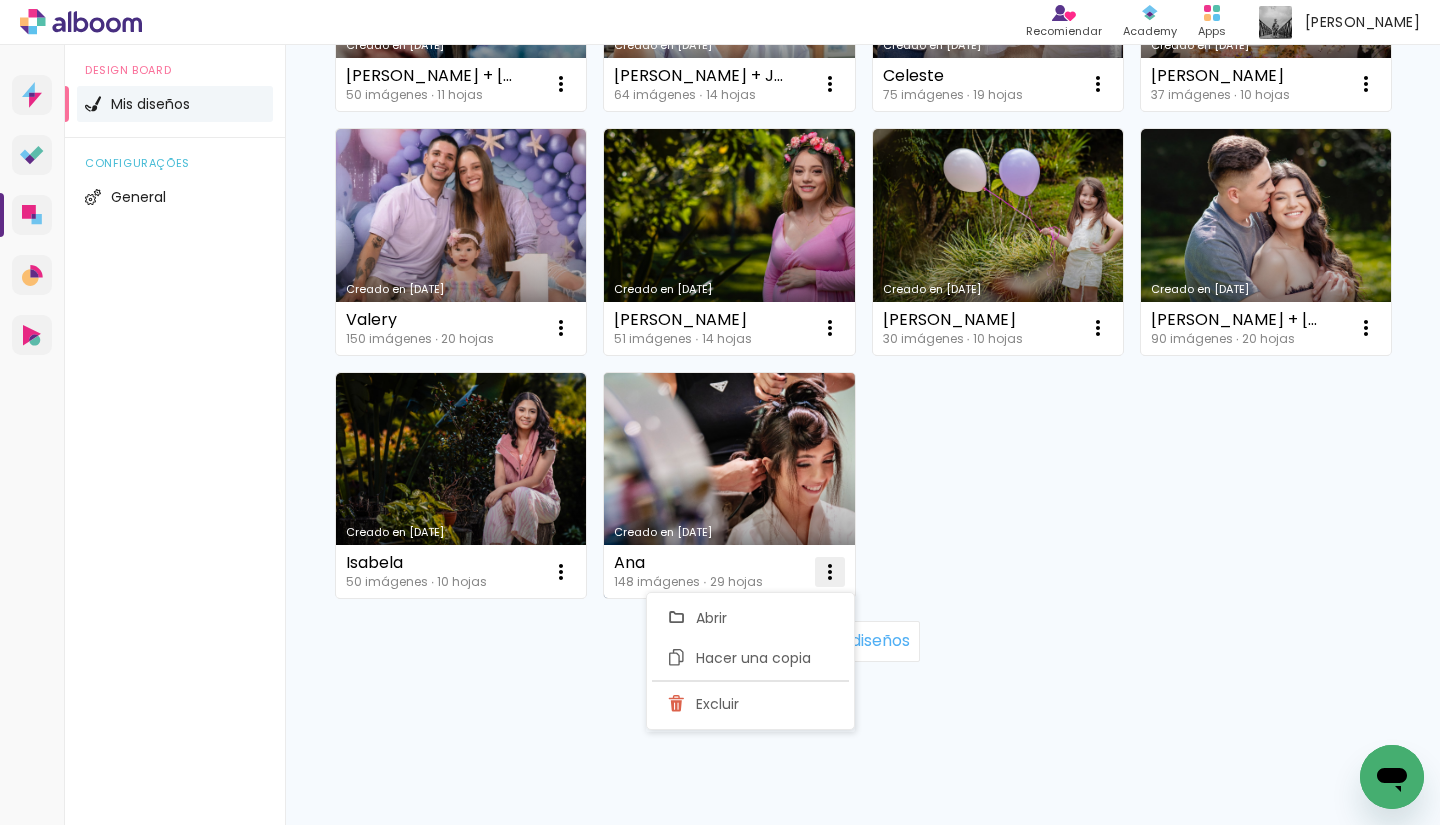 click at bounding box center [561, -890] 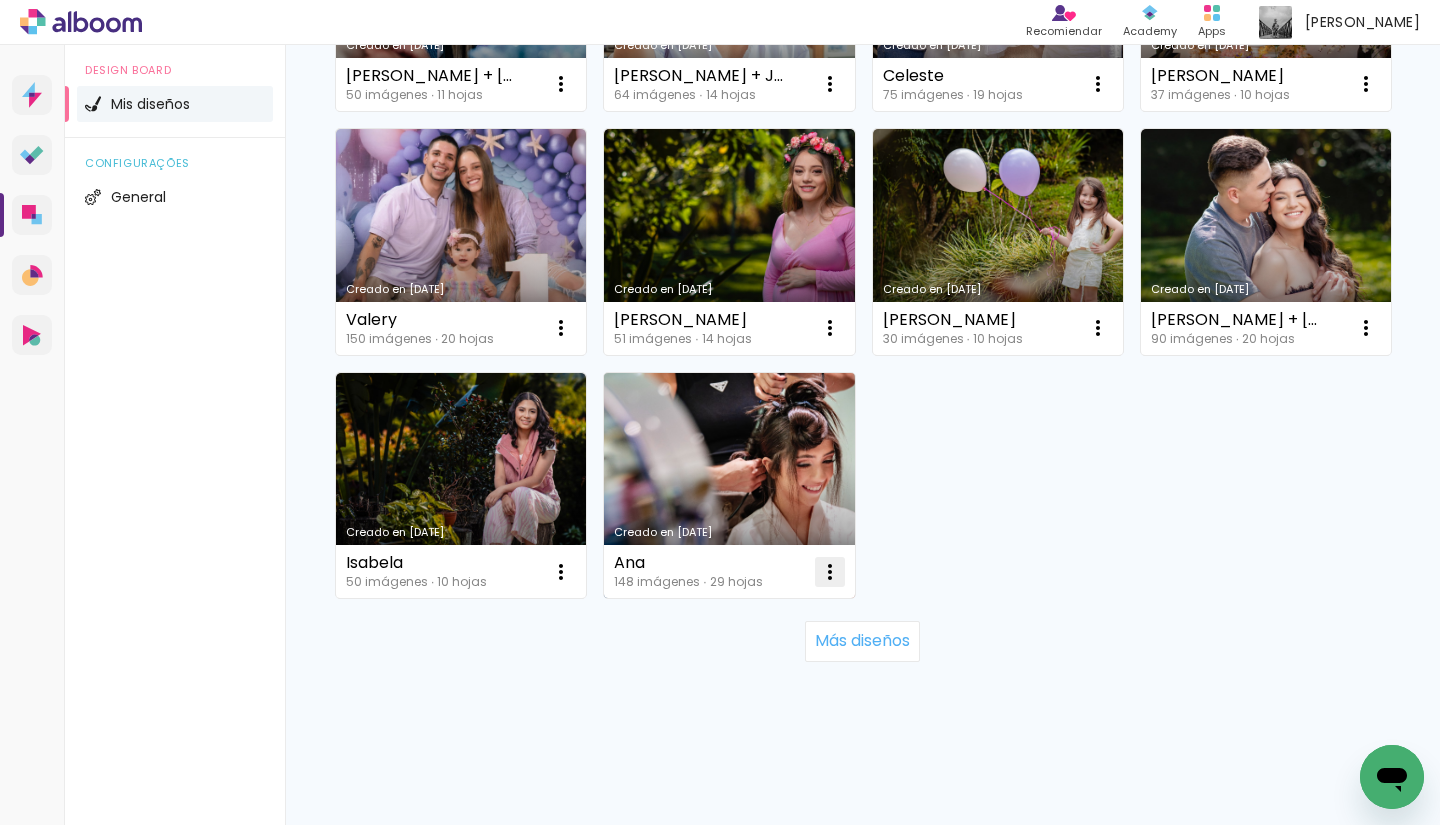 click at bounding box center (561, -890) 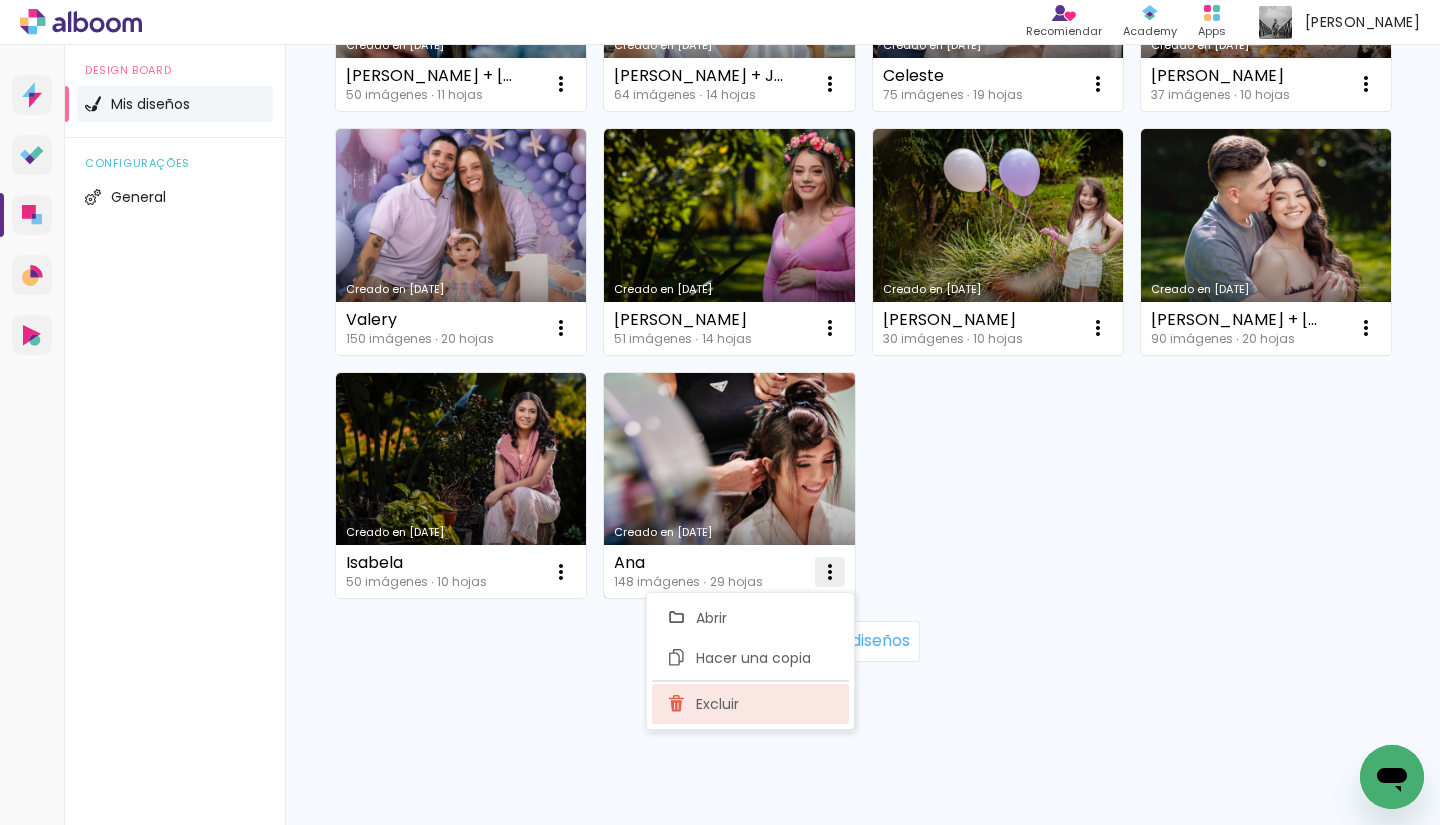 click 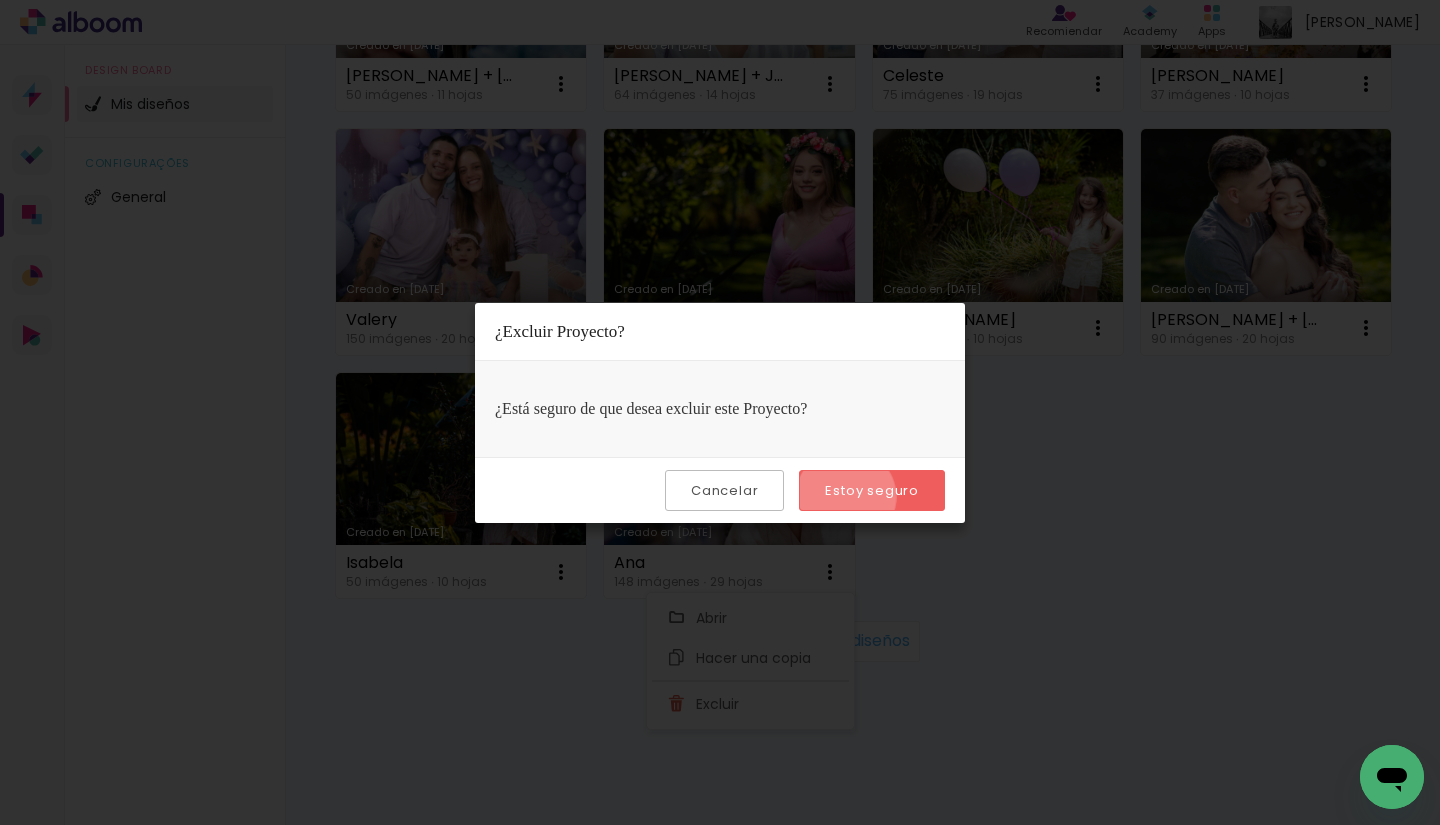 click on "Estoy seguro" at bounding box center (0, 0) 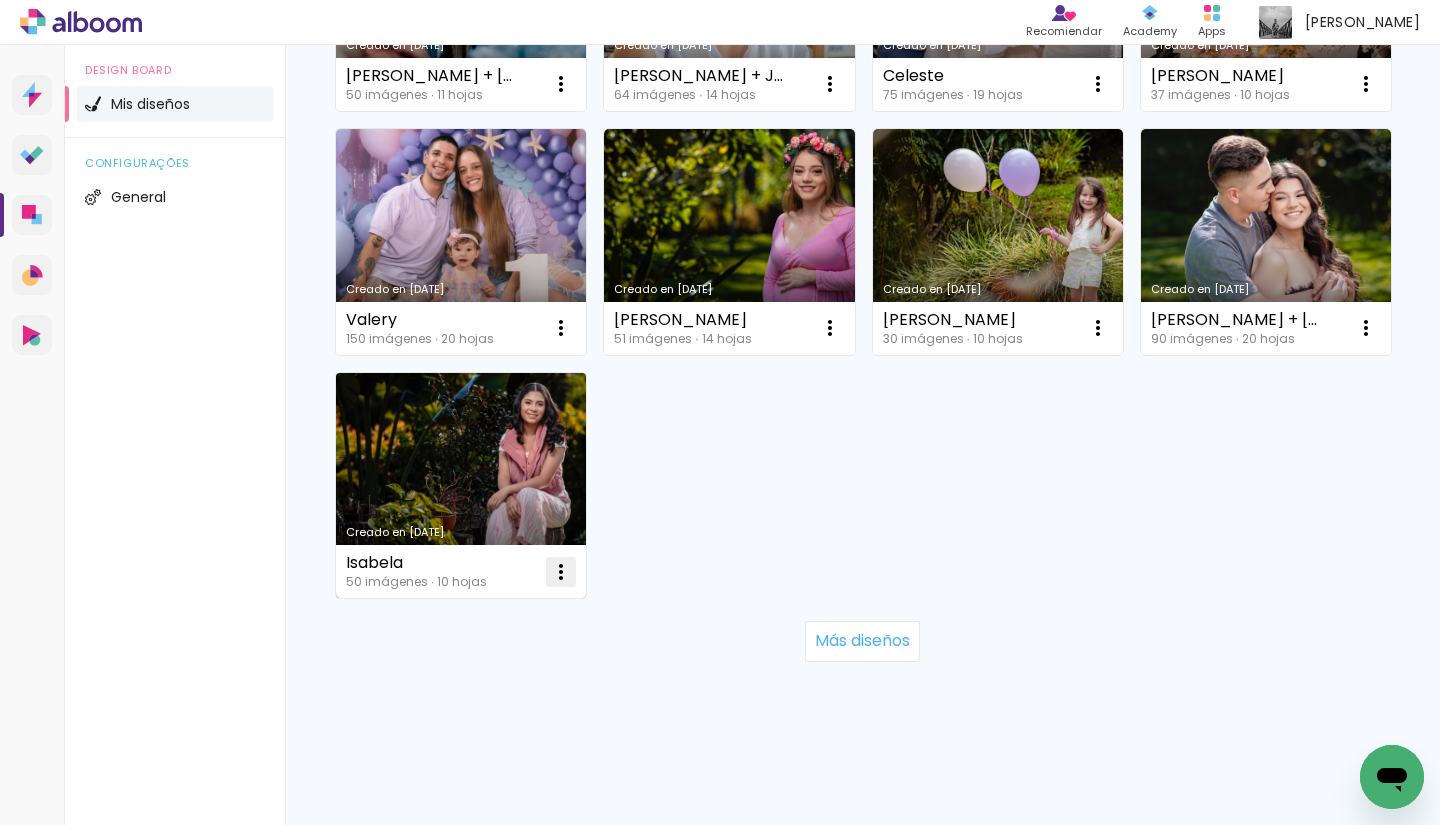 click at bounding box center [561, -890] 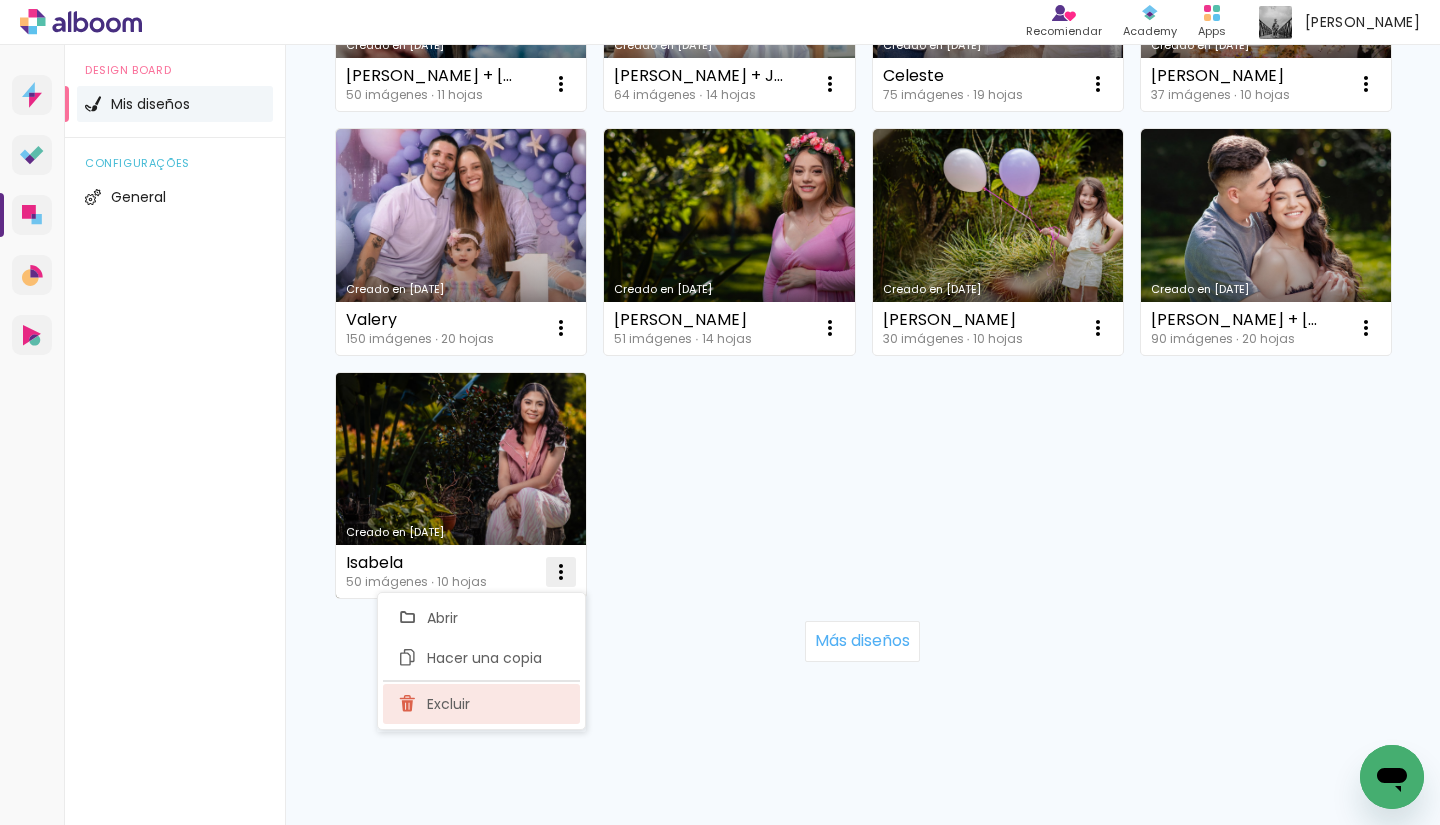 click 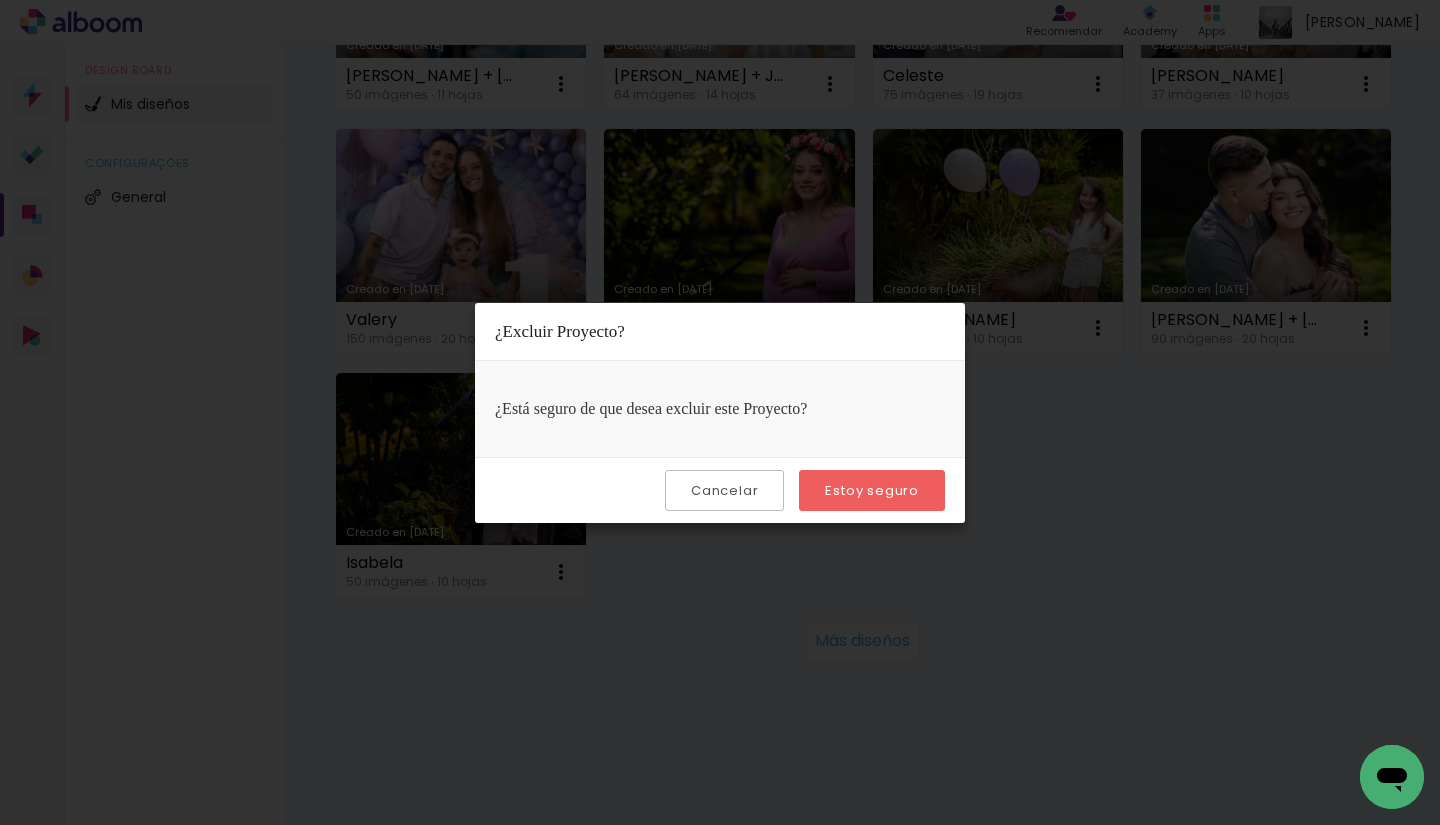 click on "Estoy seguro" at bounding box center (872, 490) 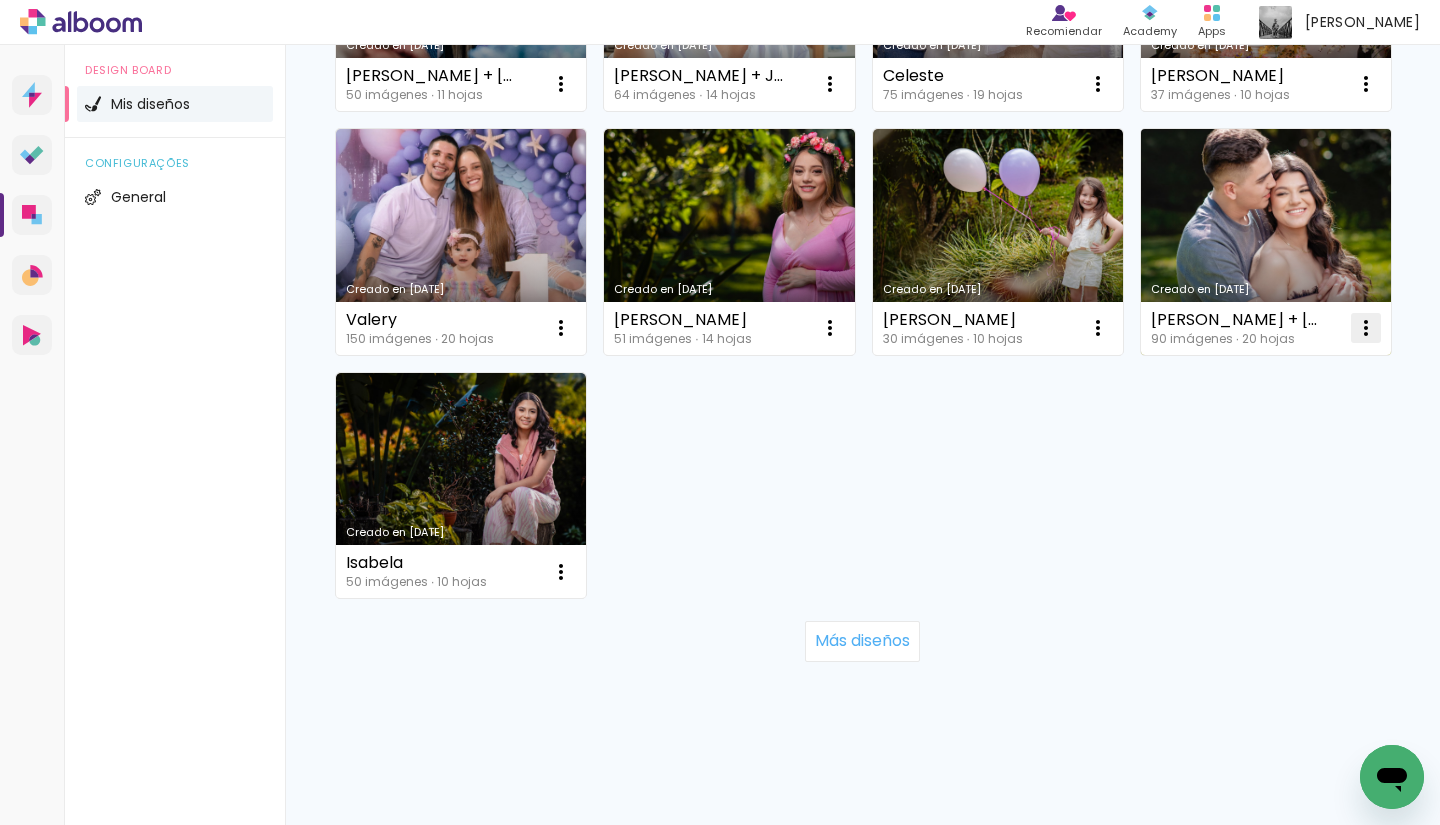 click at bounding box center [561, -890] 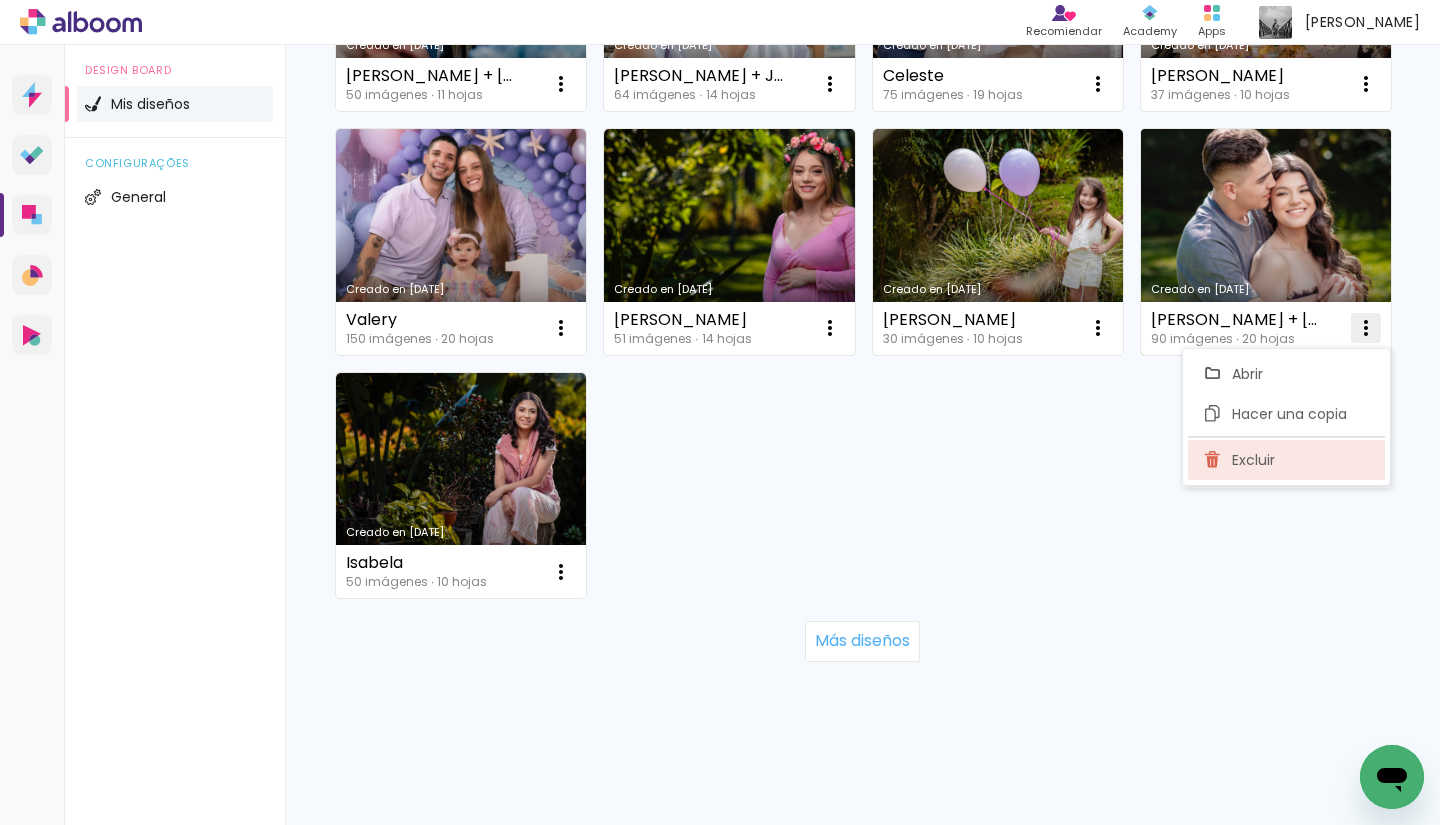 click on "Excluir" 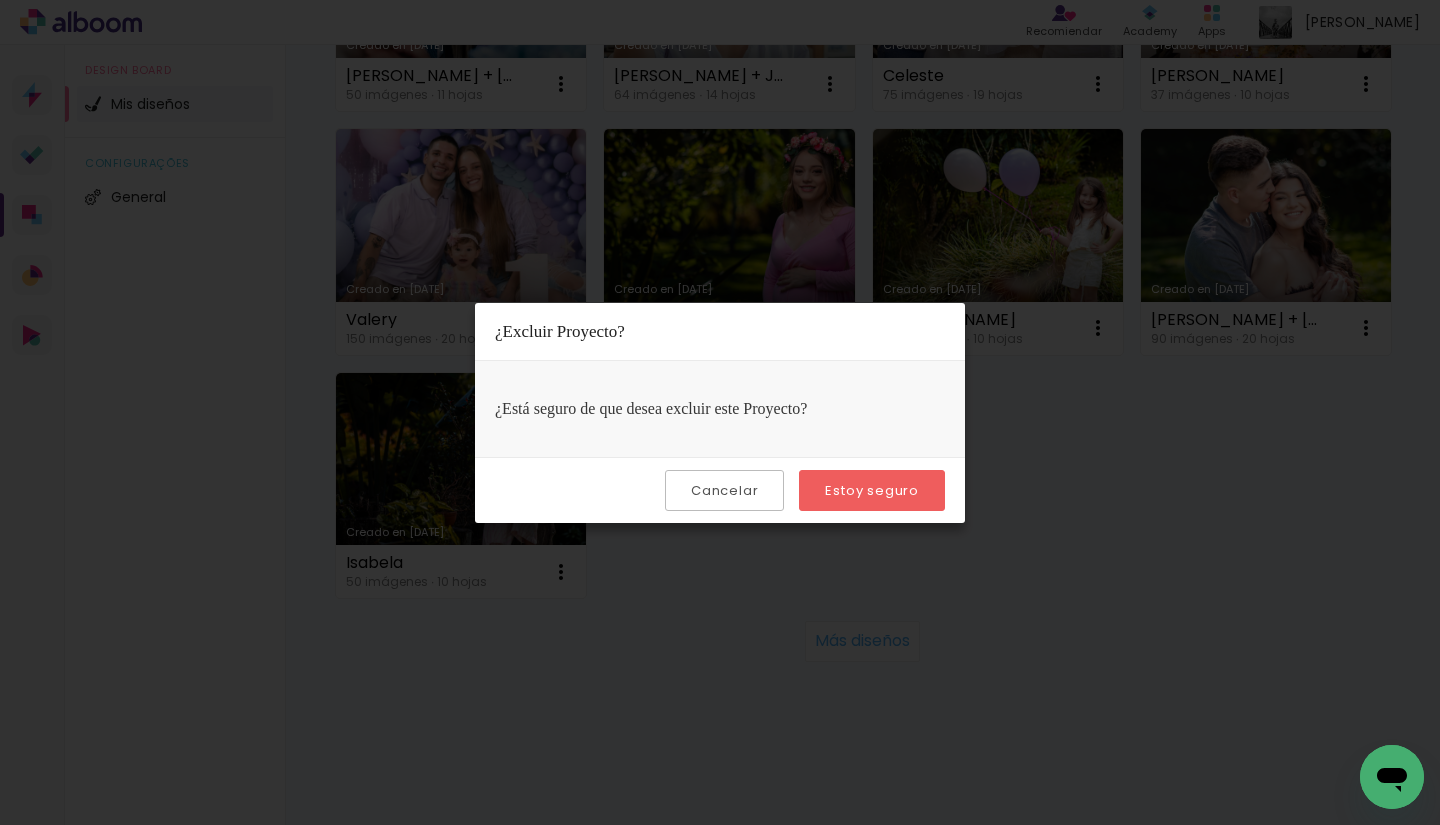 scroll, scrollTop: 1062, scrollLeft: 0, axis: vertical 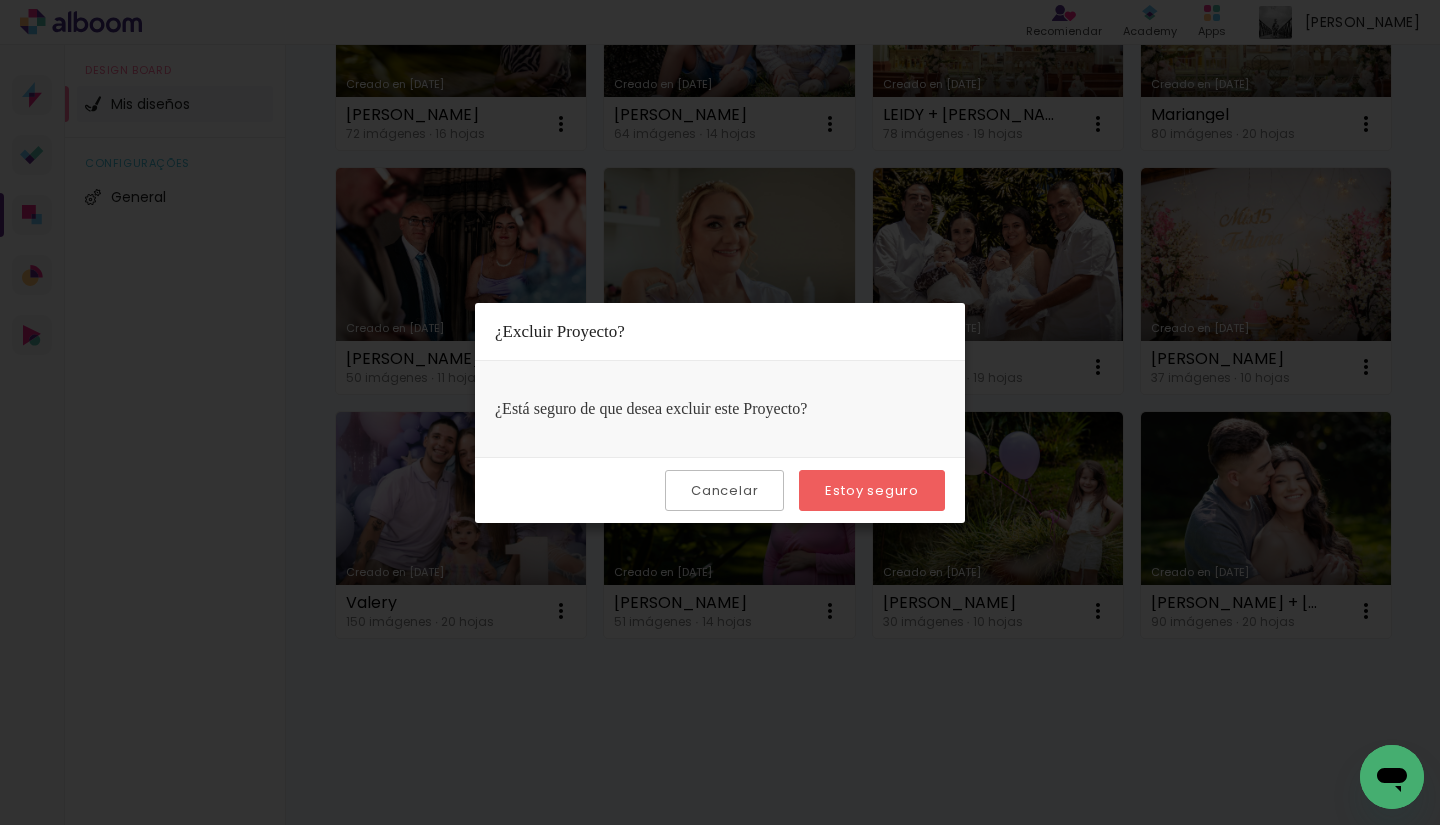 click on "Estoy seguro" at bounding box center [872, 490] 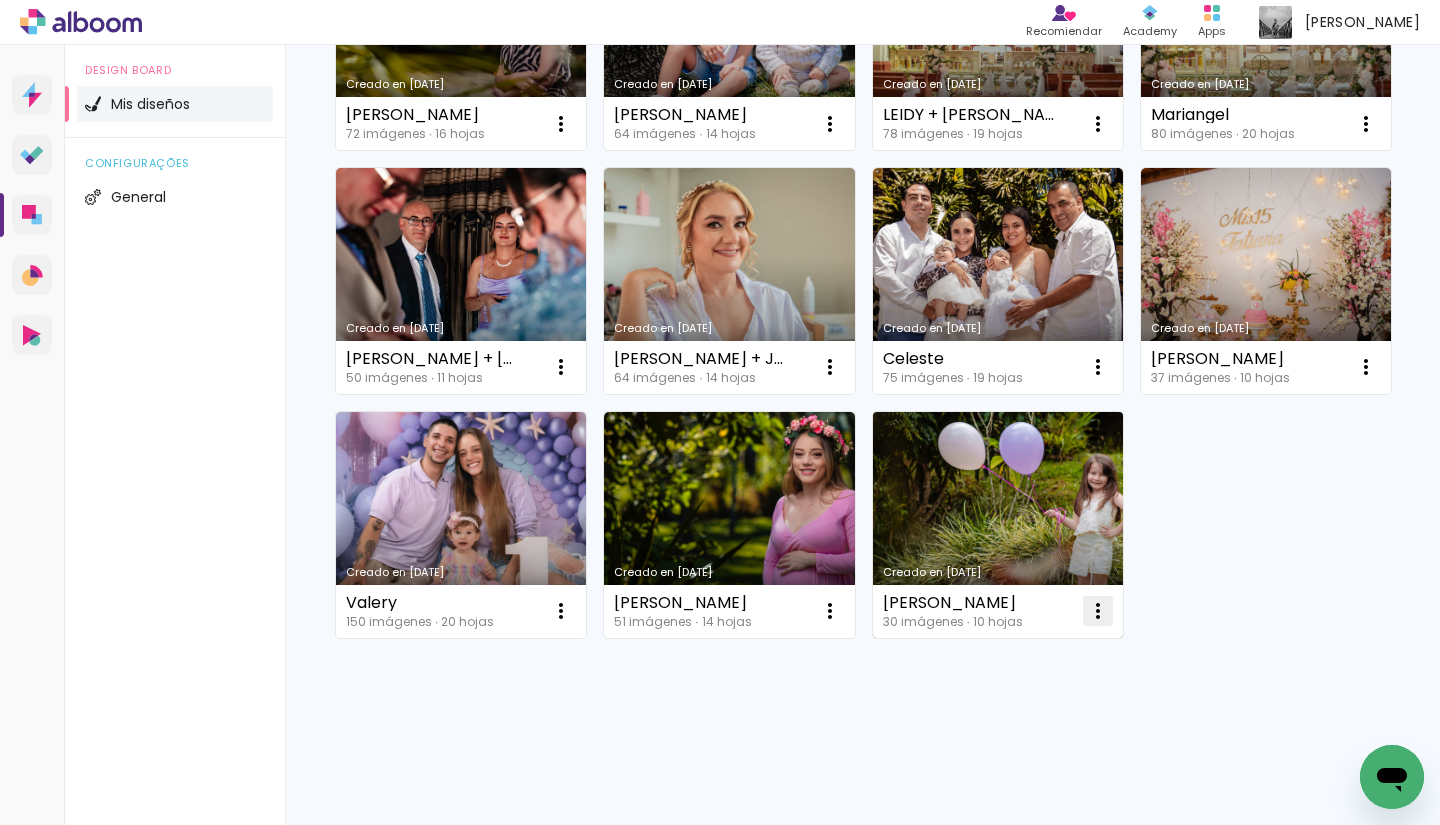 click at bounding box center [561, -607] 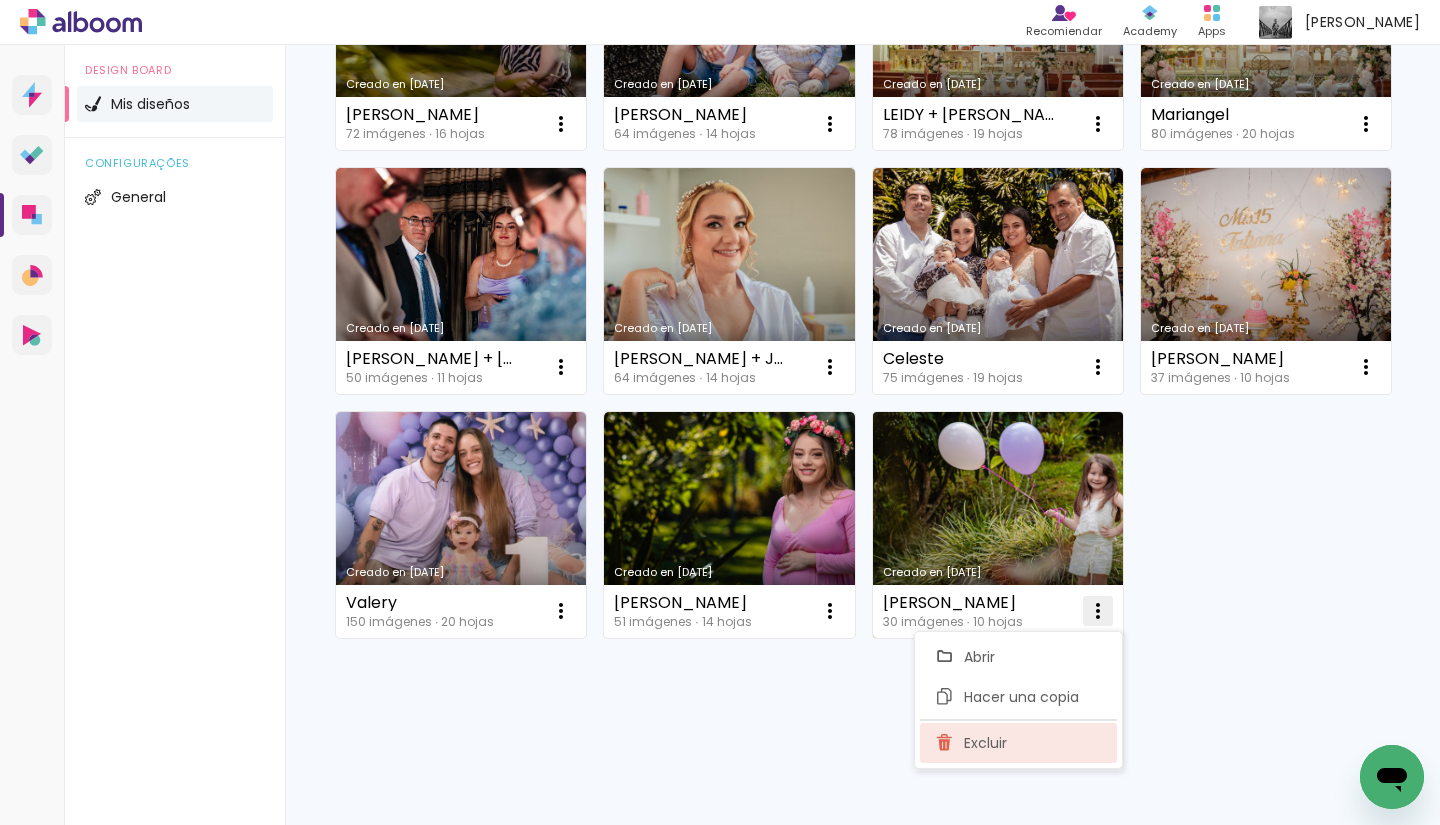 click 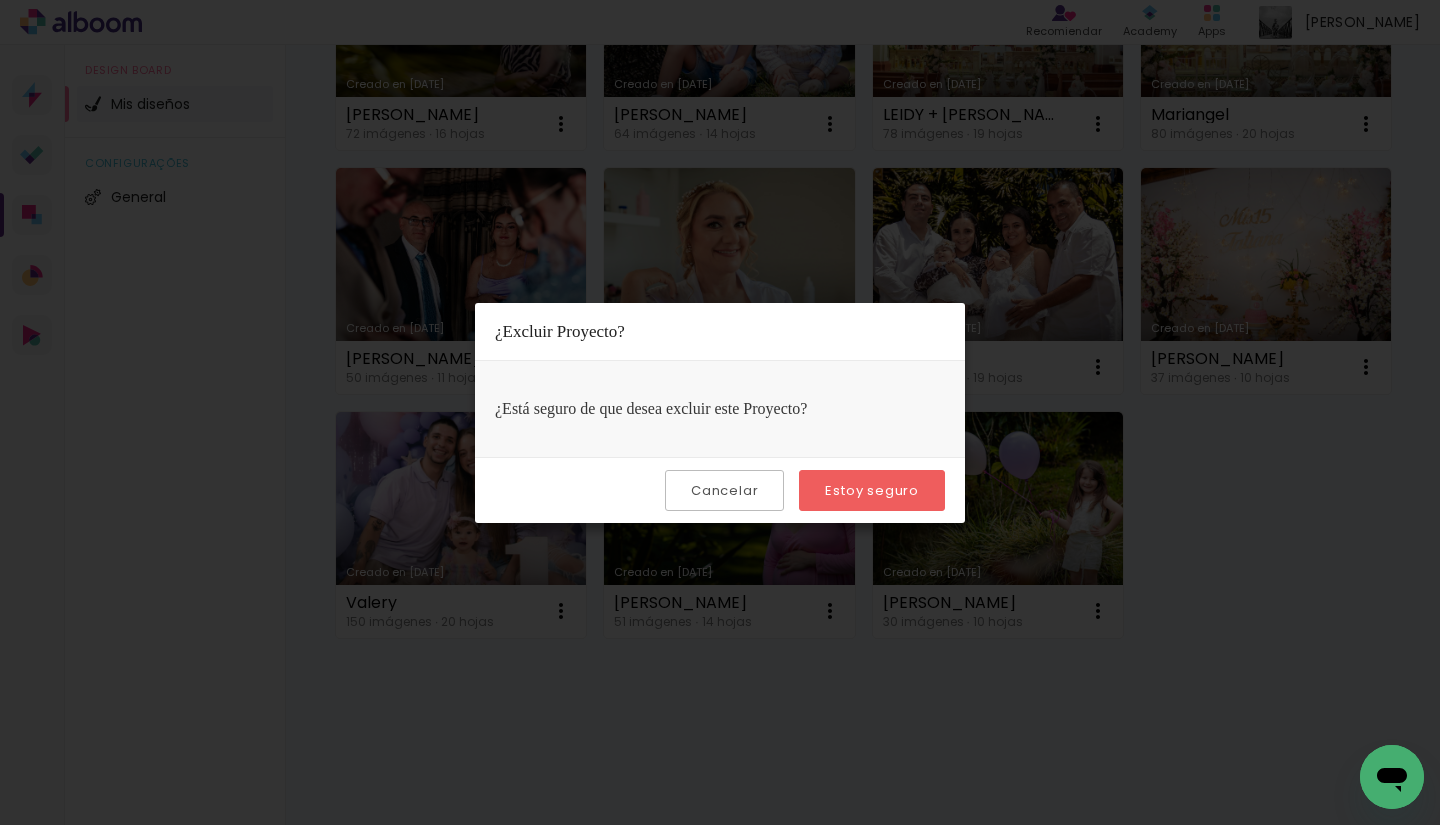 click on "Estoy seguro" at bounding box center (0, 0) 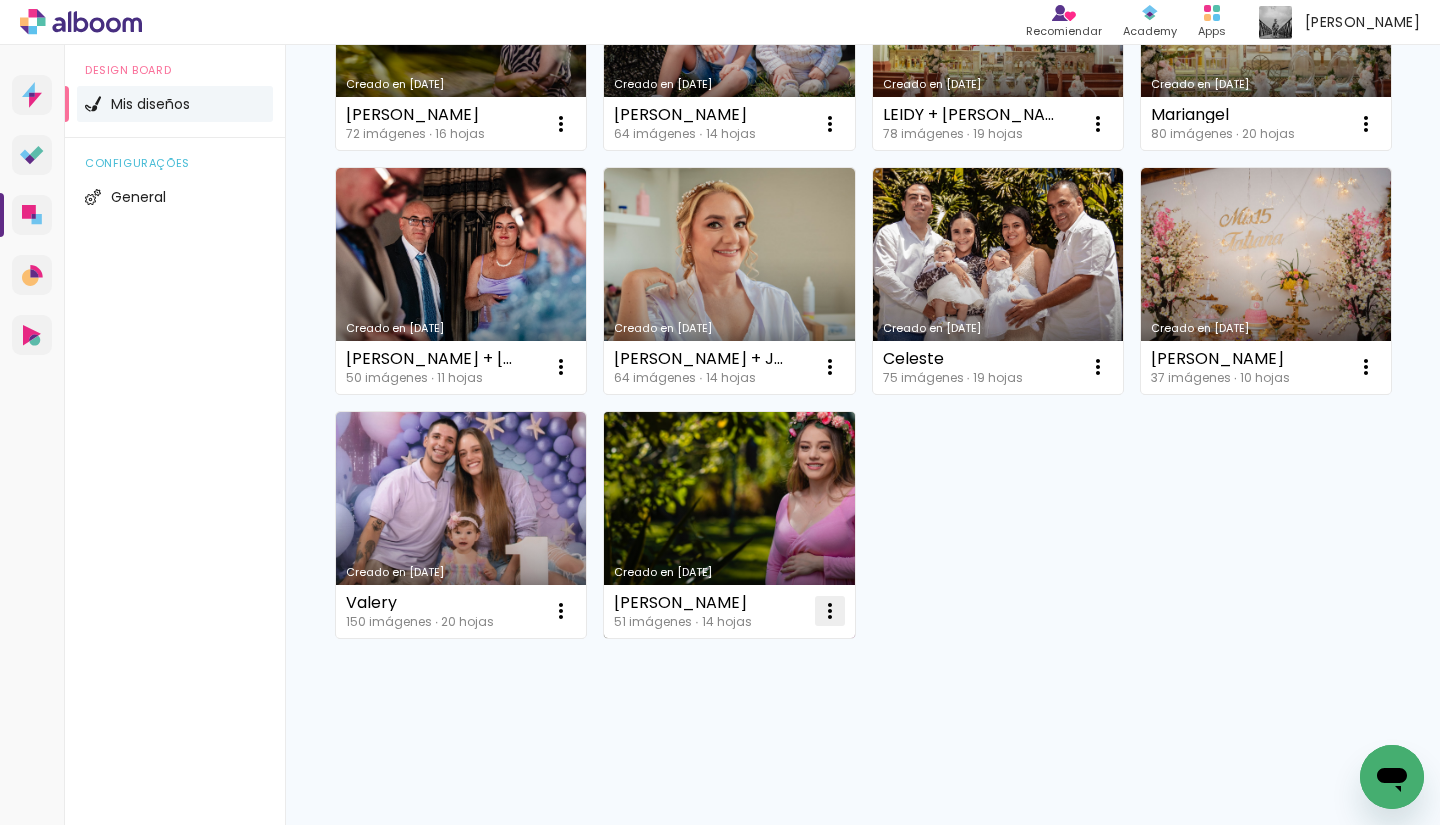 scroll, scrollTop: 0, scrollLeft: 0, axis: both 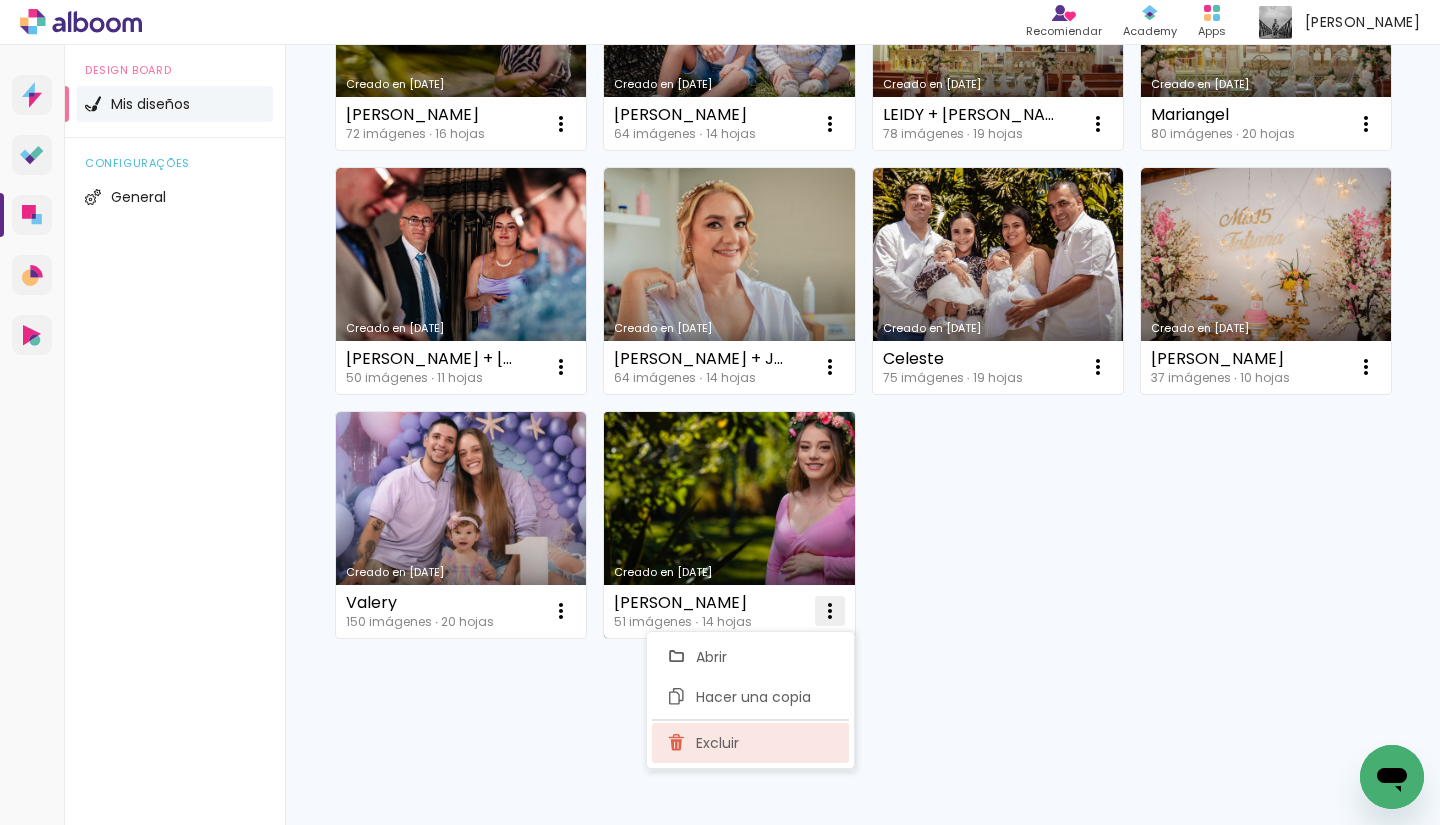 click 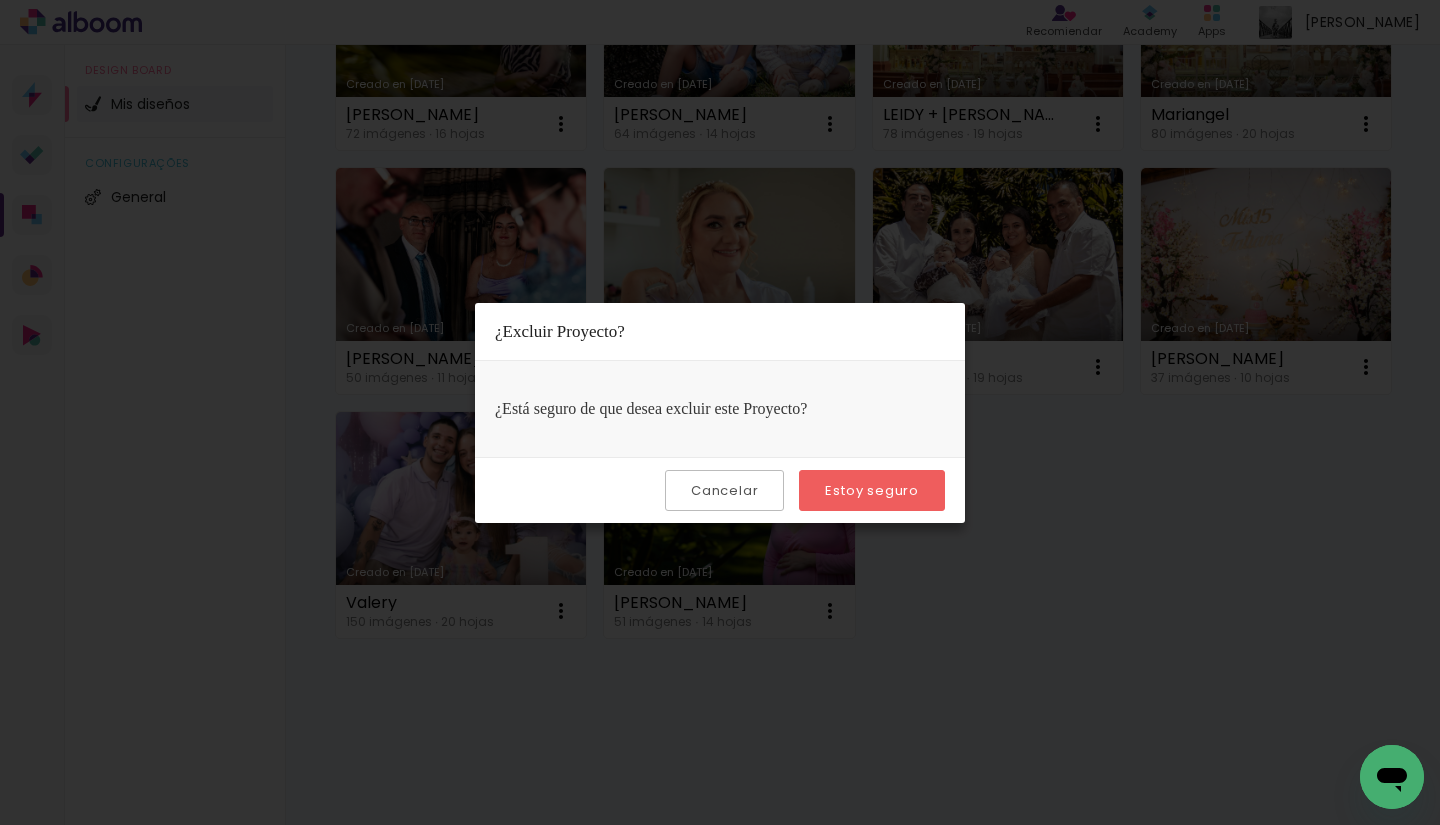click on "Estoy seguro" at bounding box center (0, 0) 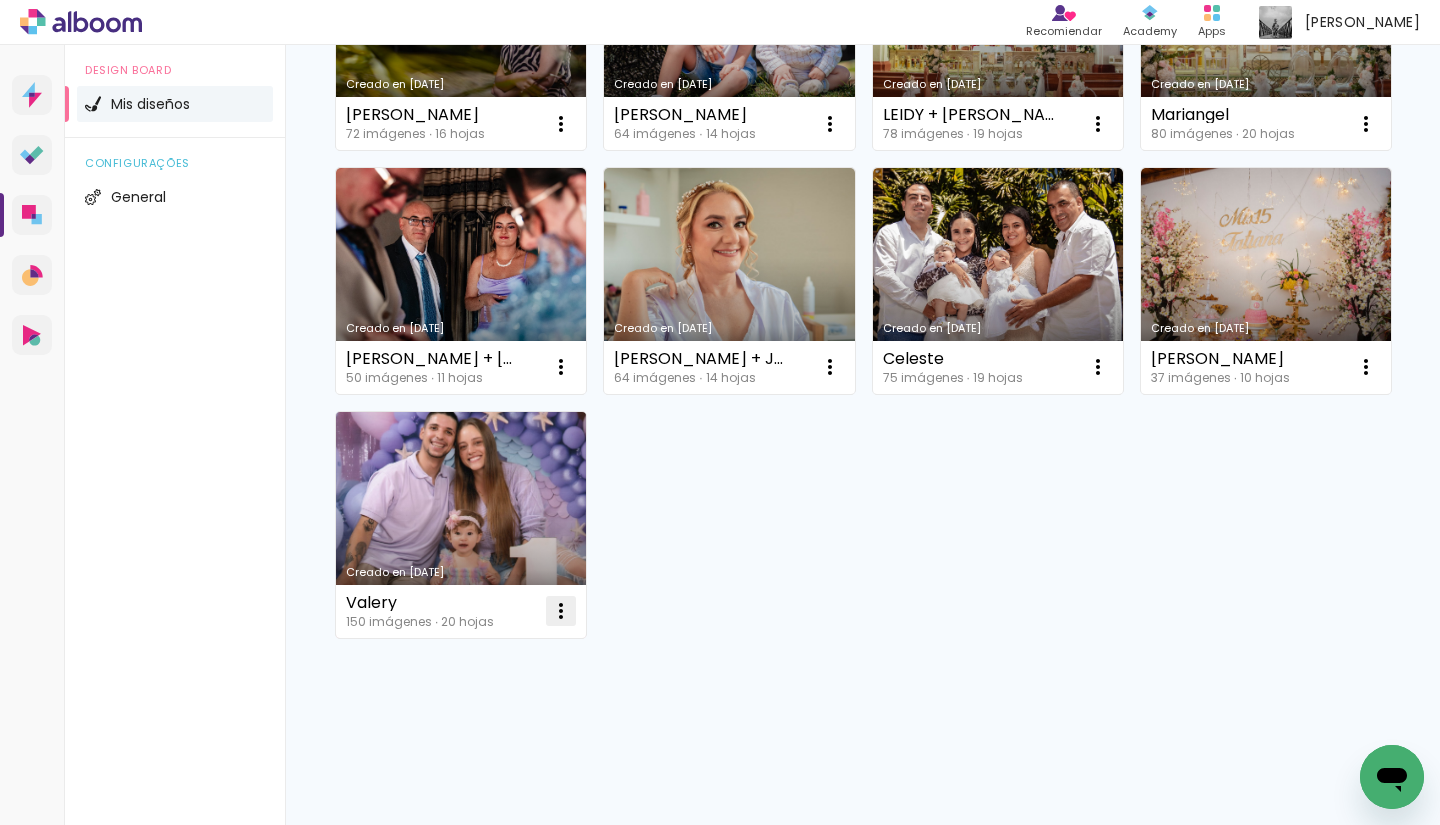 click at bounding box center [561, -607] 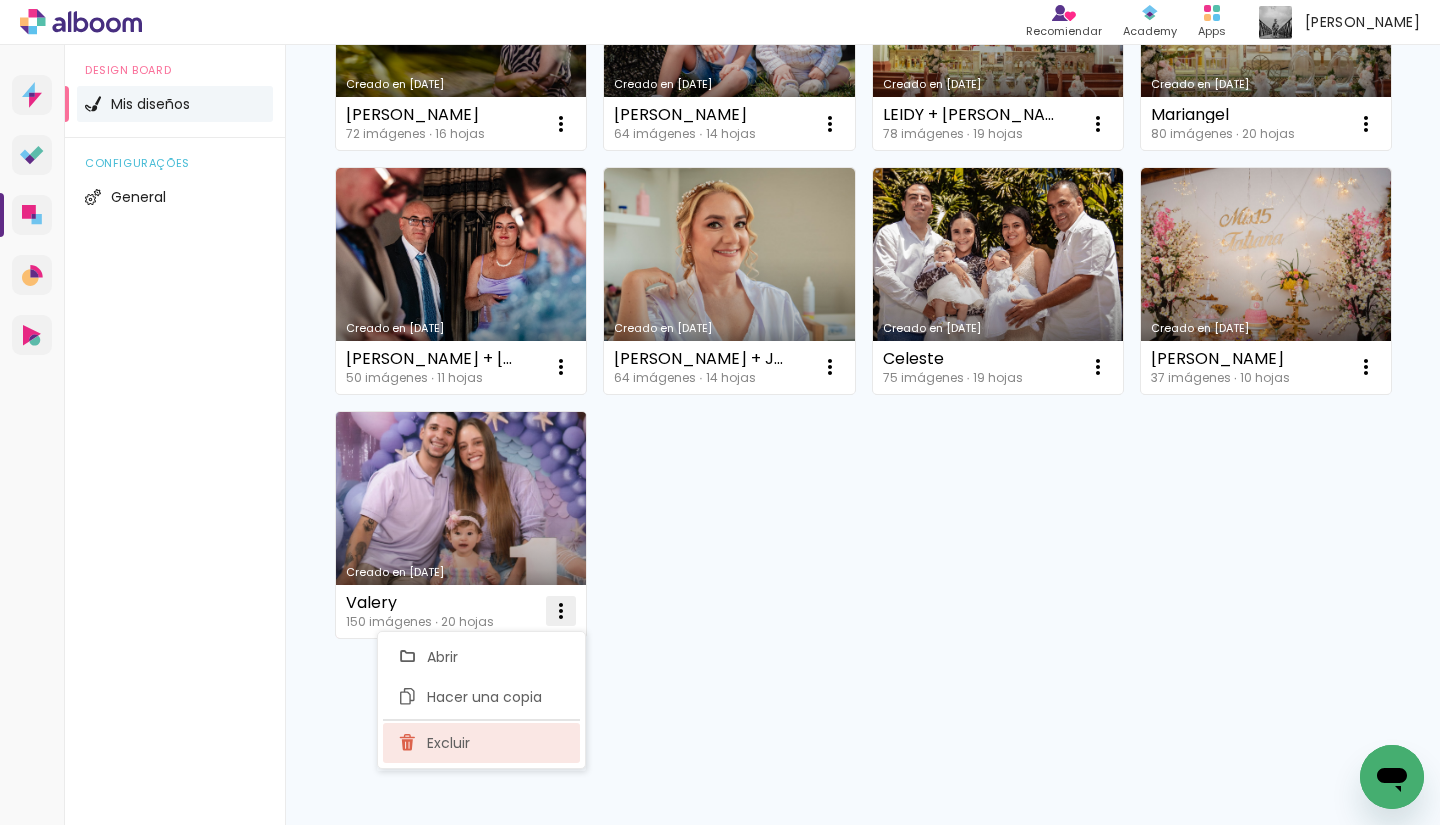 click 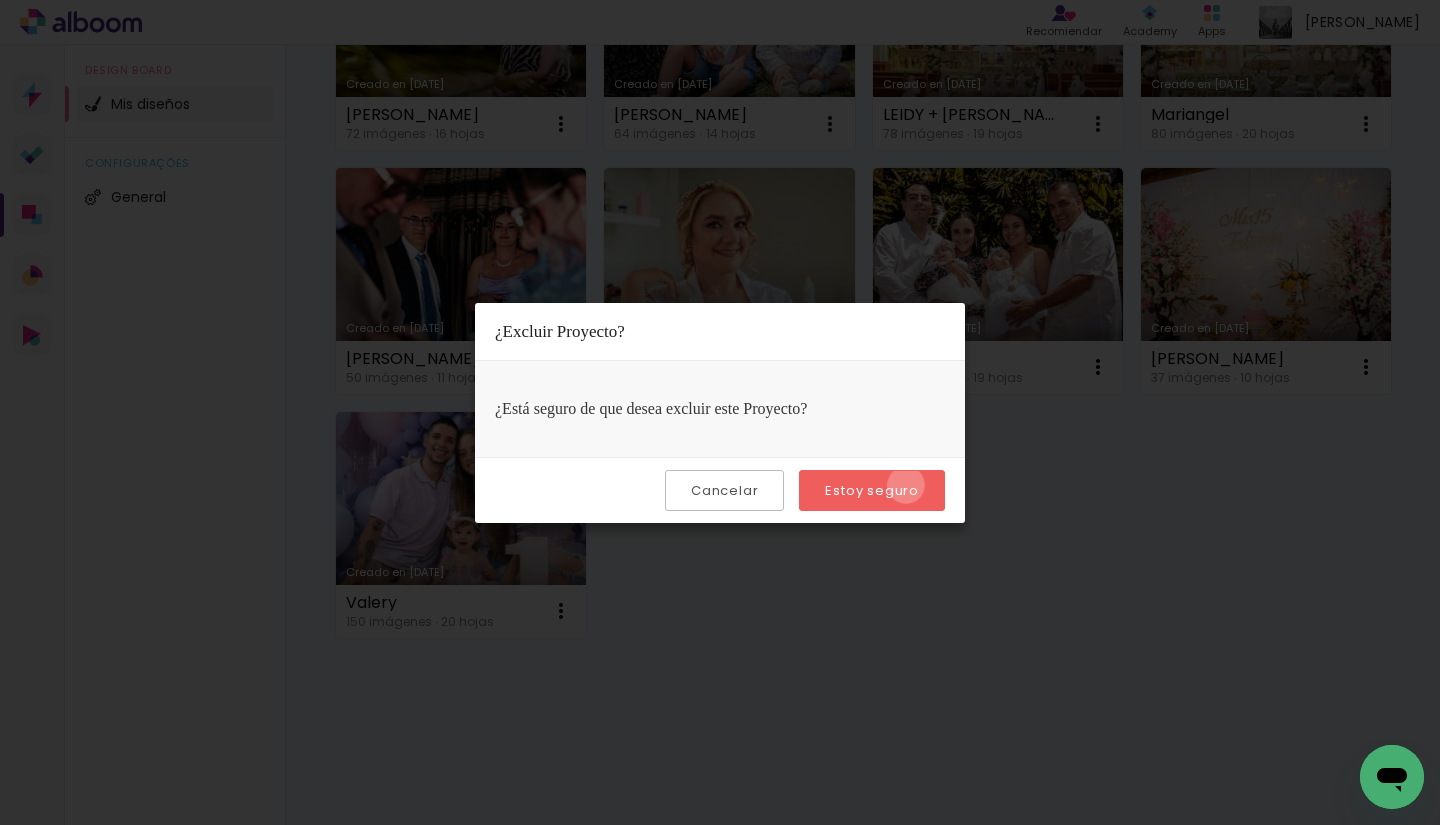 click on "Estoy seguro" at bounding box center [0, 0] 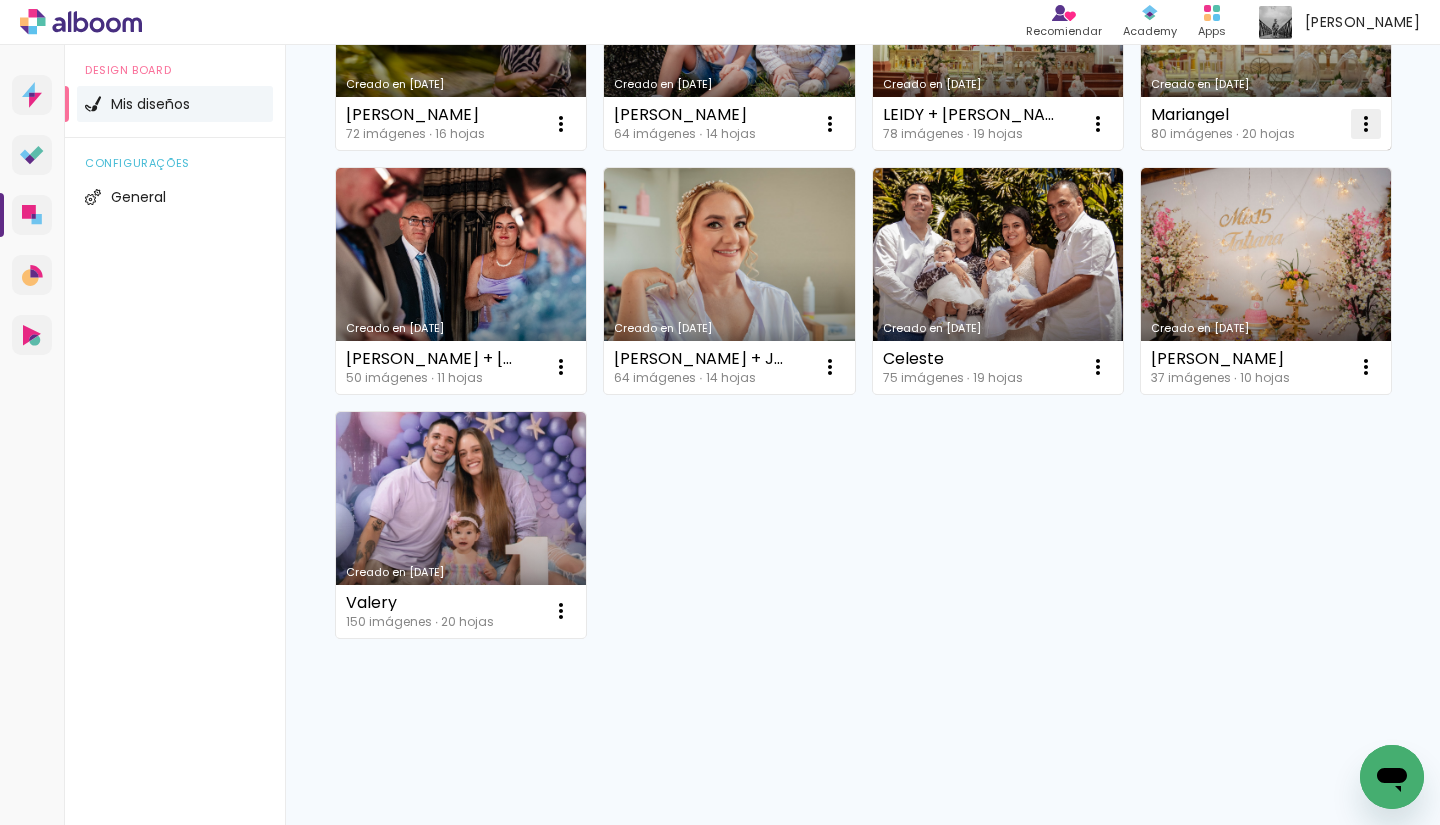scroll, scrollTop: 818, scrollLeft: 0, axis: vertical 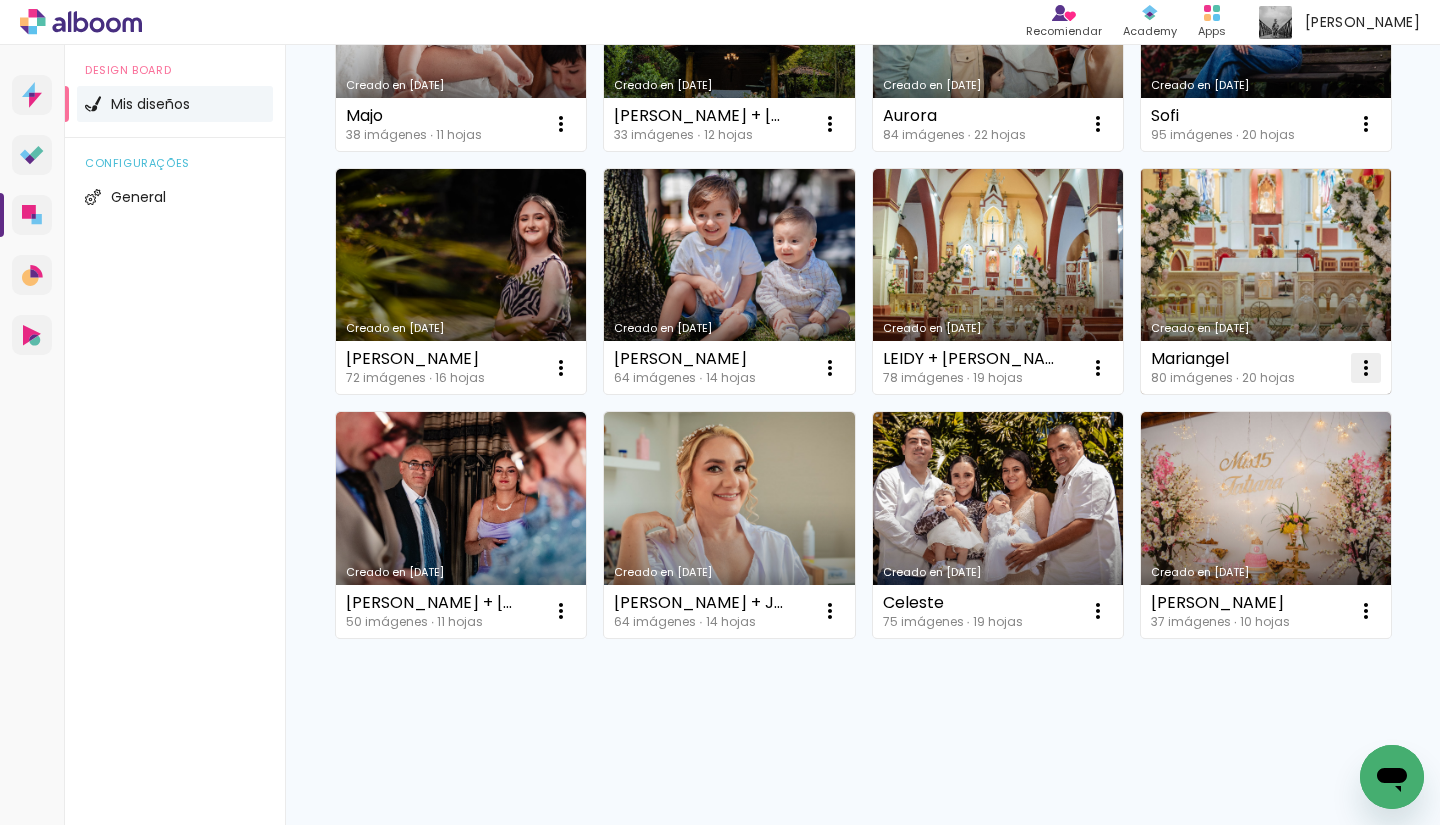 click at bounding box center [561, -363] 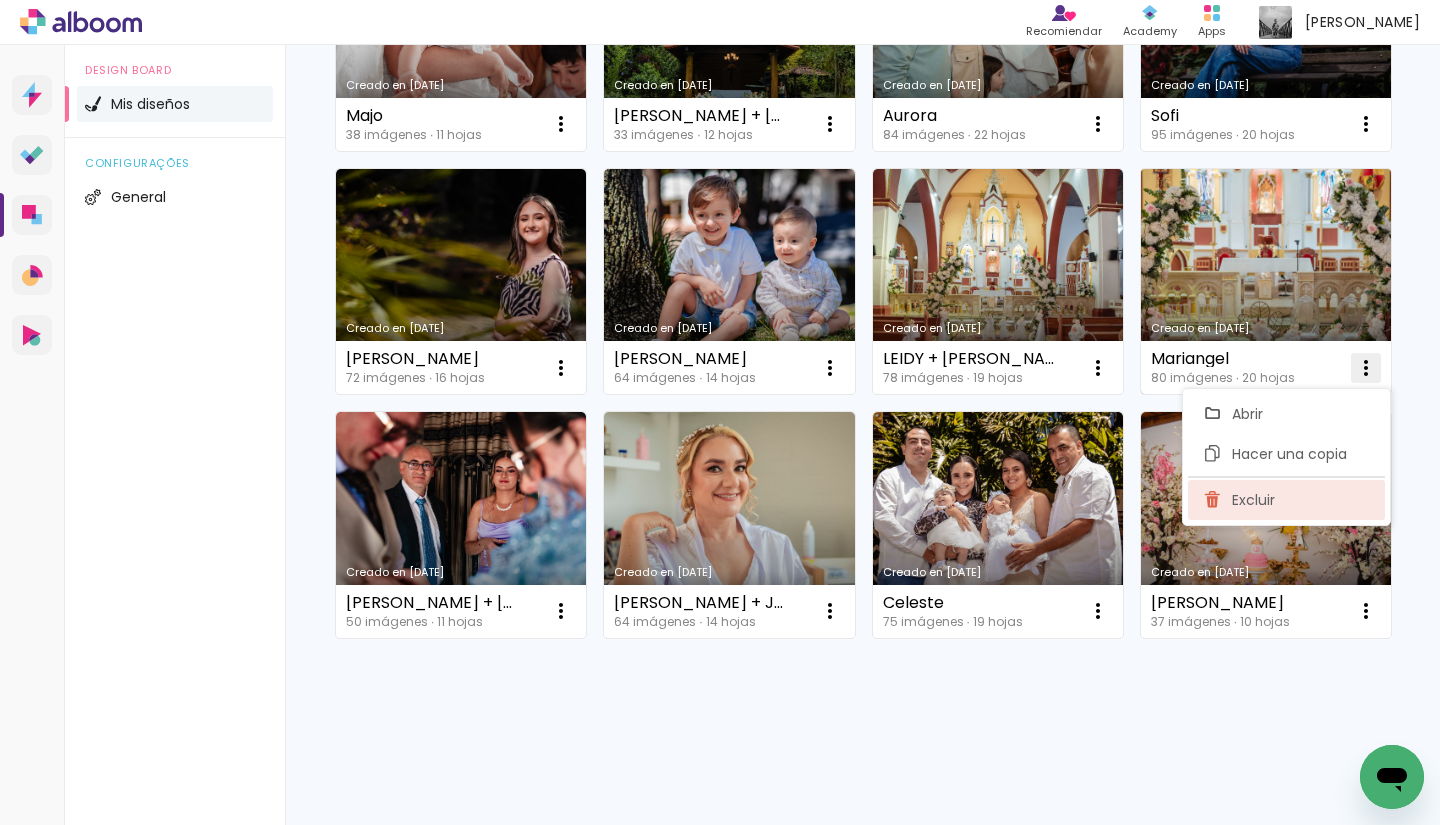 click 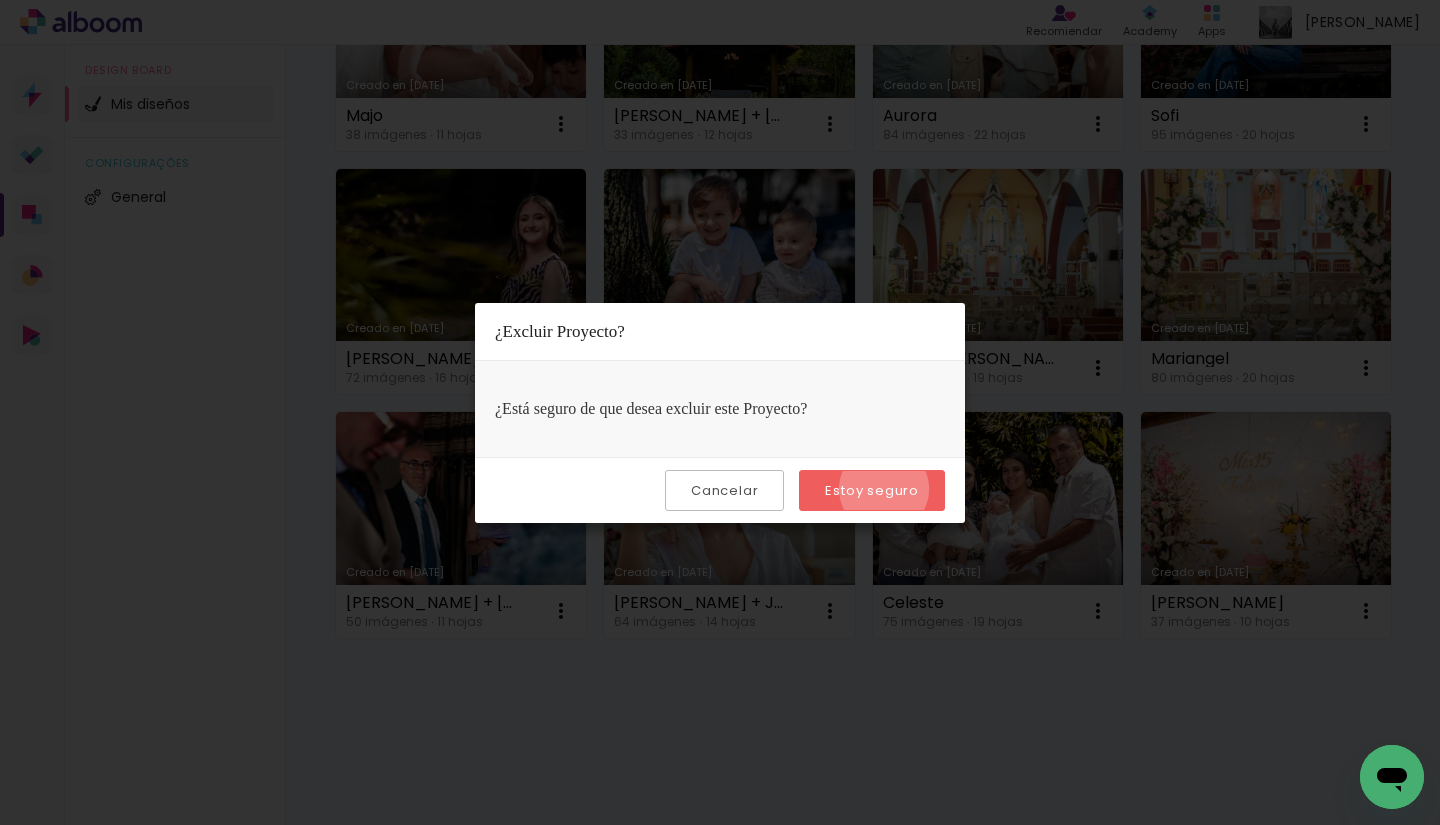 click on "Estoy seguro" at bounding box center [0, 0] 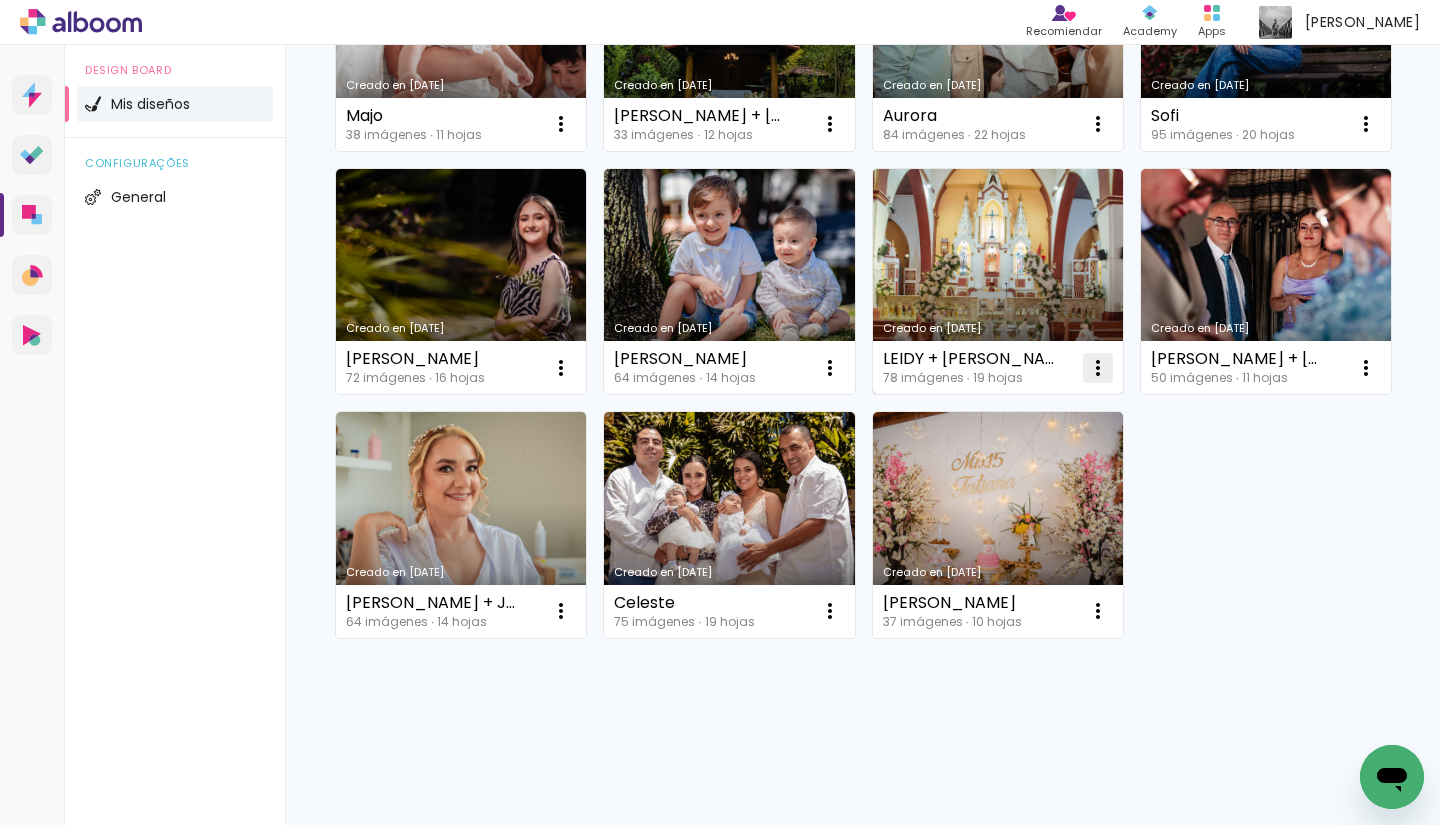 click at bounding box center (561, -363) 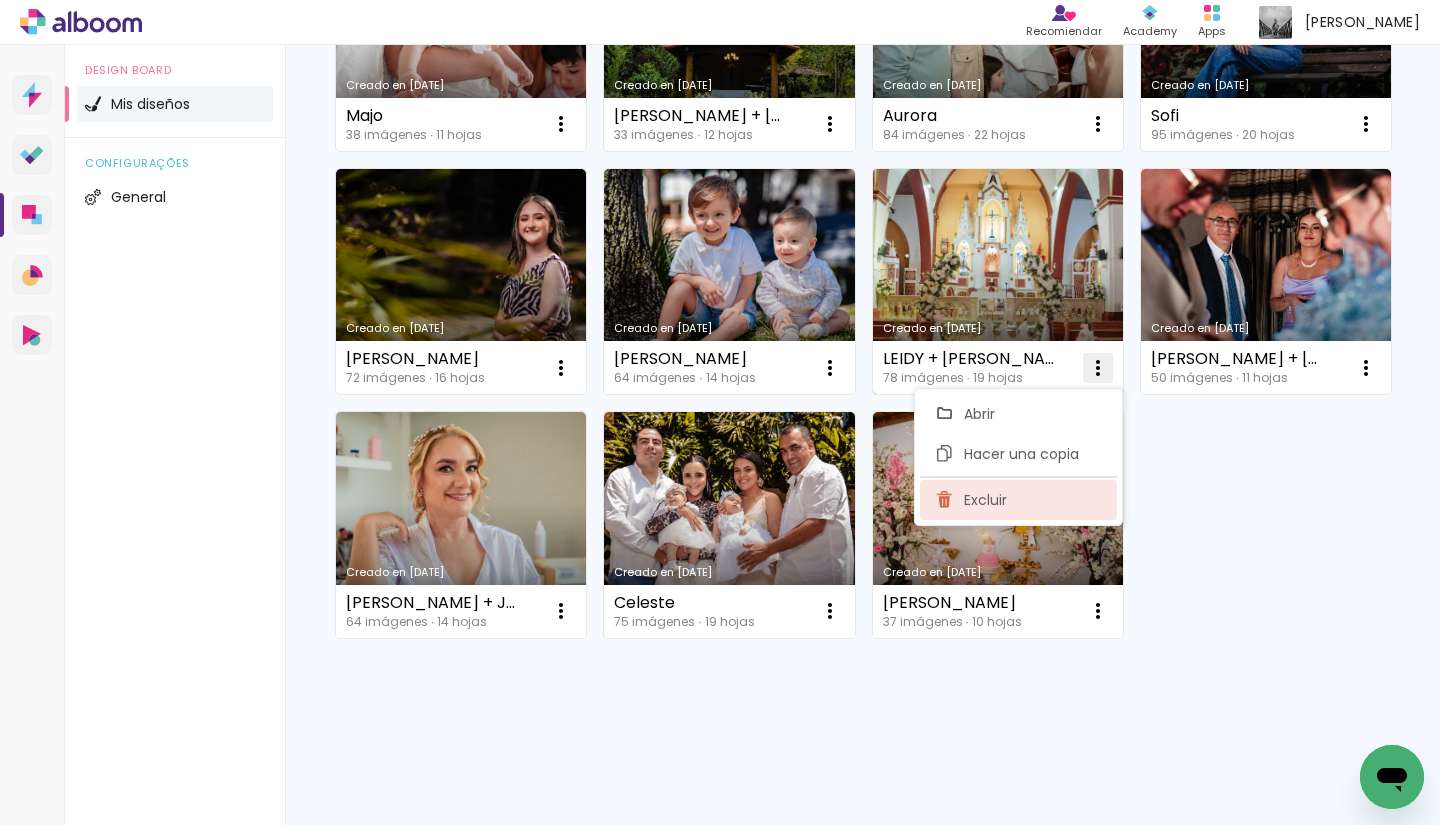 click 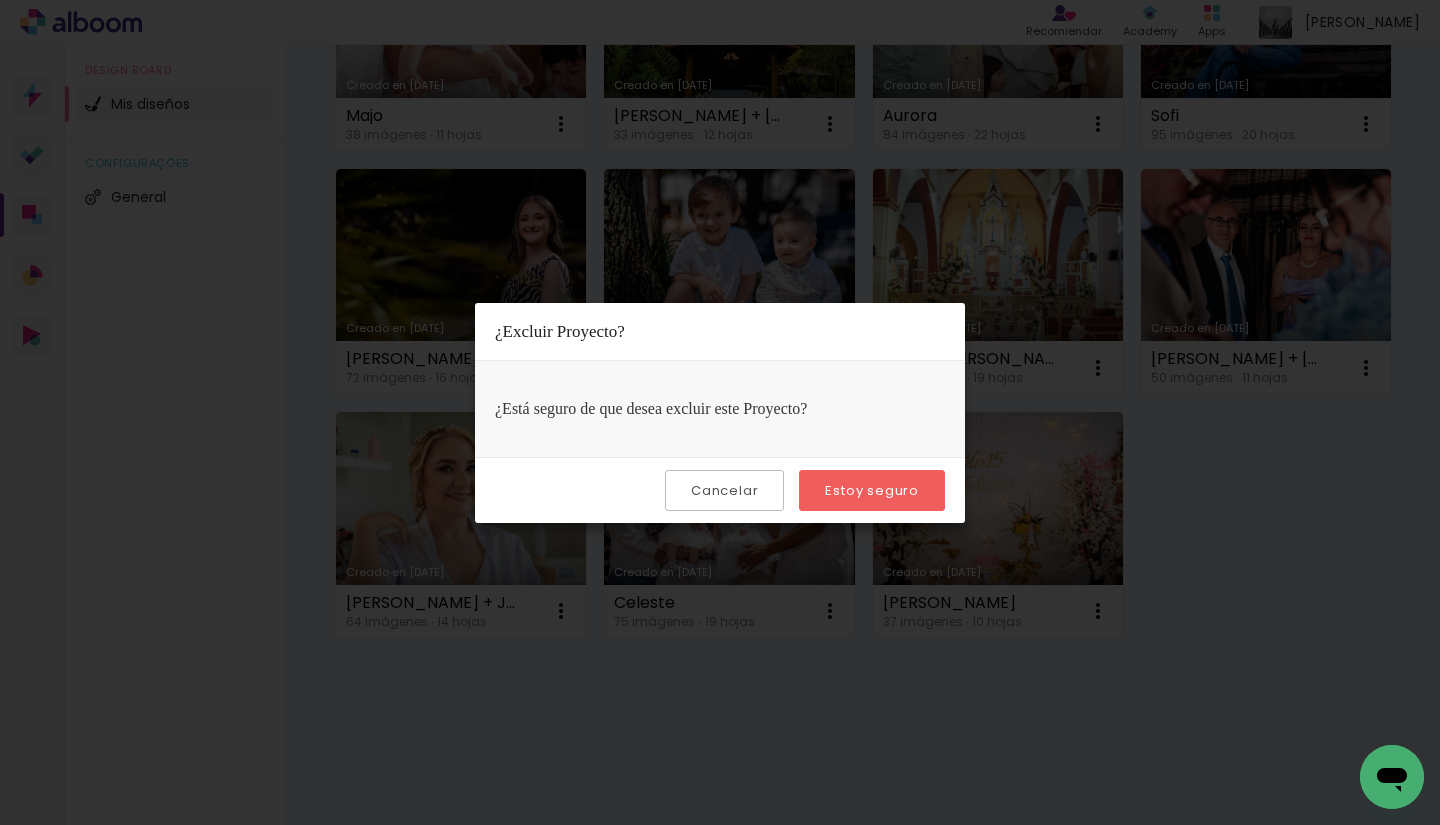click on "Estoy seguro" at bounding box center [0, 0] 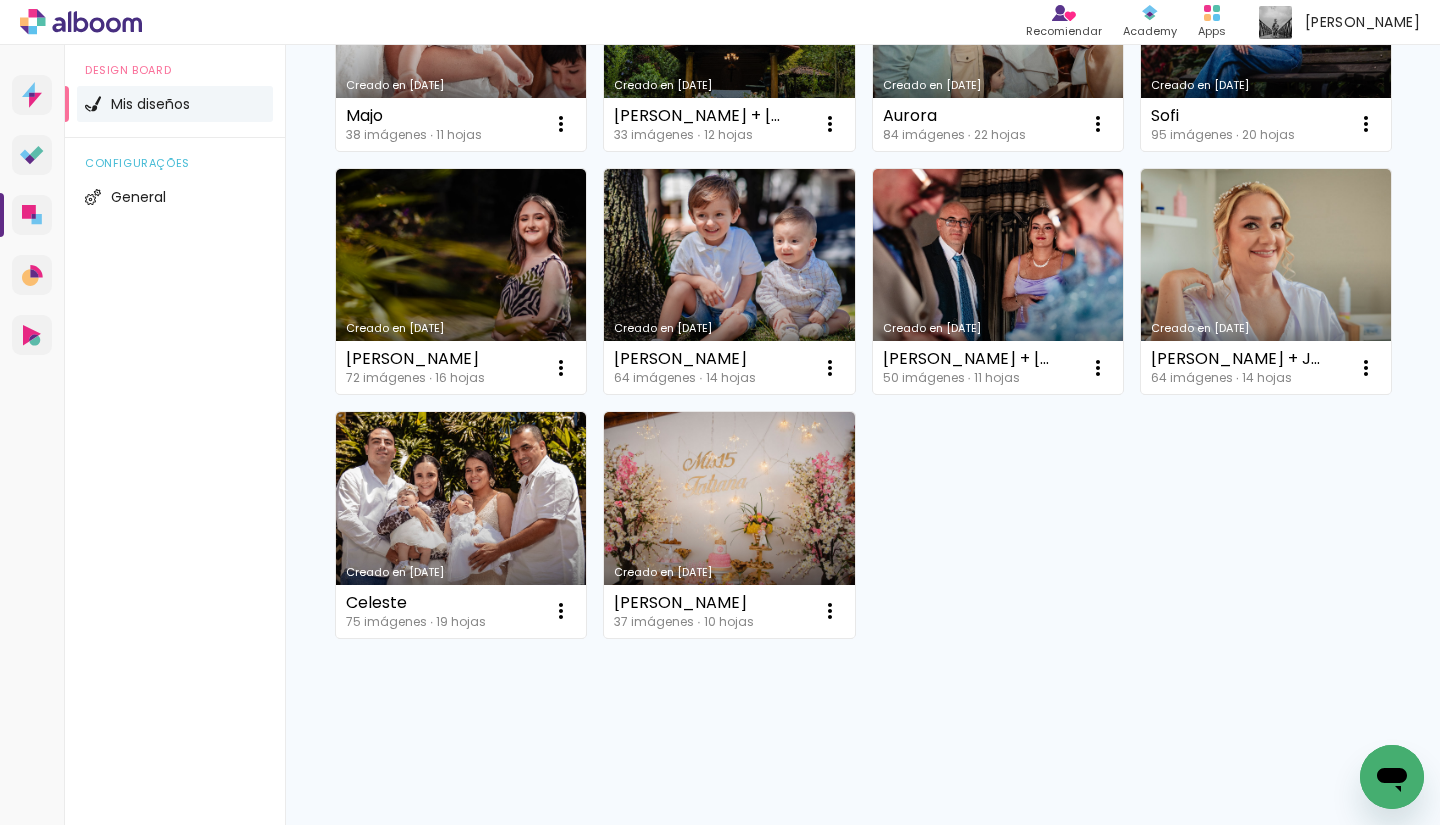 drag, startPoint x: 1094, startPoint y: 610, endPoint x: 1060, endPoint y: 605, distance: 34.36568 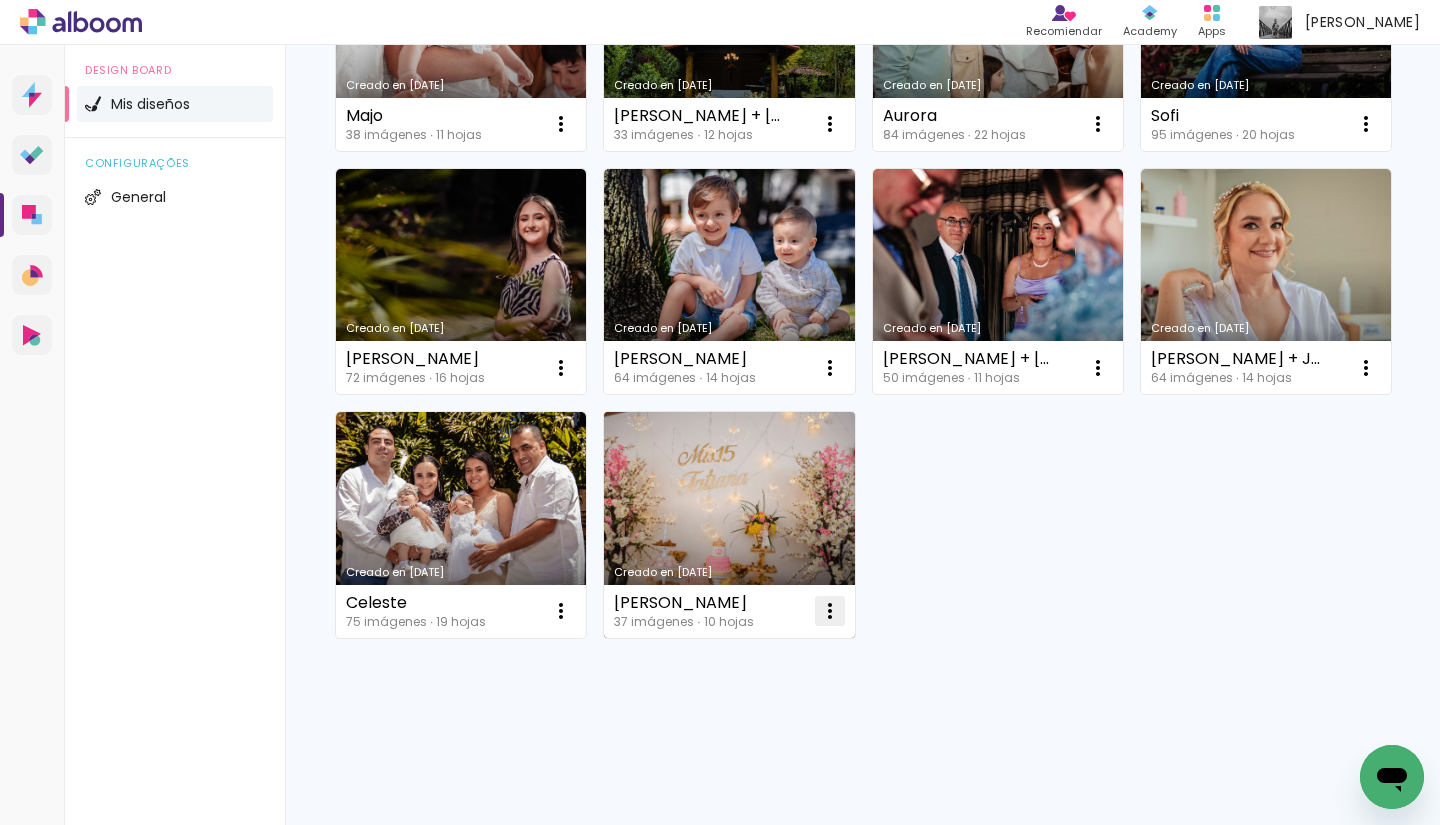 click at bounding box center (561, -363) 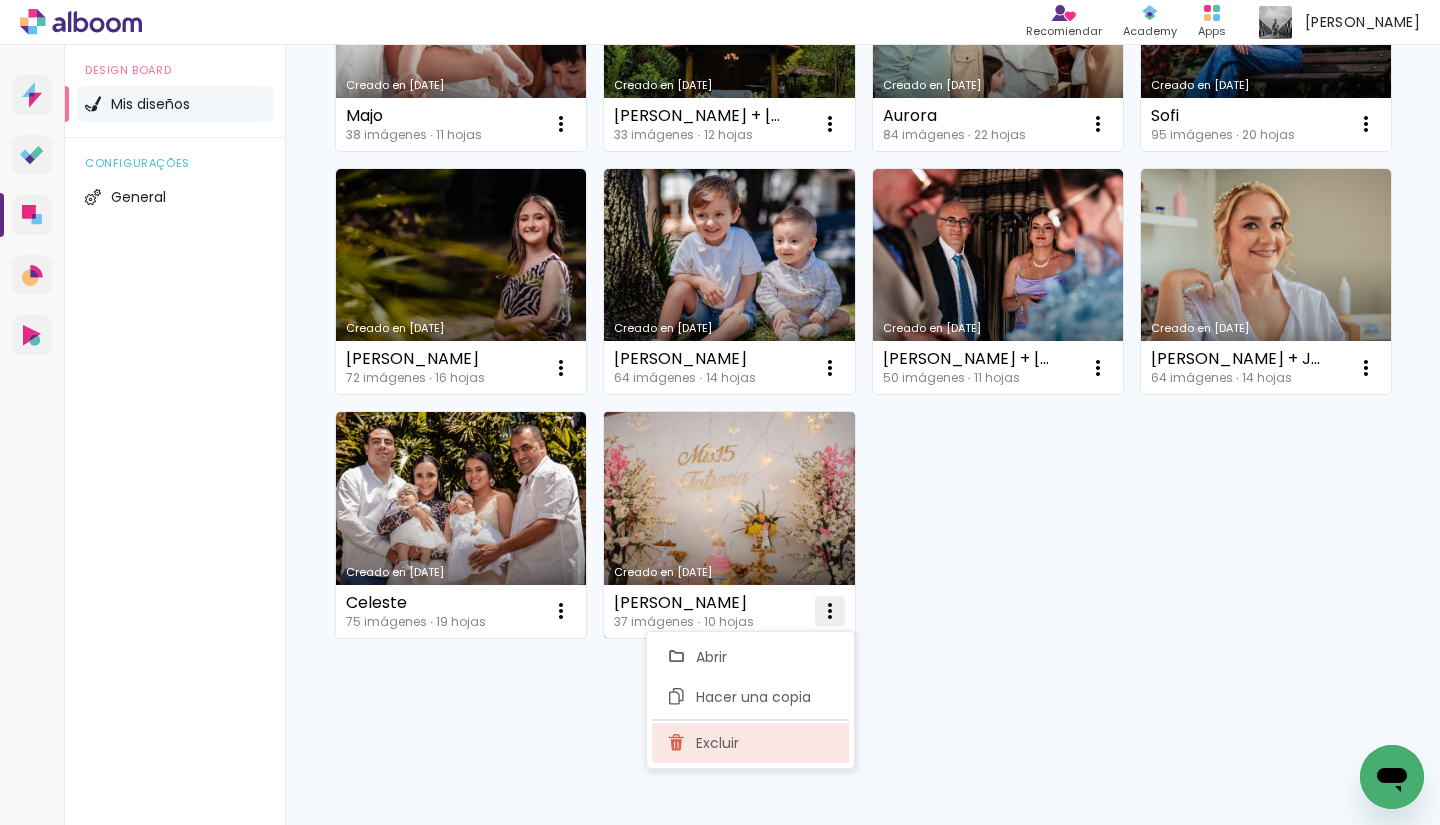 click 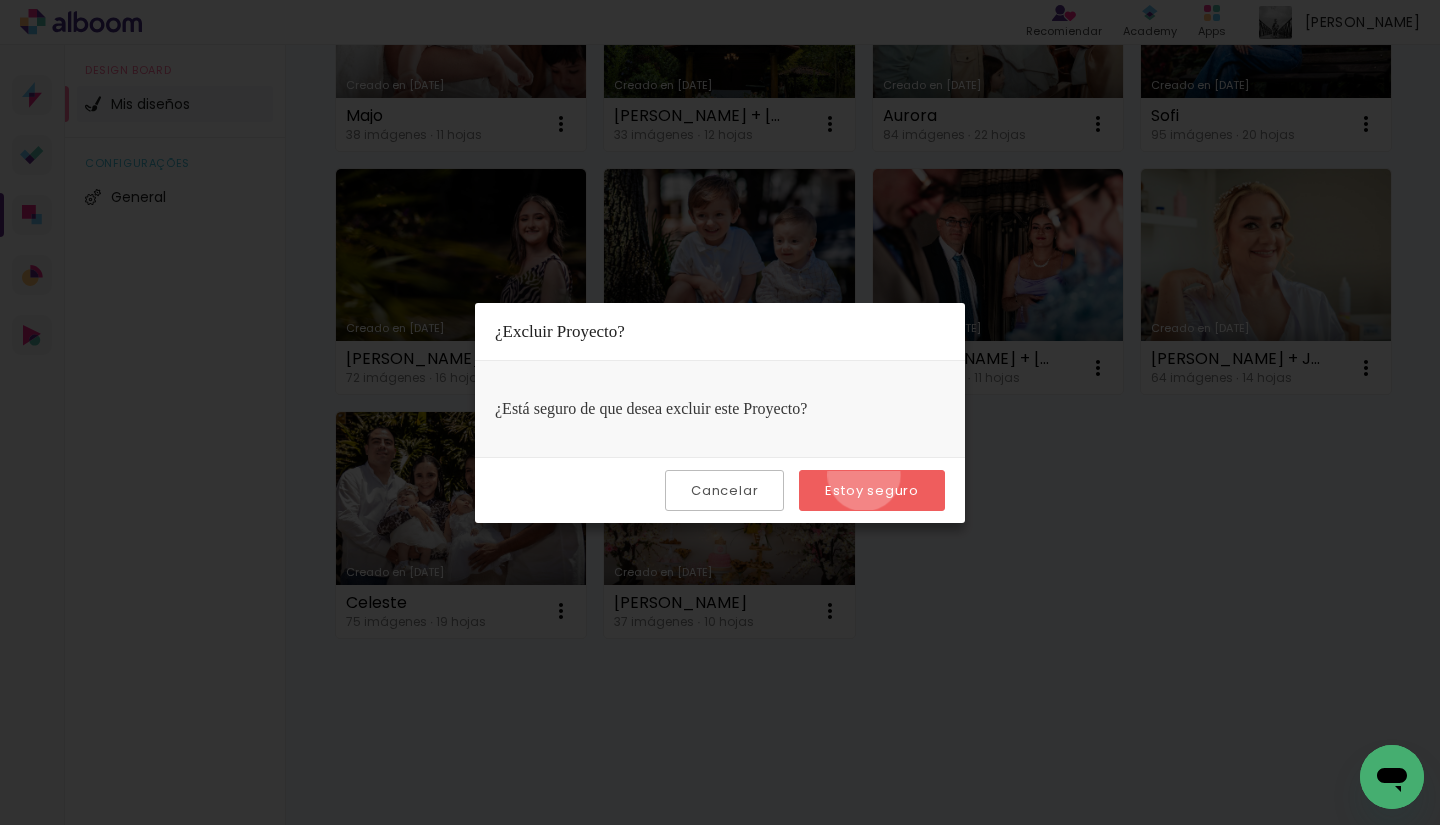 click on "Estoy seguro" at bounding box center [872, 490] 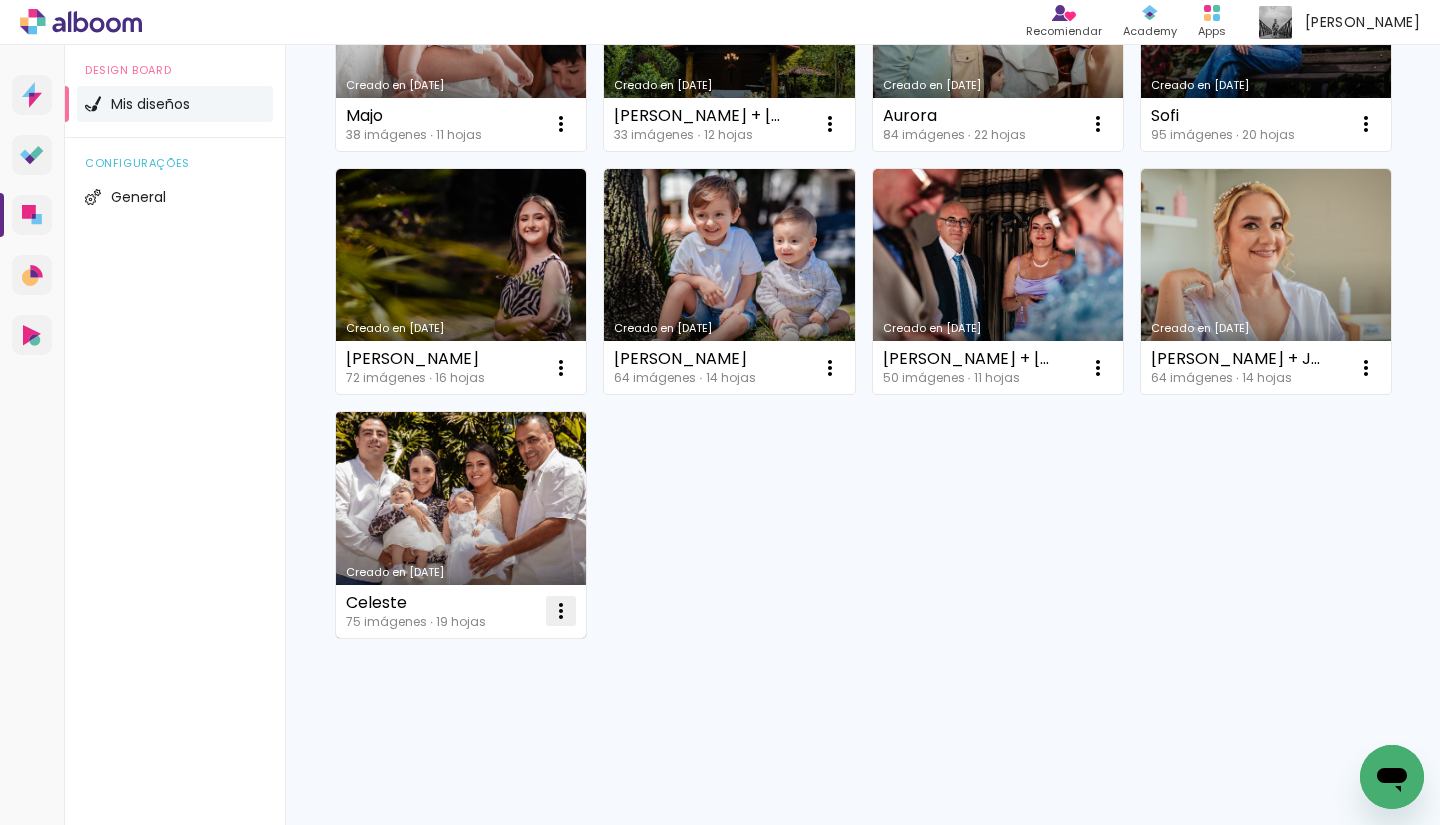 click at bounding box center [561, -363] 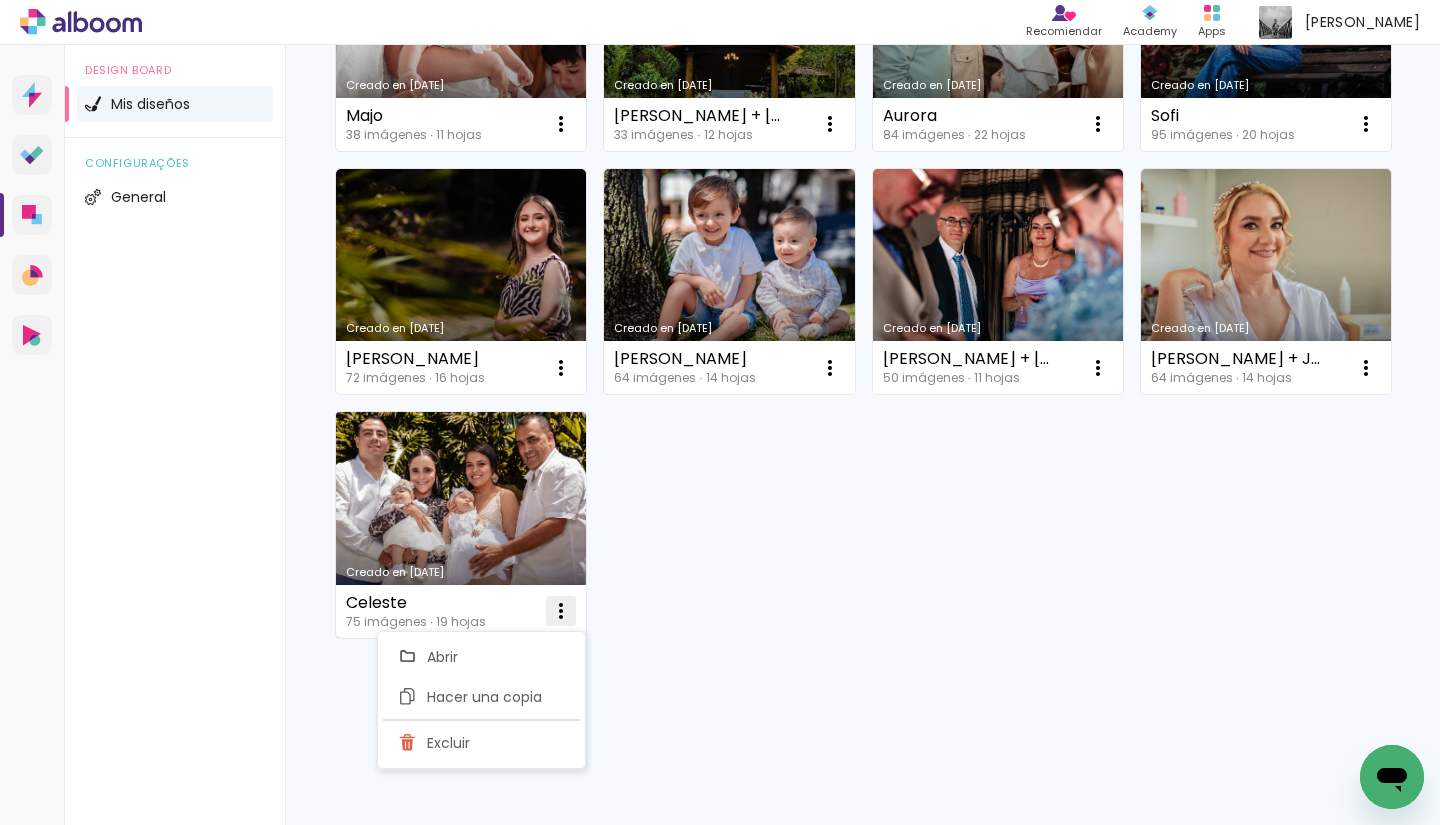 click 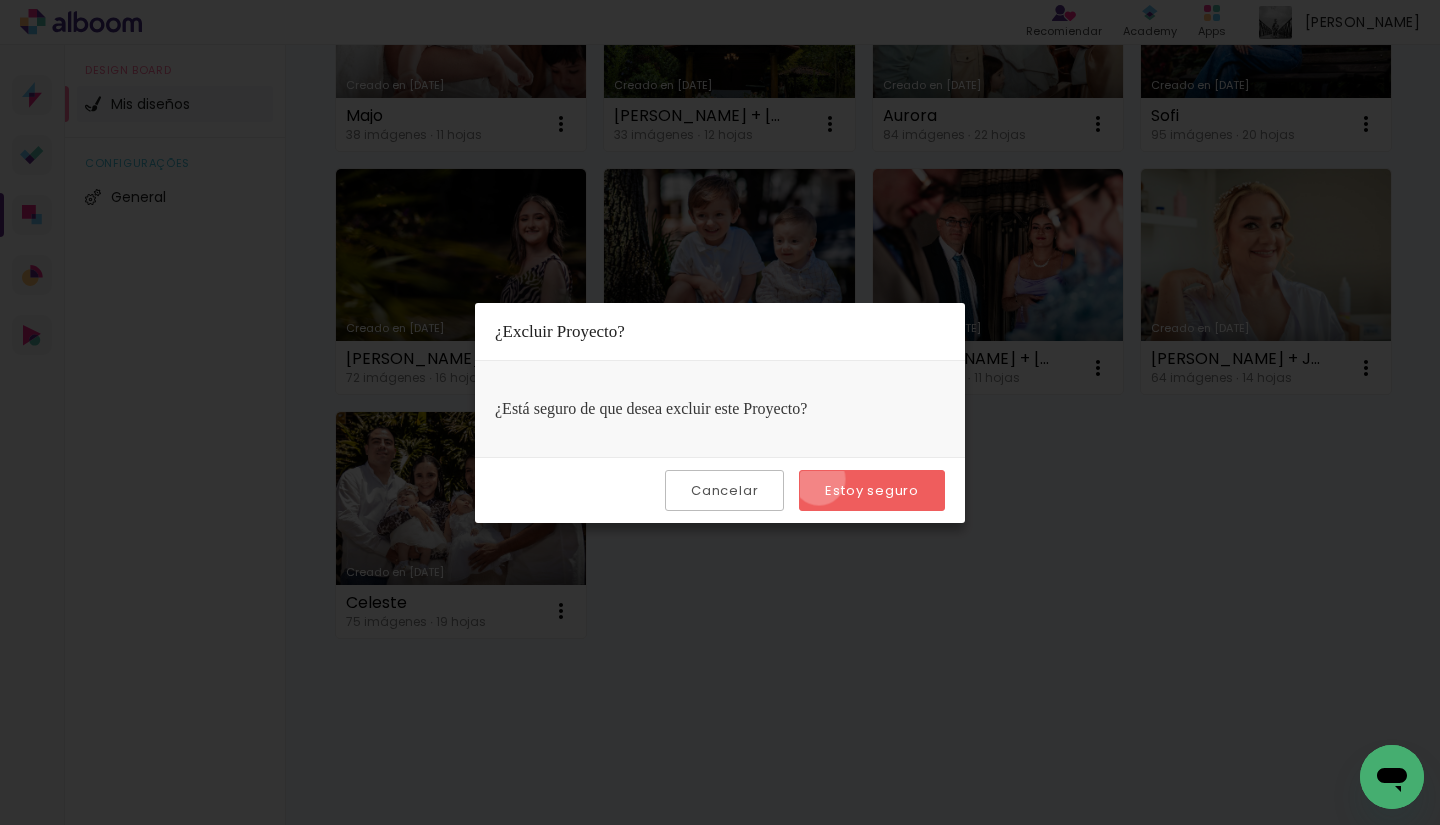 click on "Estoy seguro" at bounding box center [872, 490] 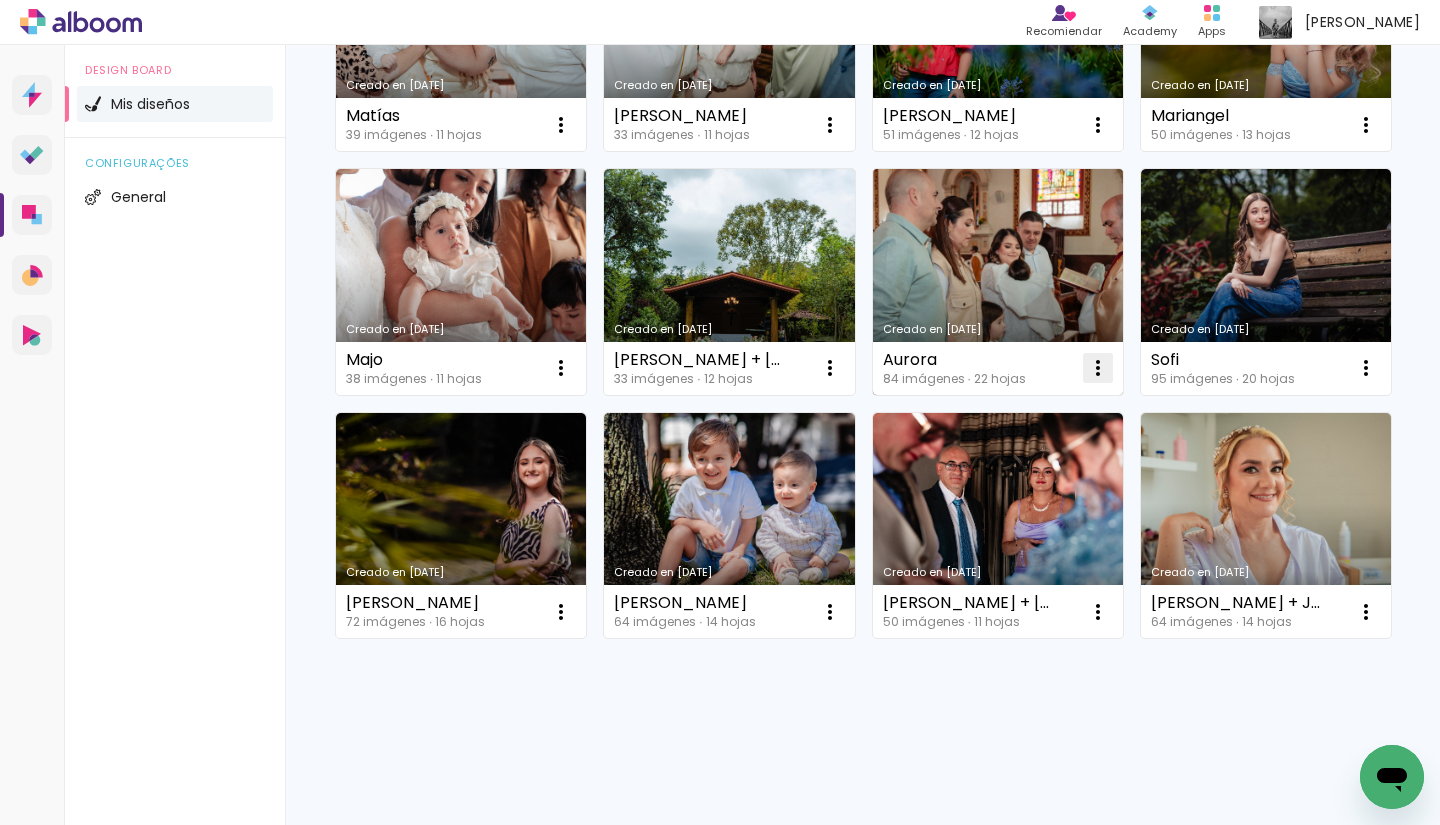 scroll, scrollTop: 574, scrollLeft: 0, axis: vertical 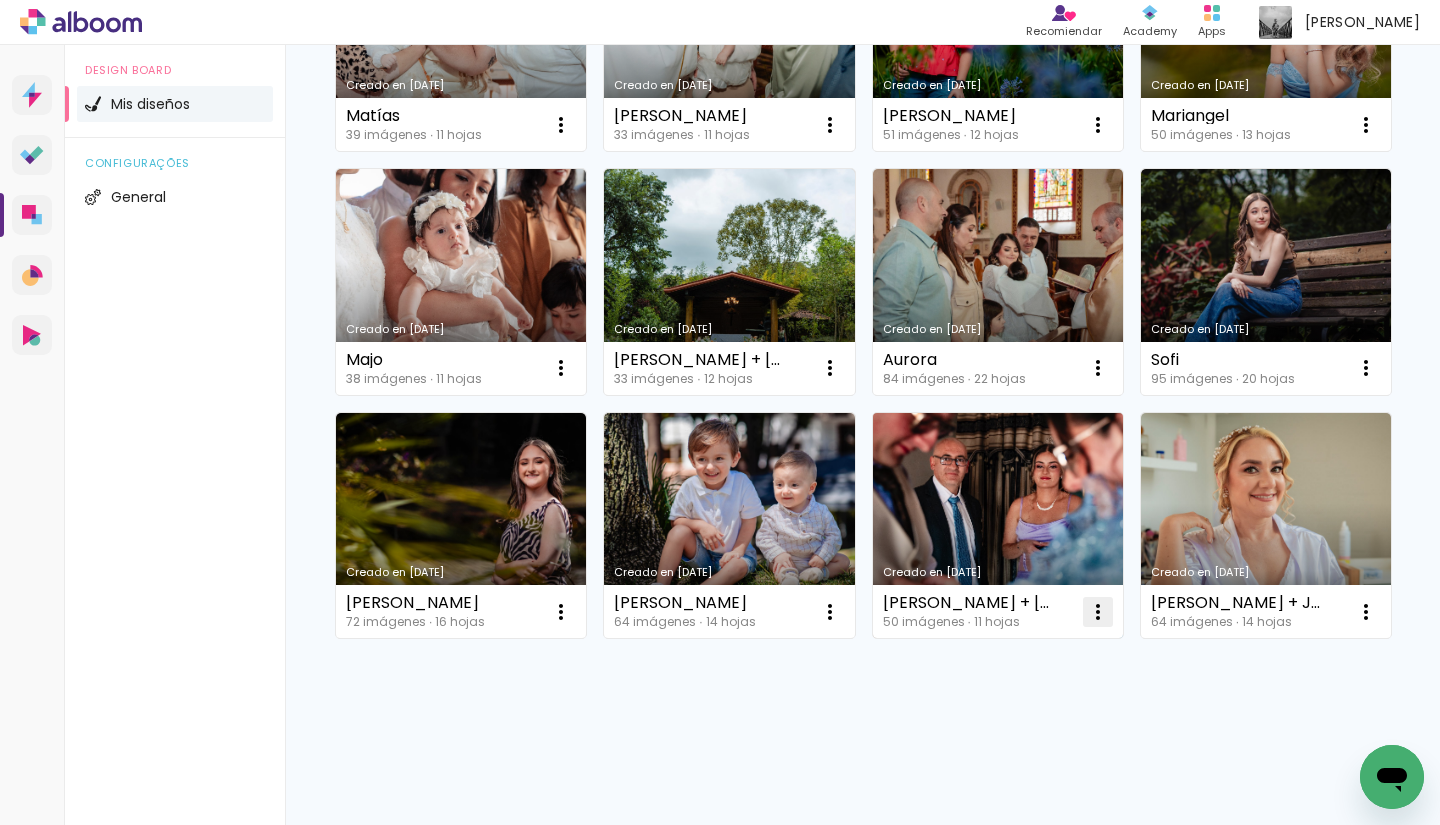 click at bounding box center (1098, 612) 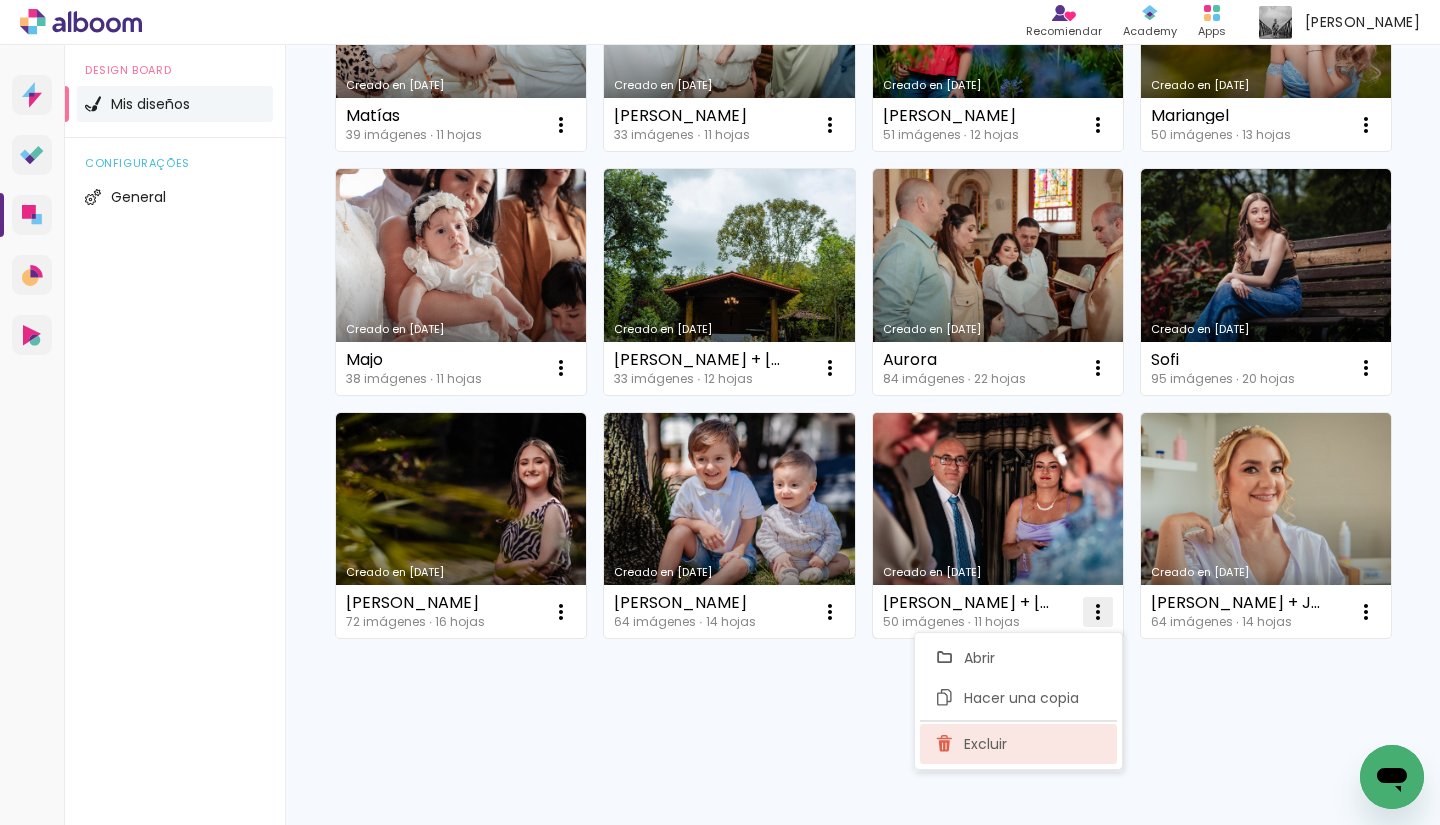 click 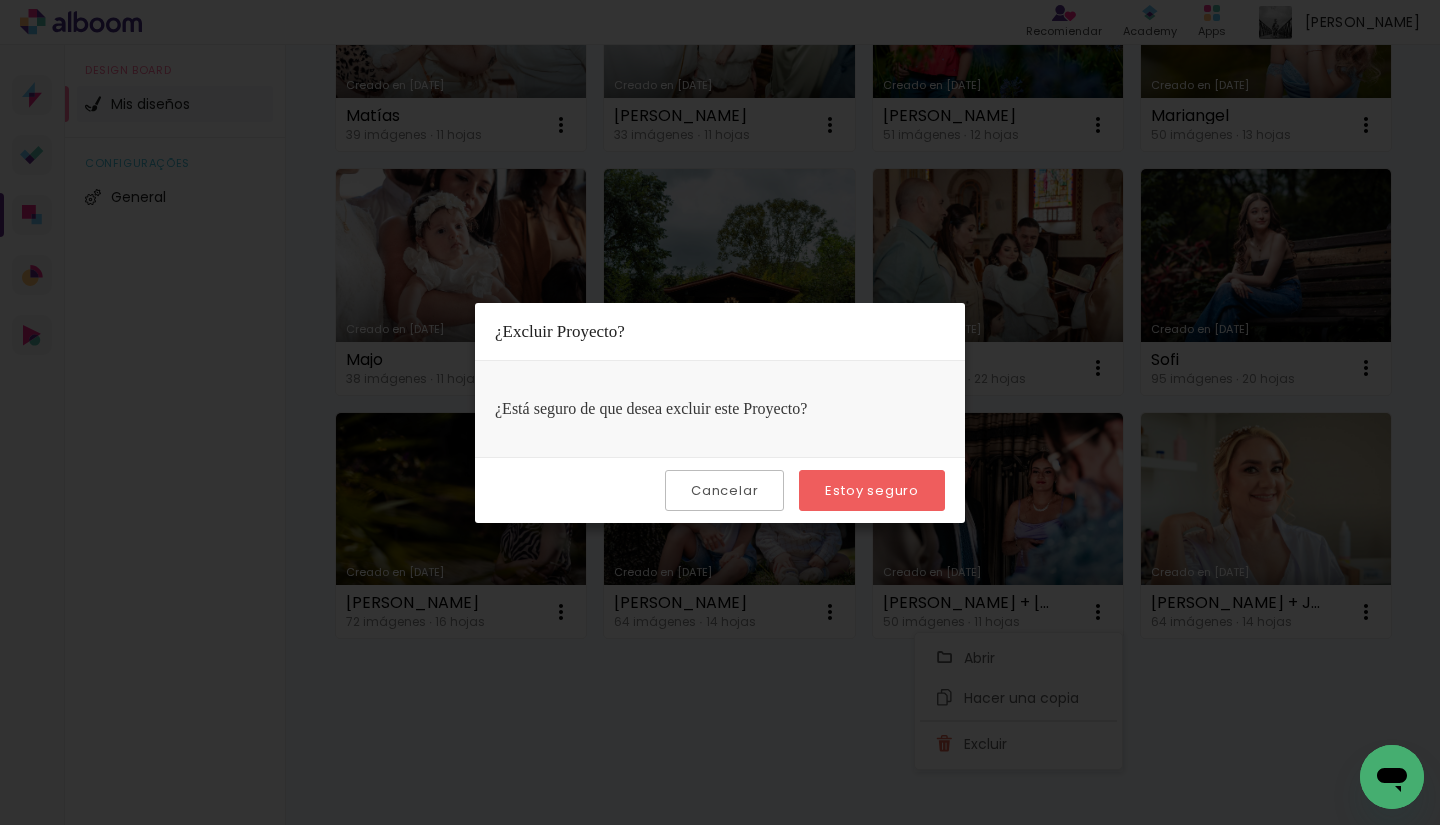 click on "Estoy seguro" at bounding box center (0, 0) 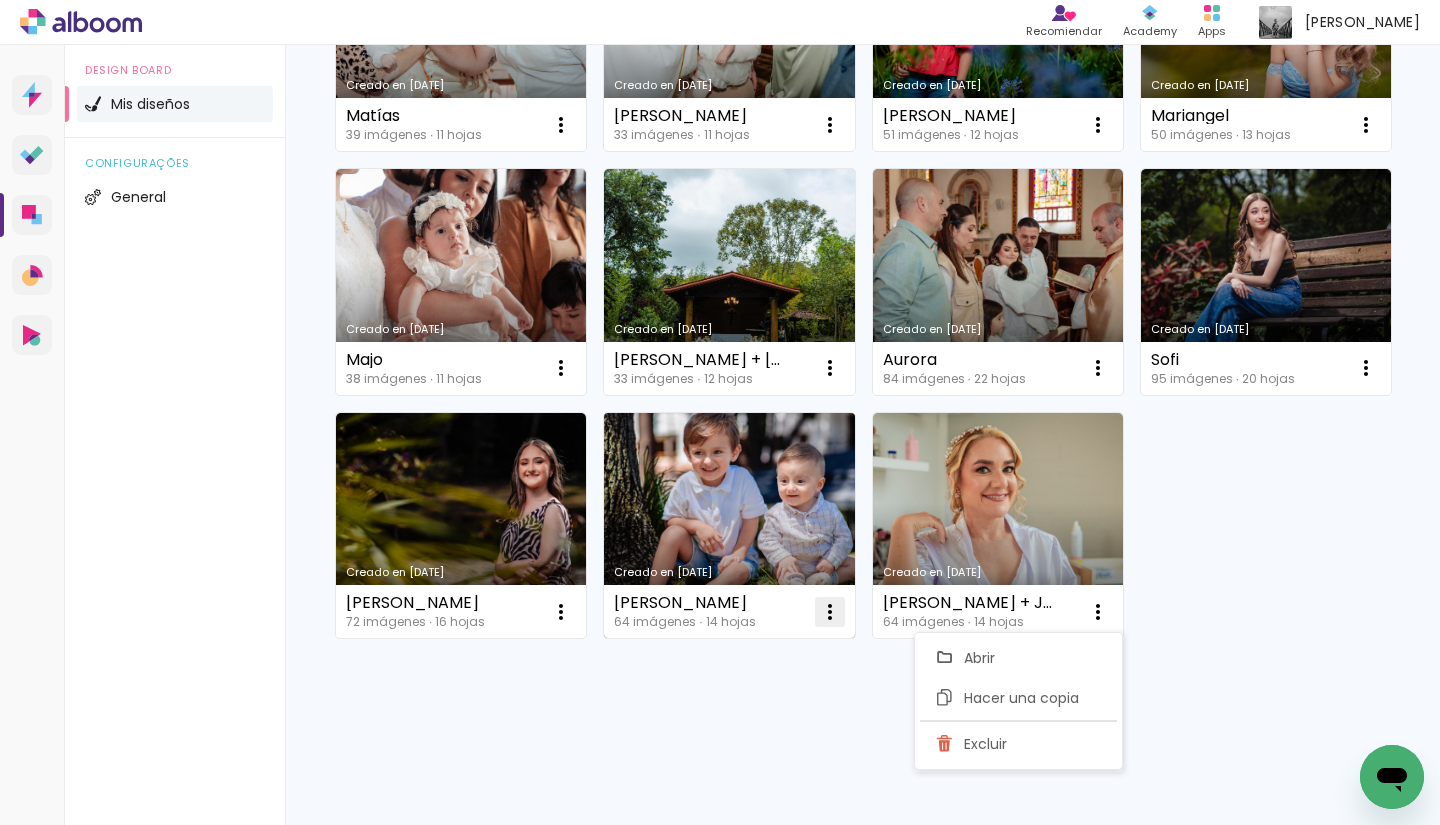 click at bounding box center (561, -119) 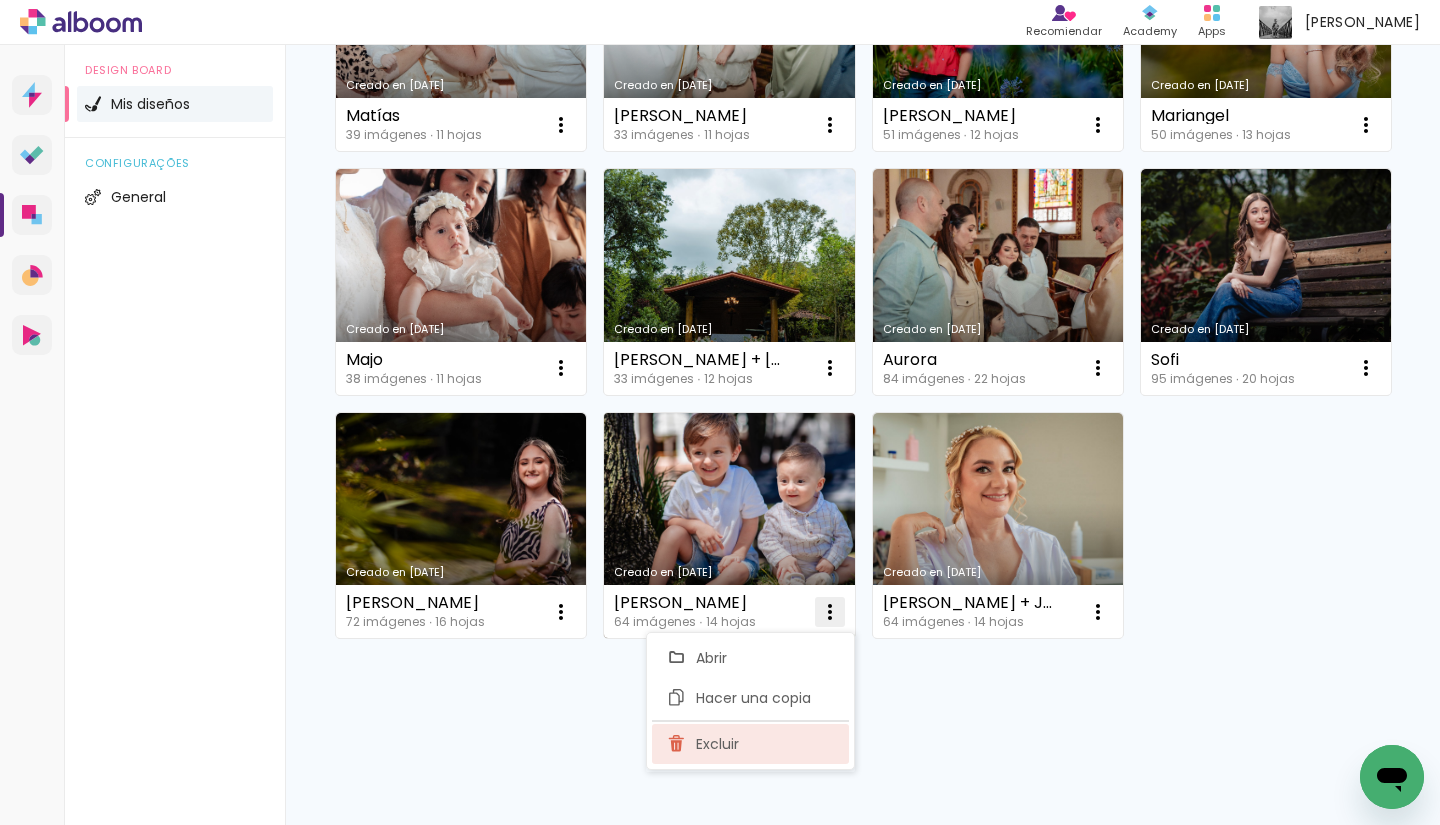 click 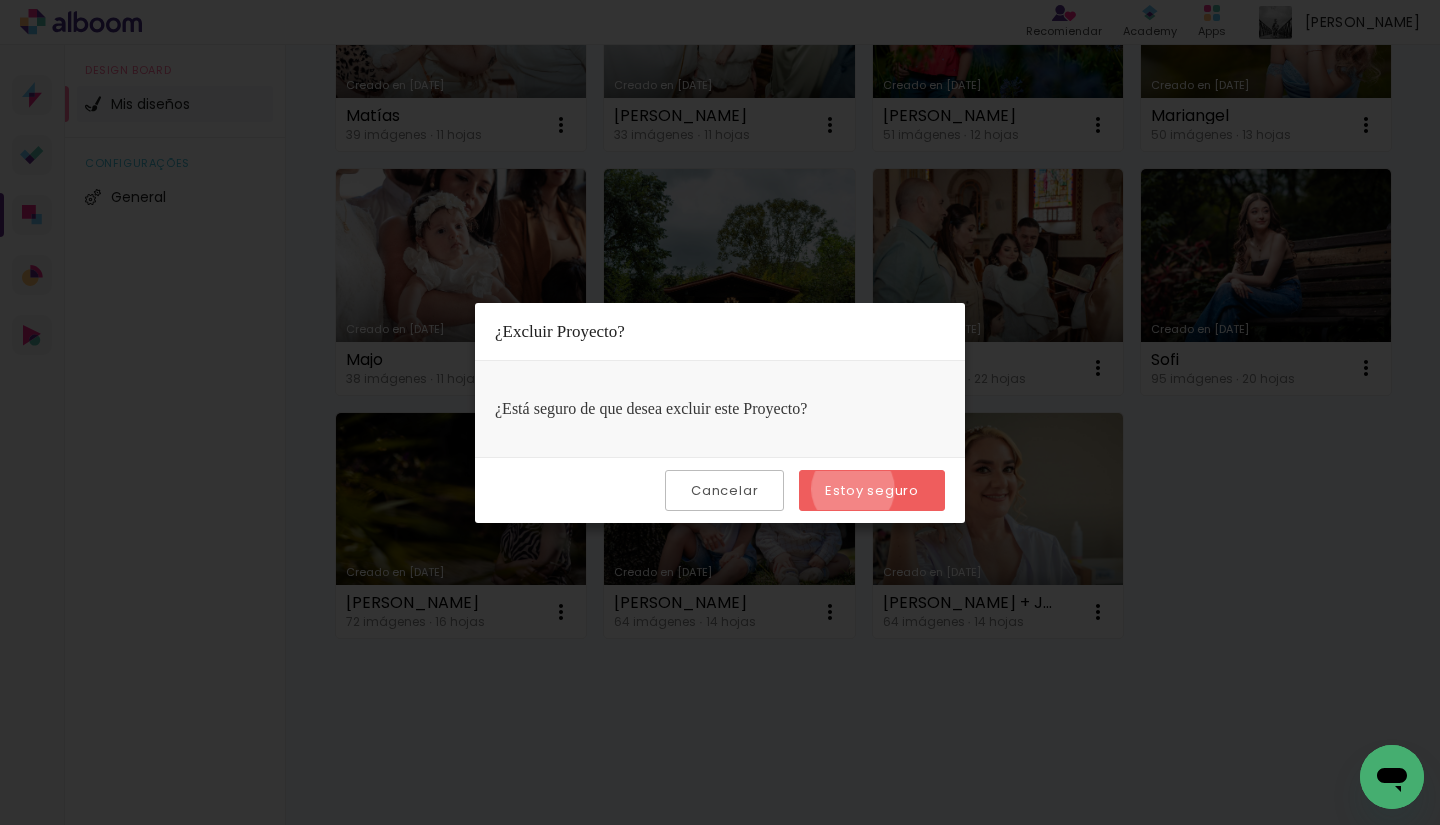 click on "Estoy seguro" at bounding box center (0, 0) 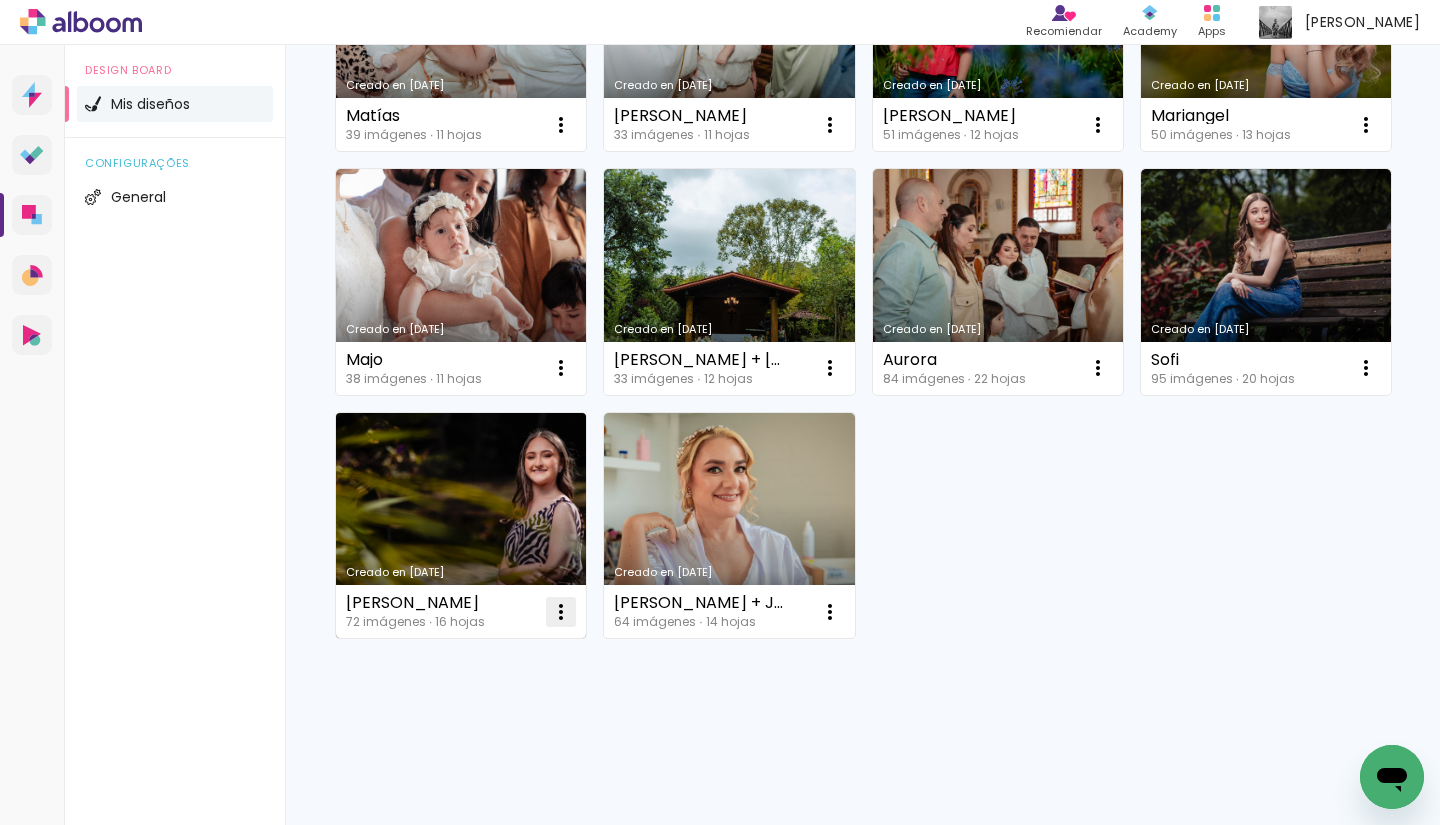 click at bounding box center [561, 612] 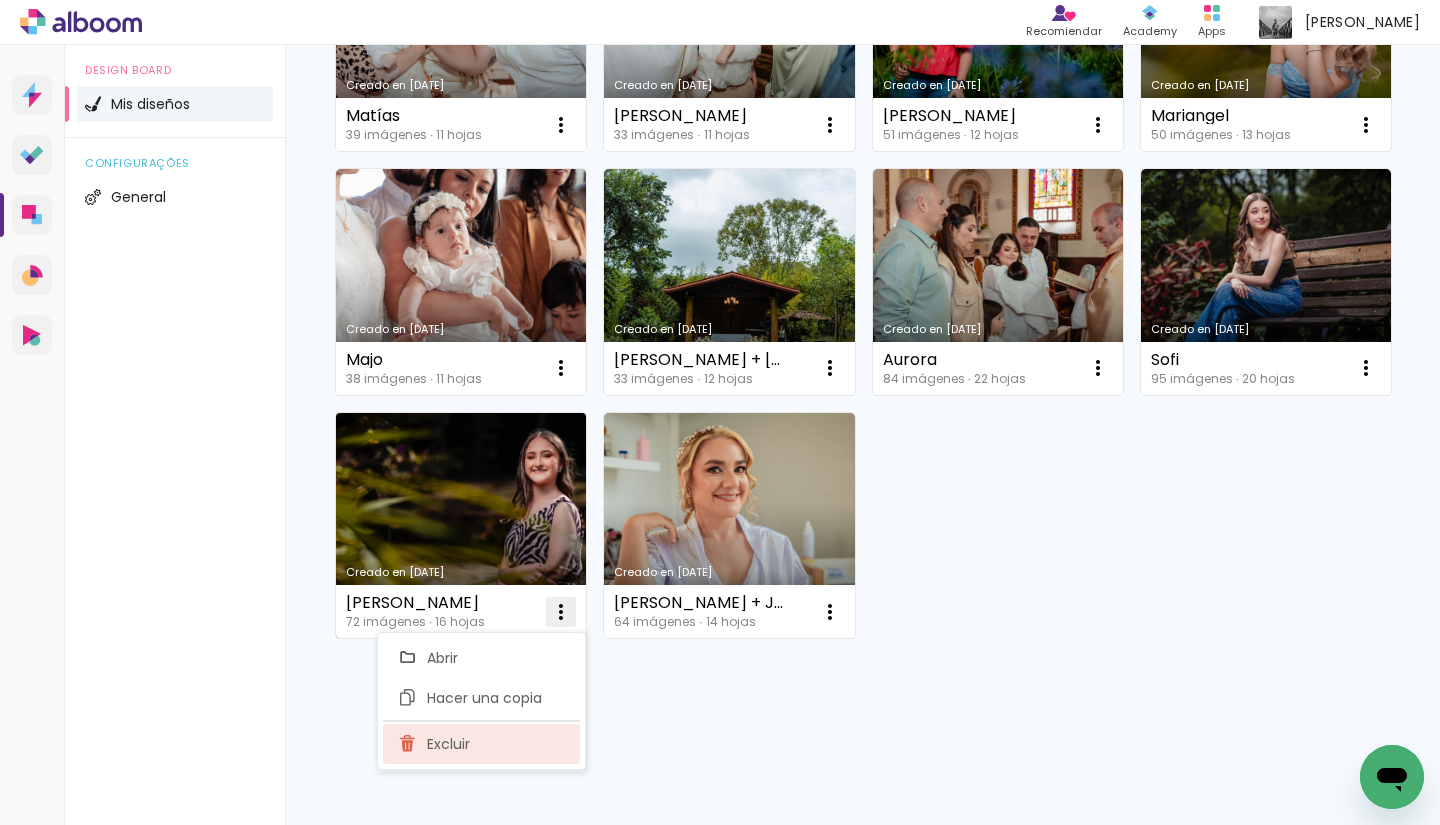 click 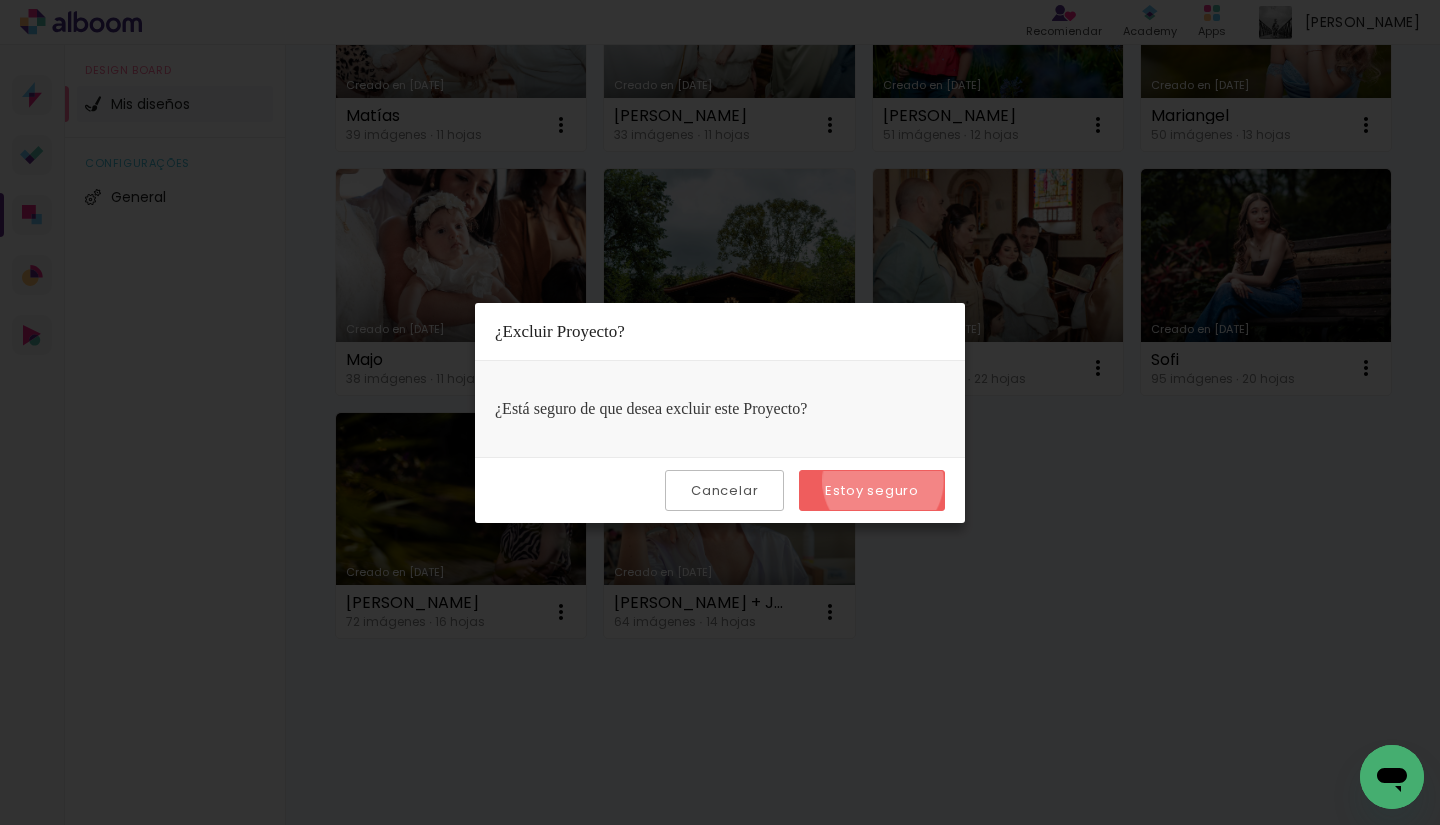 click on "Estoy seguro" at bounding box center (0, 0) 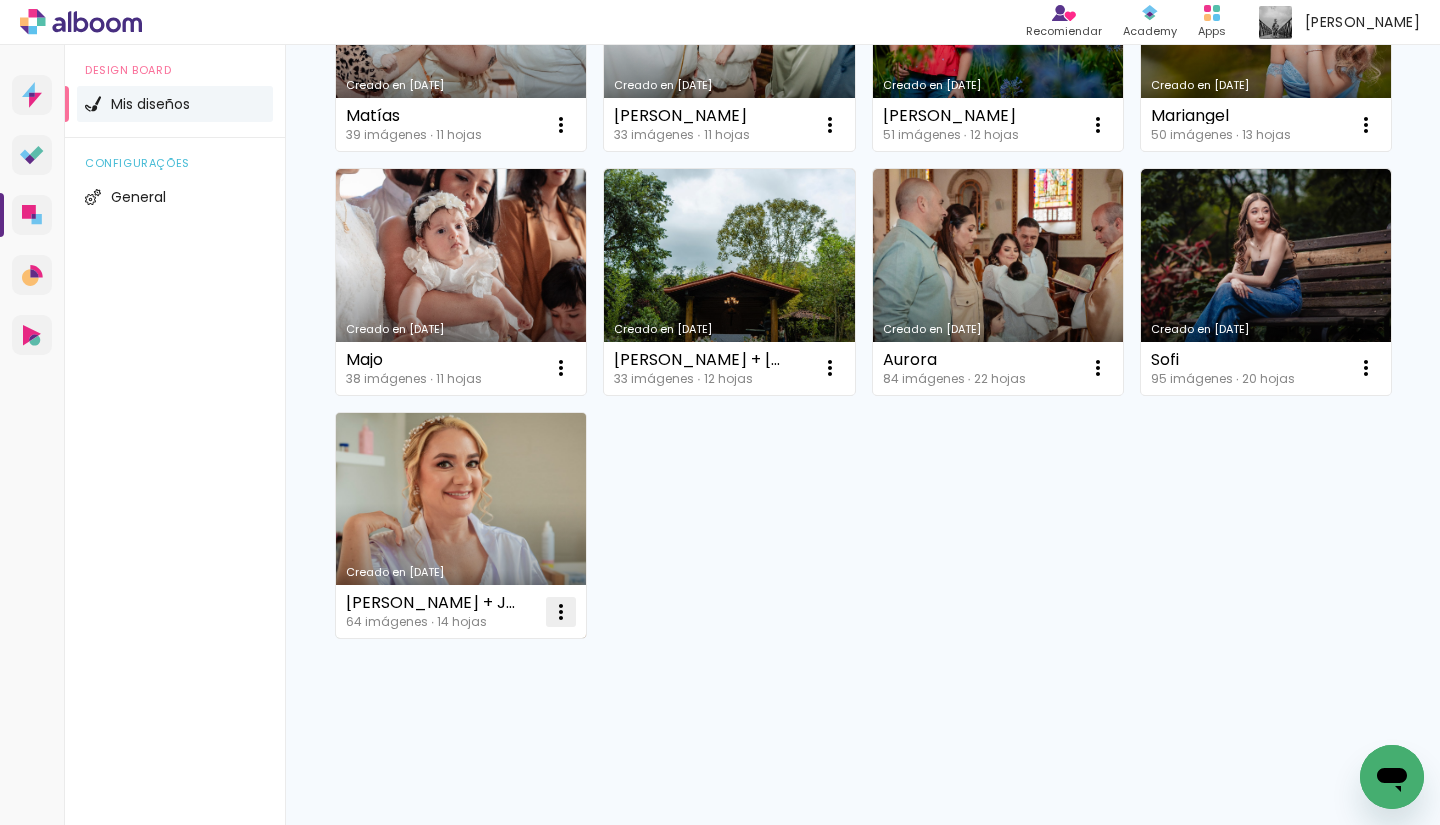 drag, startPoint x: 562, startPoint y: 611, endPoint x: 554, endPoint y: 619, distance: 11.313708 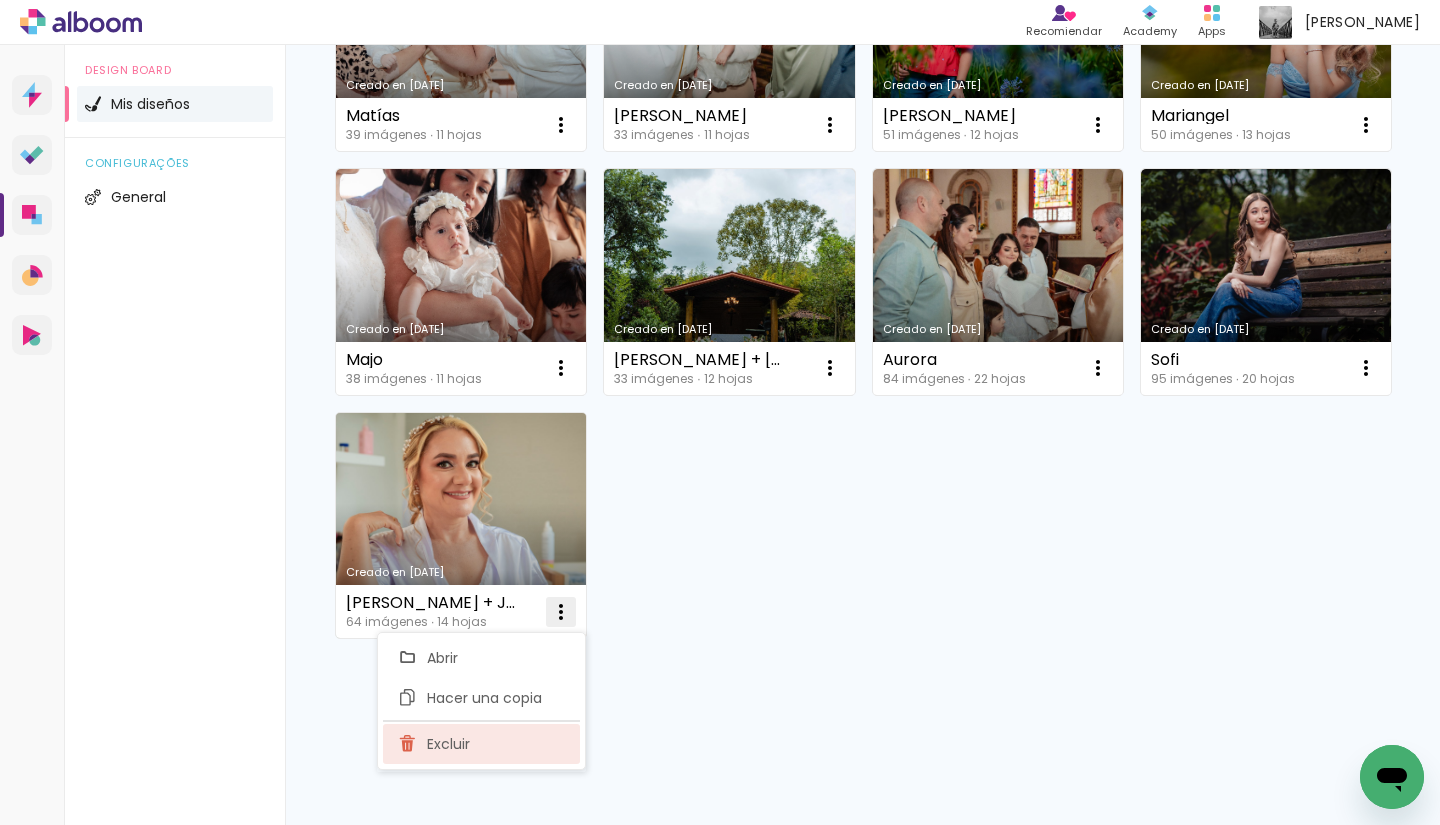 click 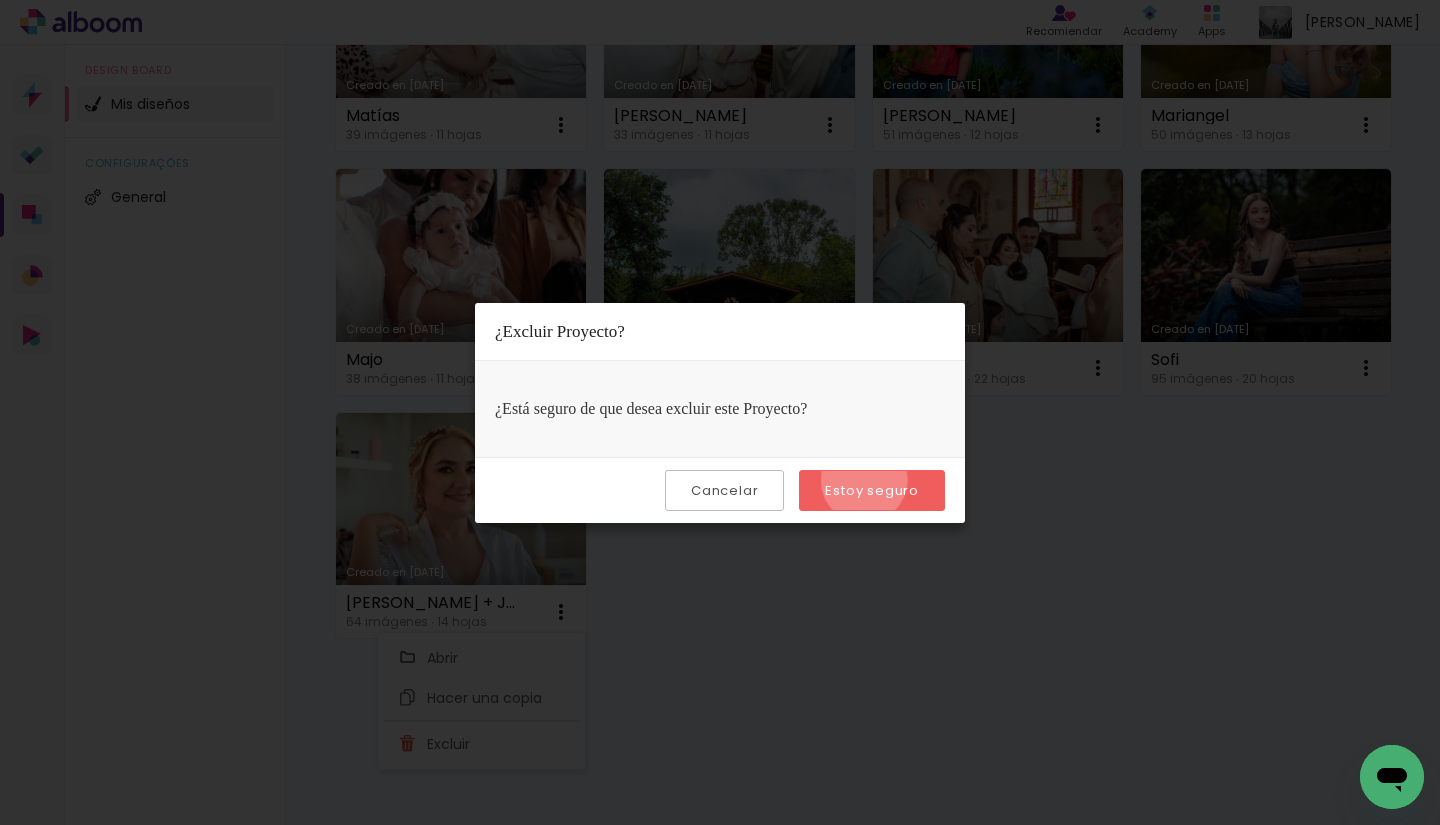 click on "Estoy seguro" at bounding box center (0, 0) 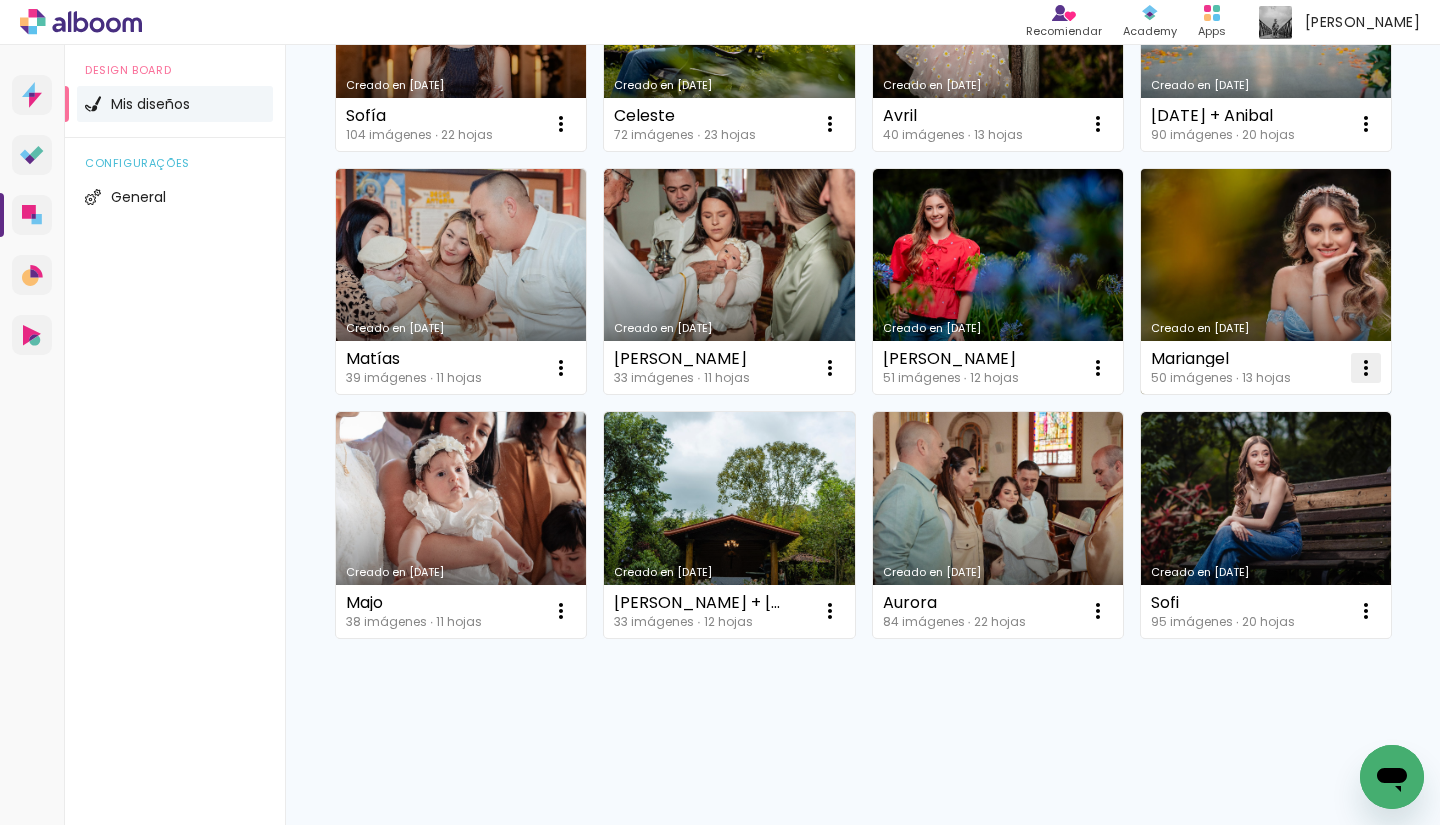 scroll, scrollTop: 331, scrollLeft: 0, axis: vertical 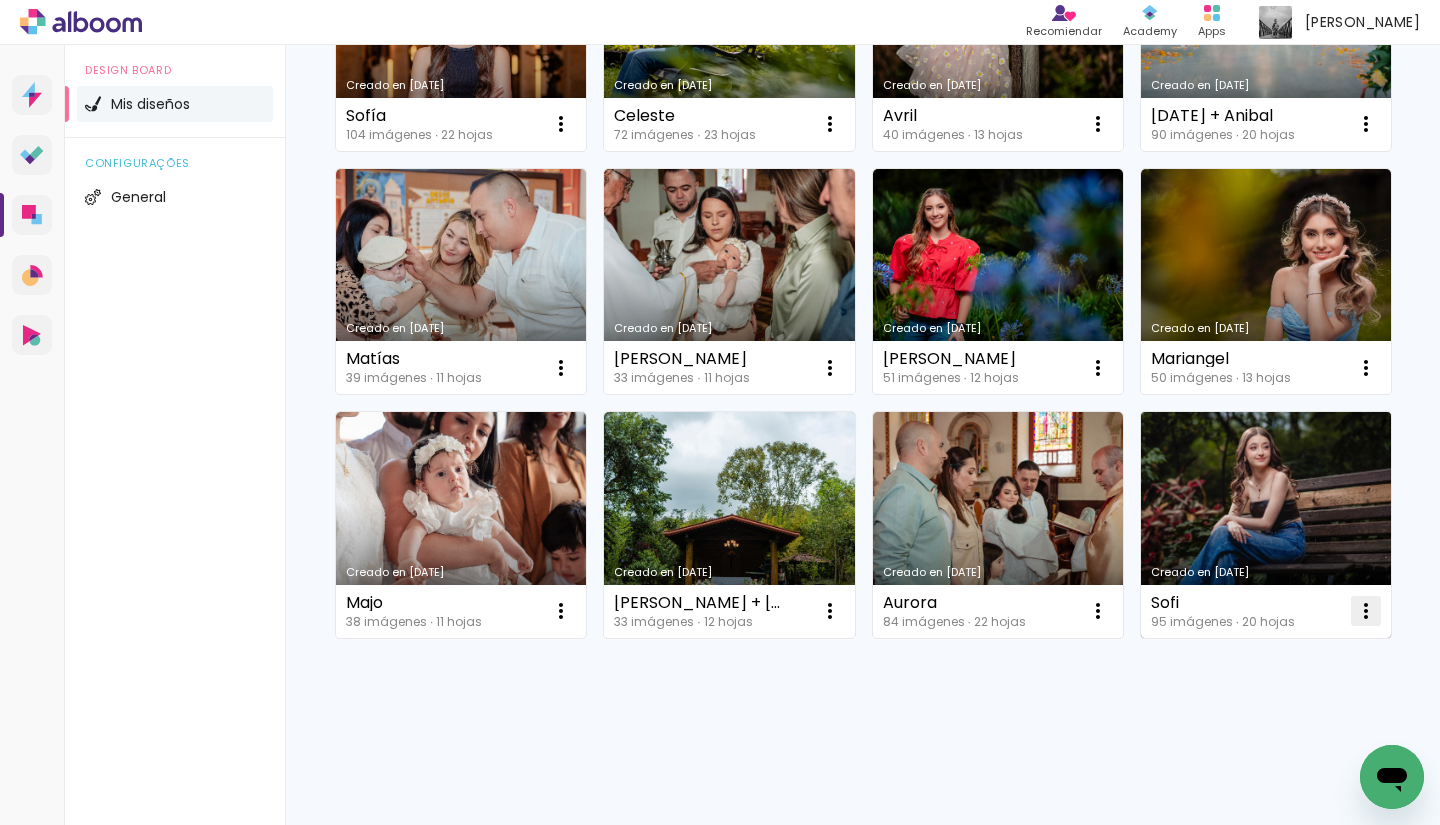 click at bounding box center [561, 124] 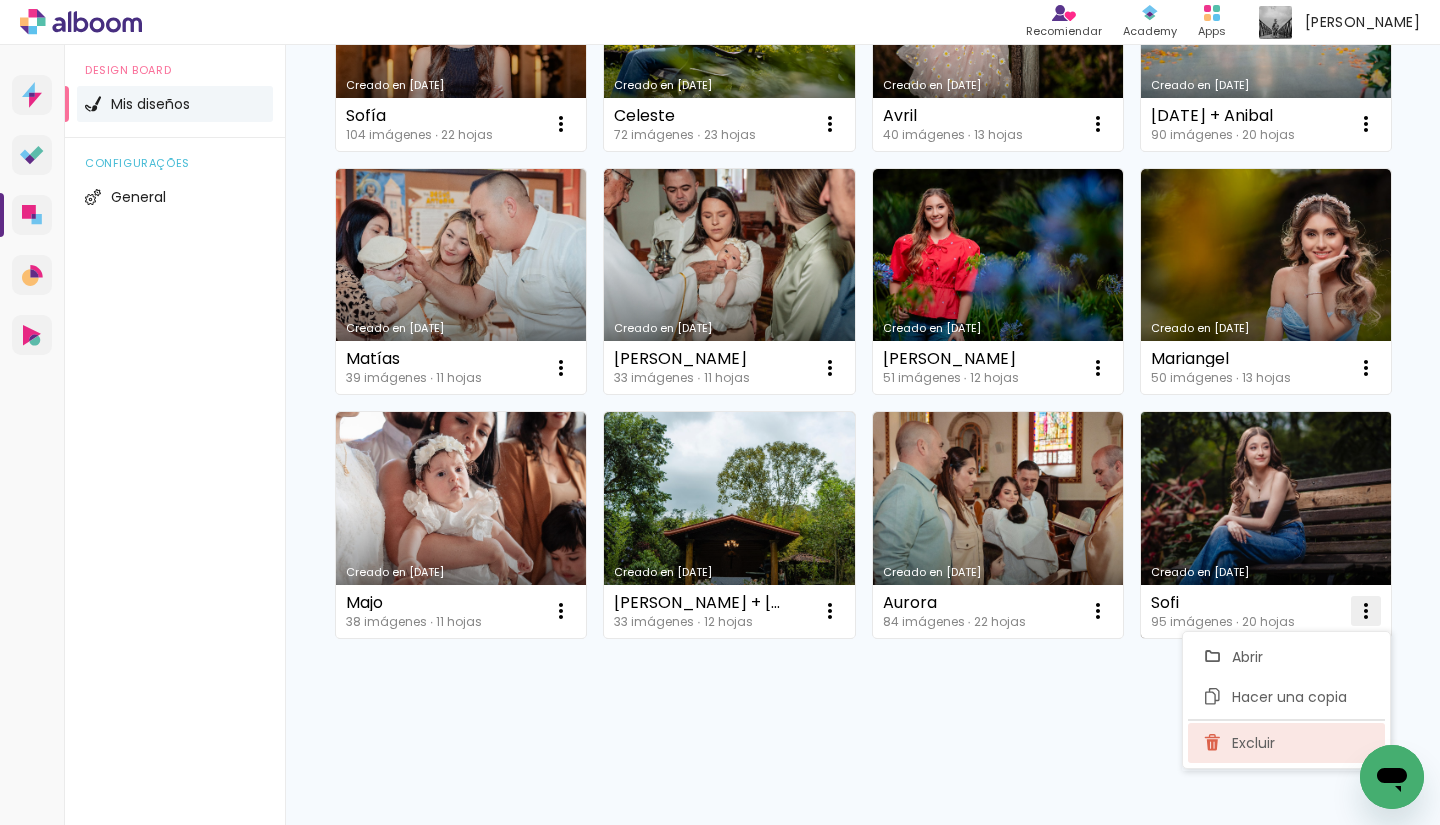 click 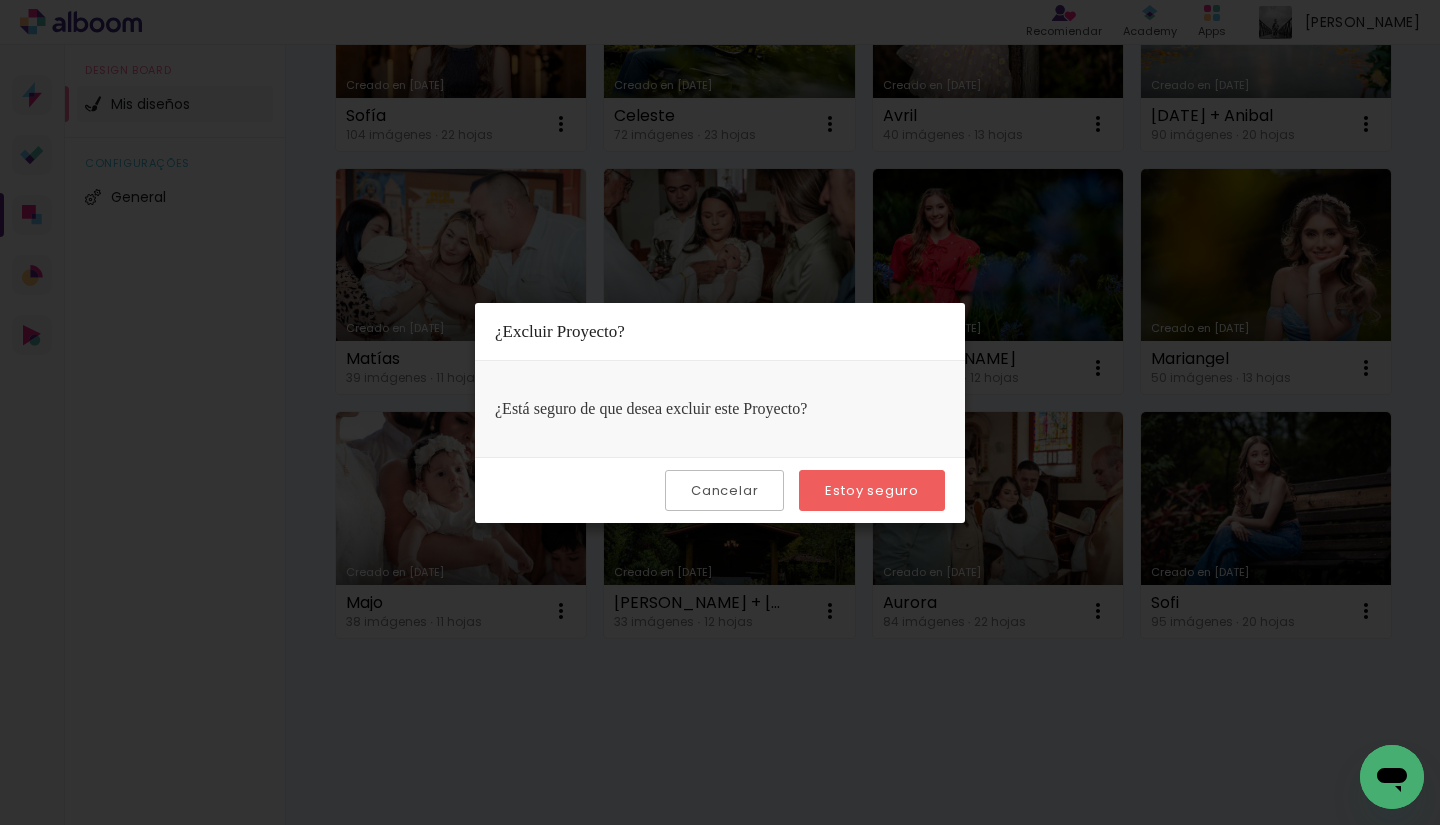 click on "Estoy seguro" at bounding box center [0, 0] 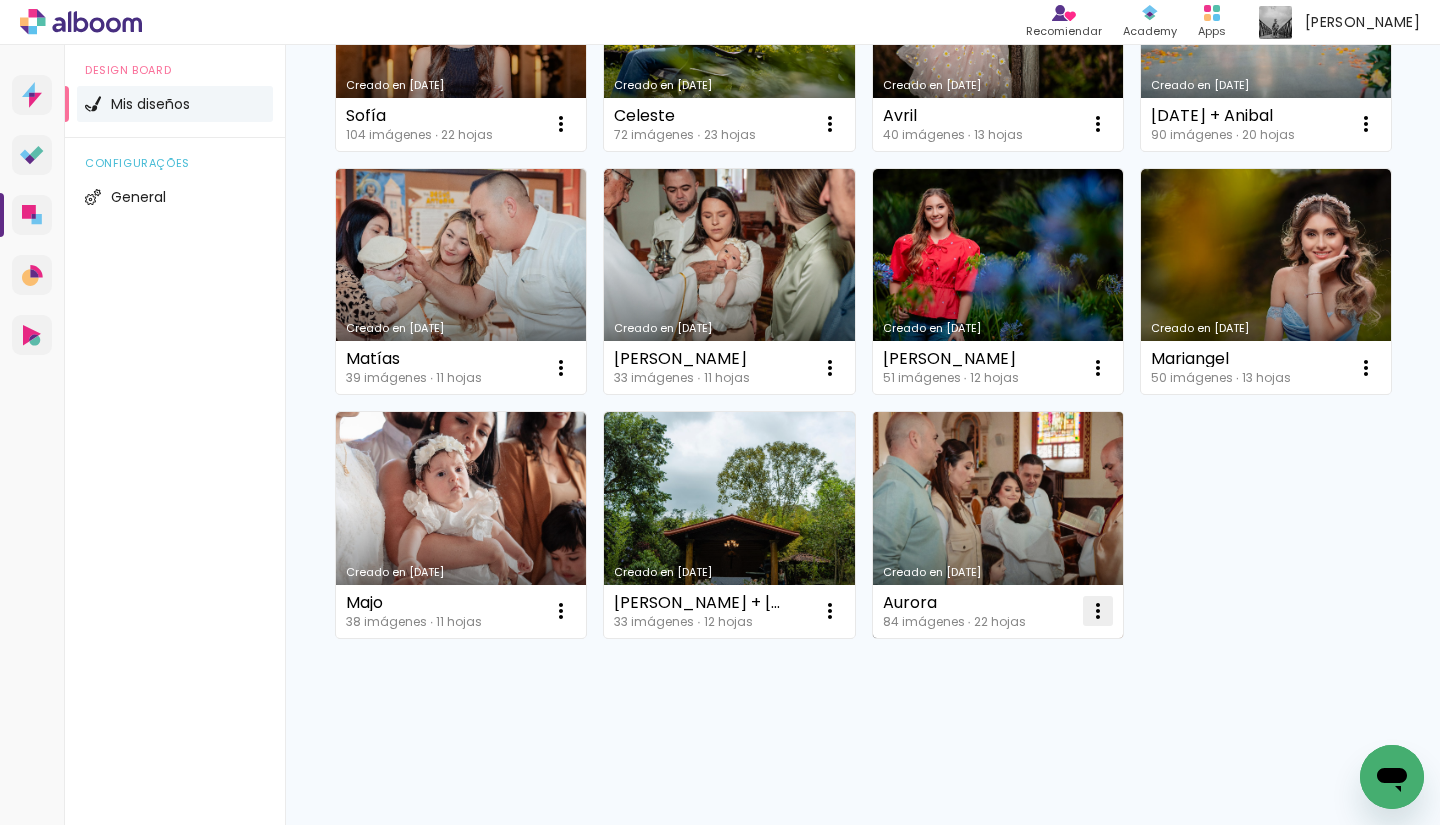 click at bounding box center (561, 124) 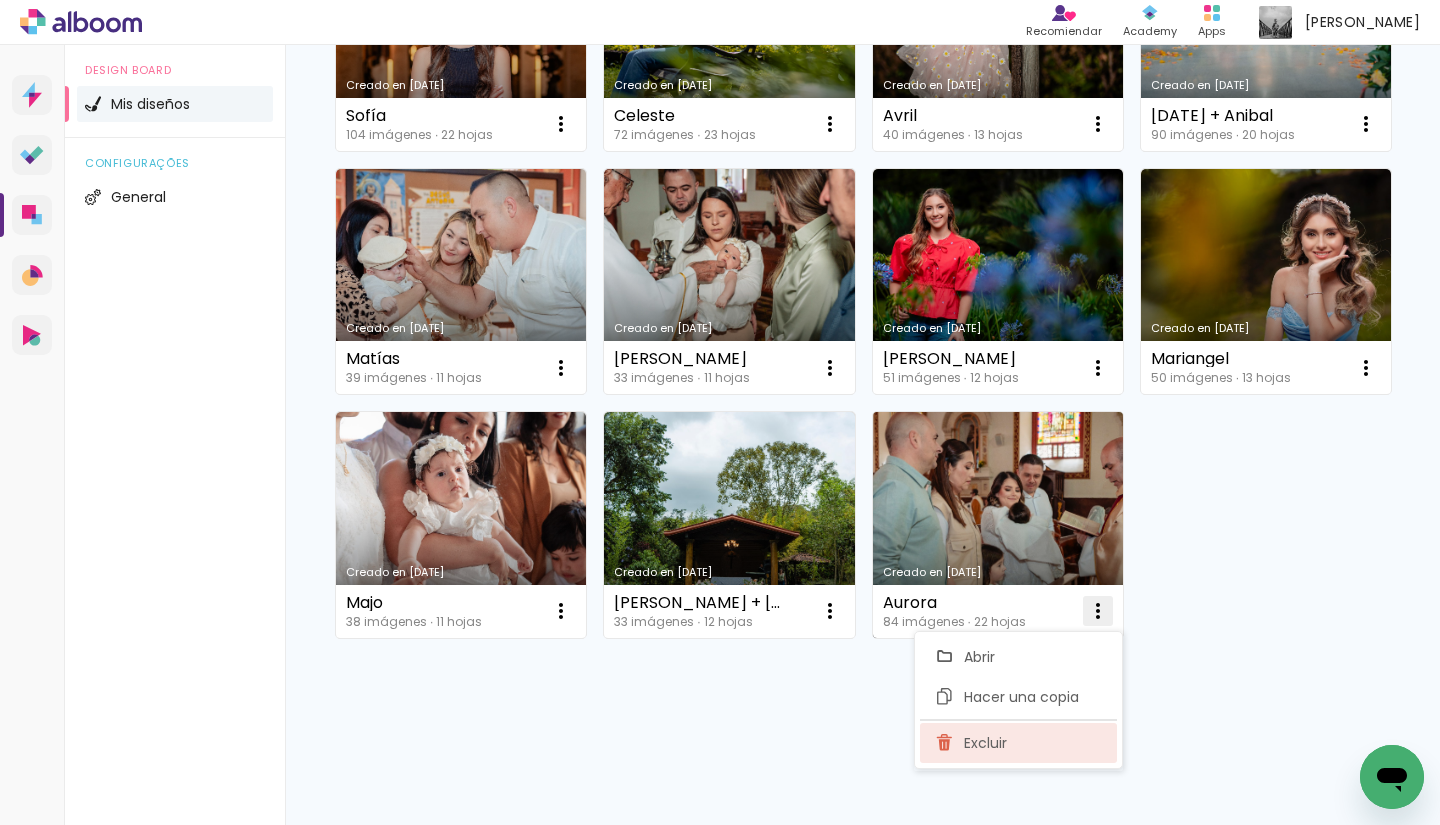 click 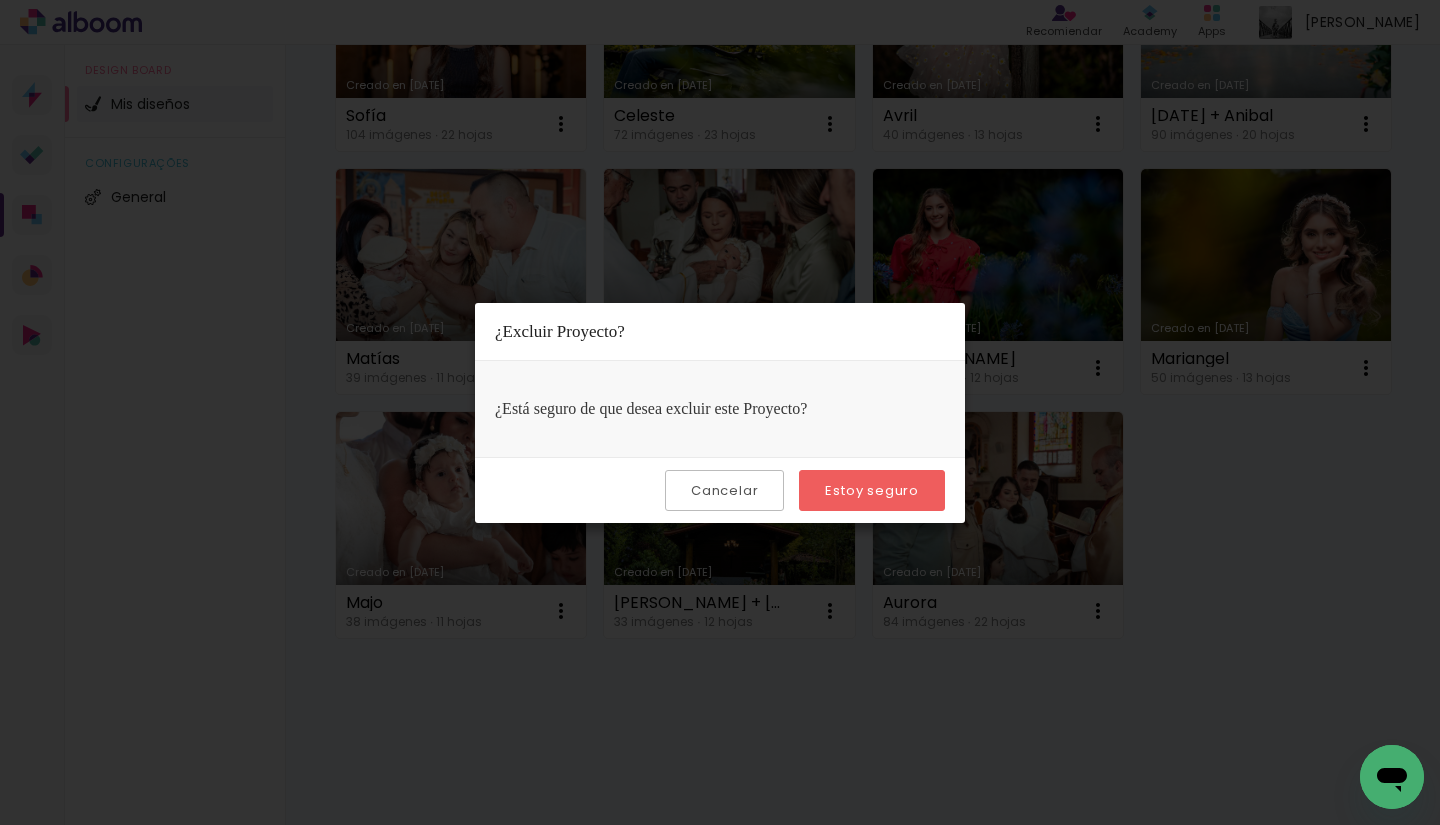 click on "Estoy seguro" at bounding box center (872, 490) 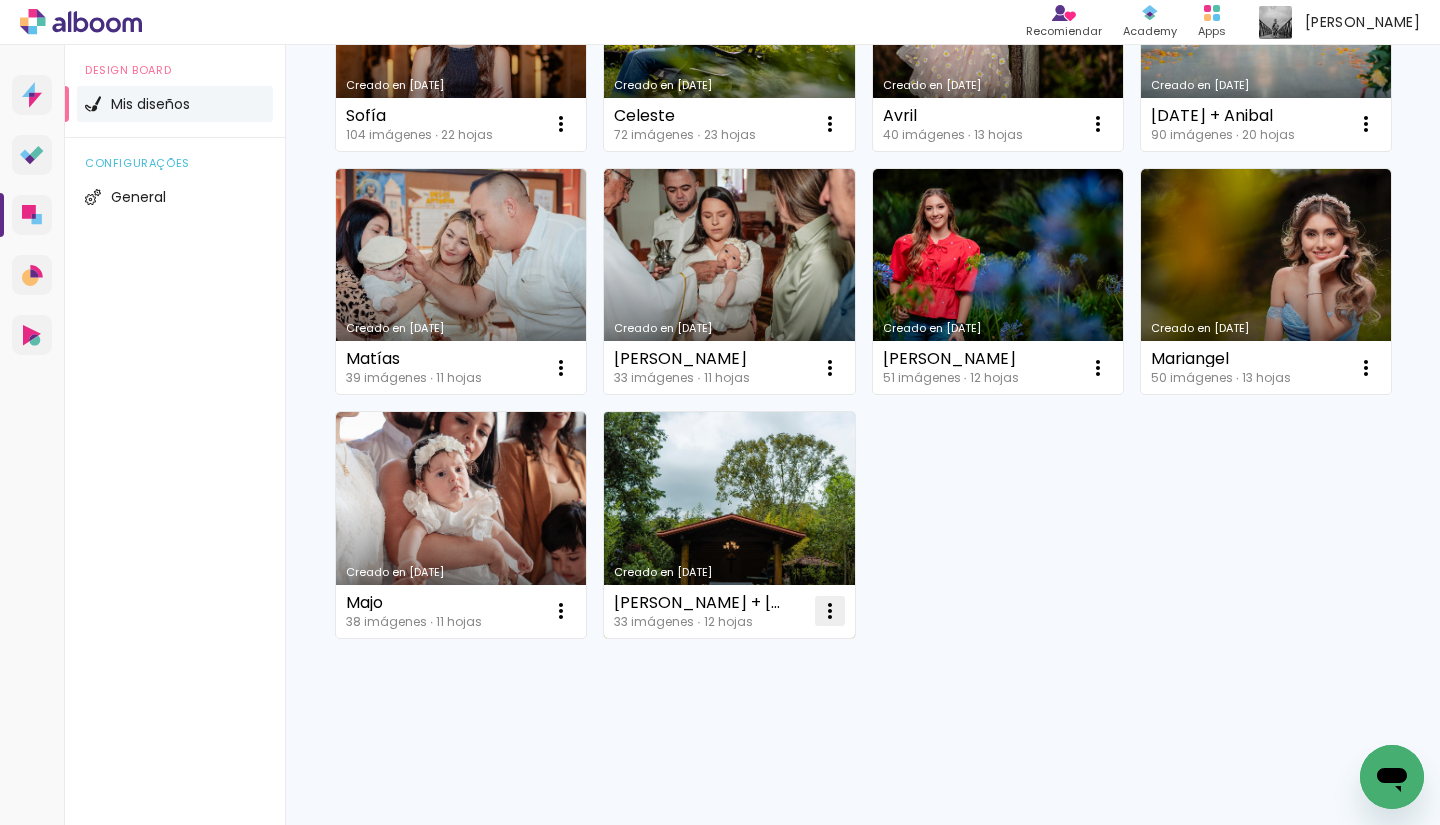 click at bounding box center [561, 124] 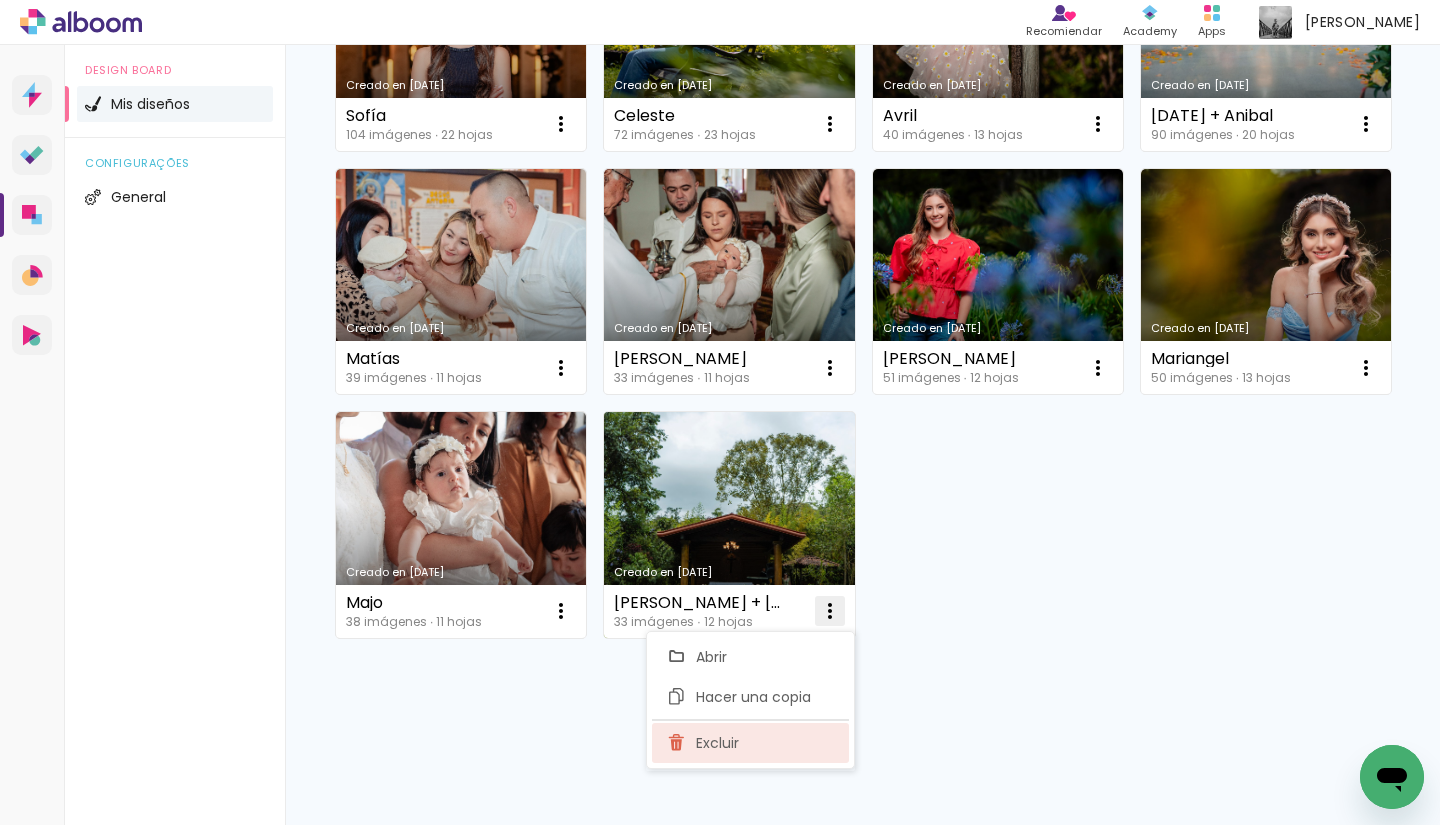 click 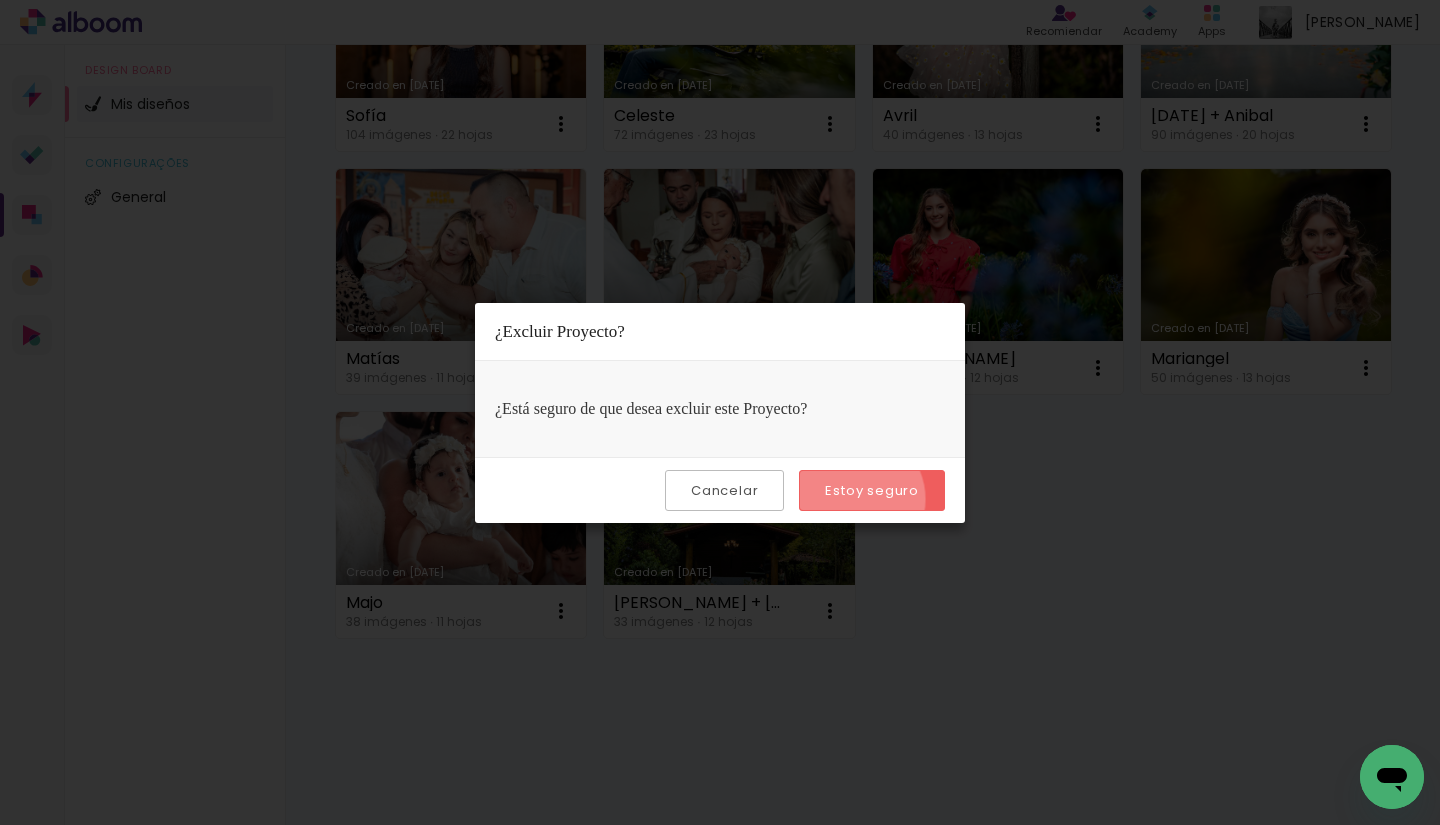 click on "Estoy seguro" at bounding box center [0, 0] 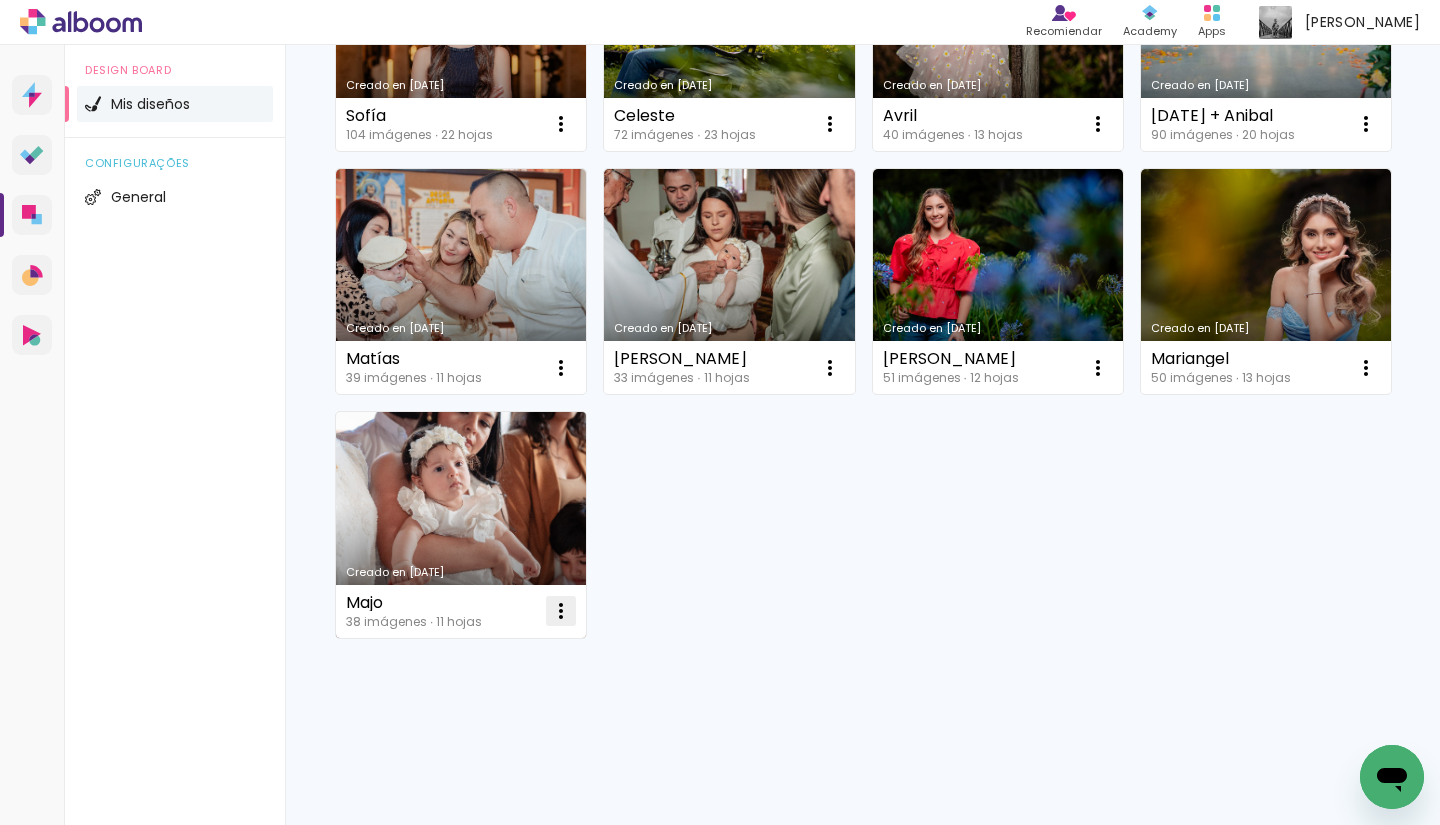 click at bounding box center [561, 124] 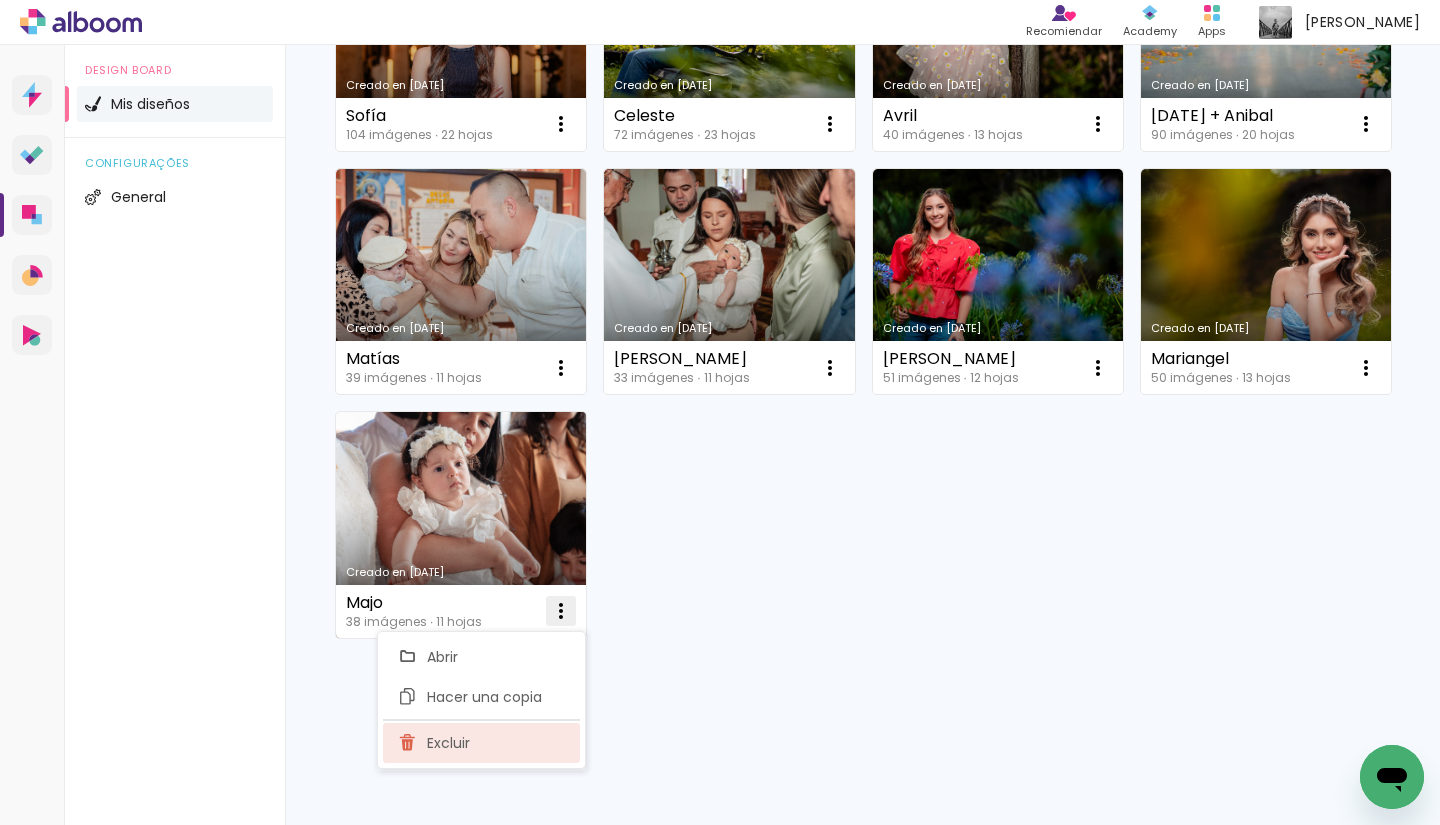 click 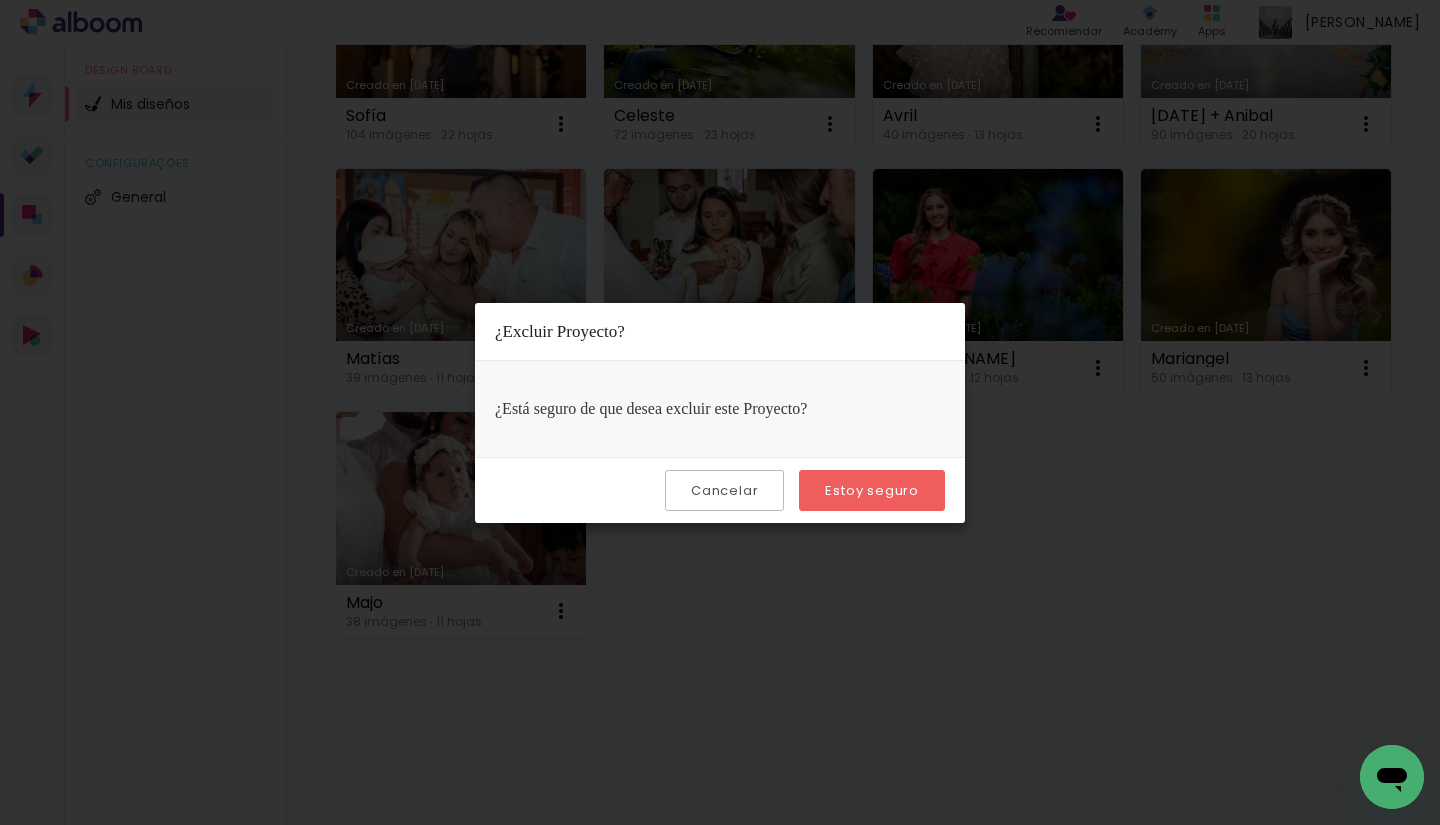click on "Estoy seguro" at bounding box center [0, 0] 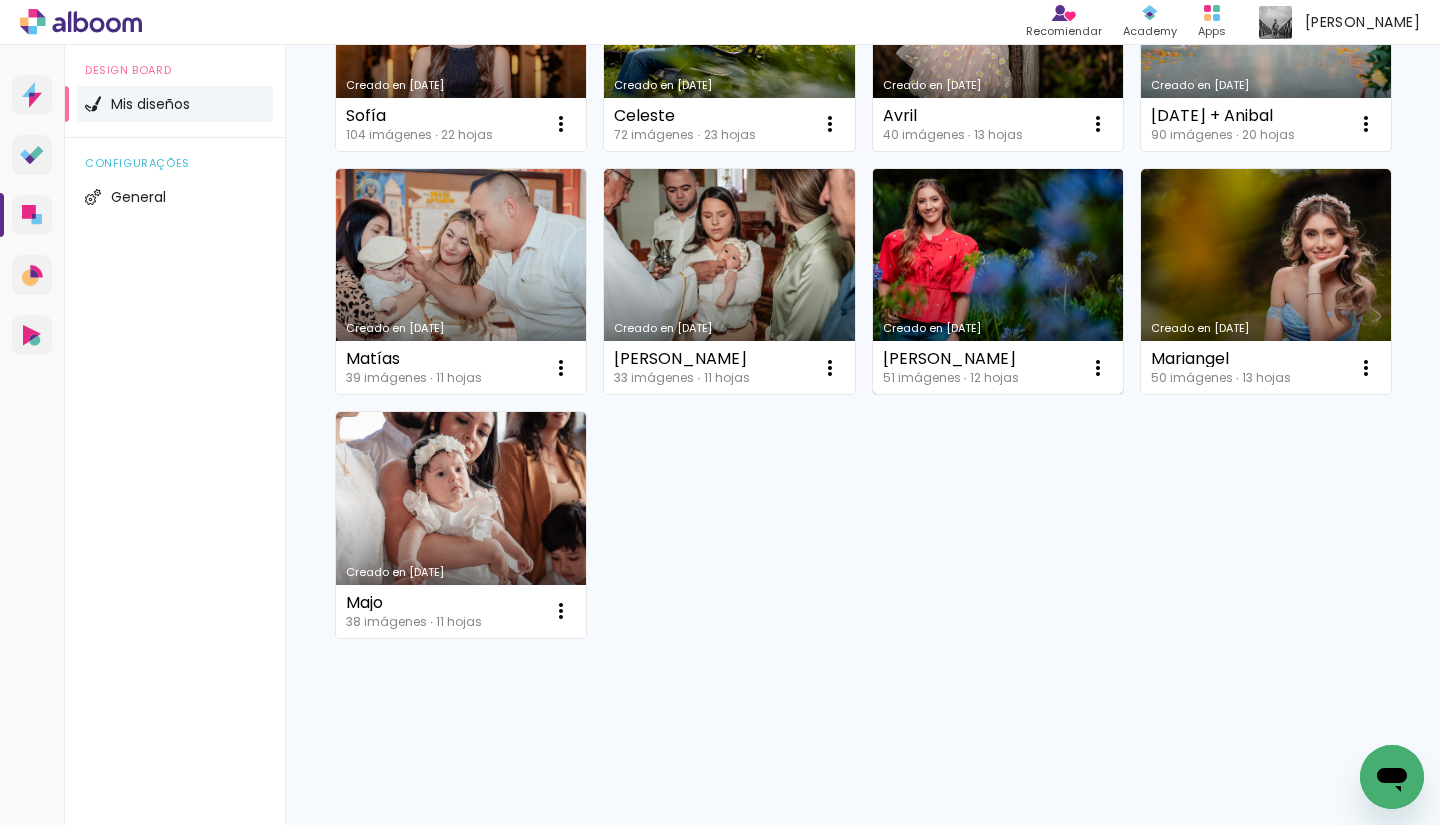 scroll, scrollTop: 87, scrollLeft: 0, axis: vertical 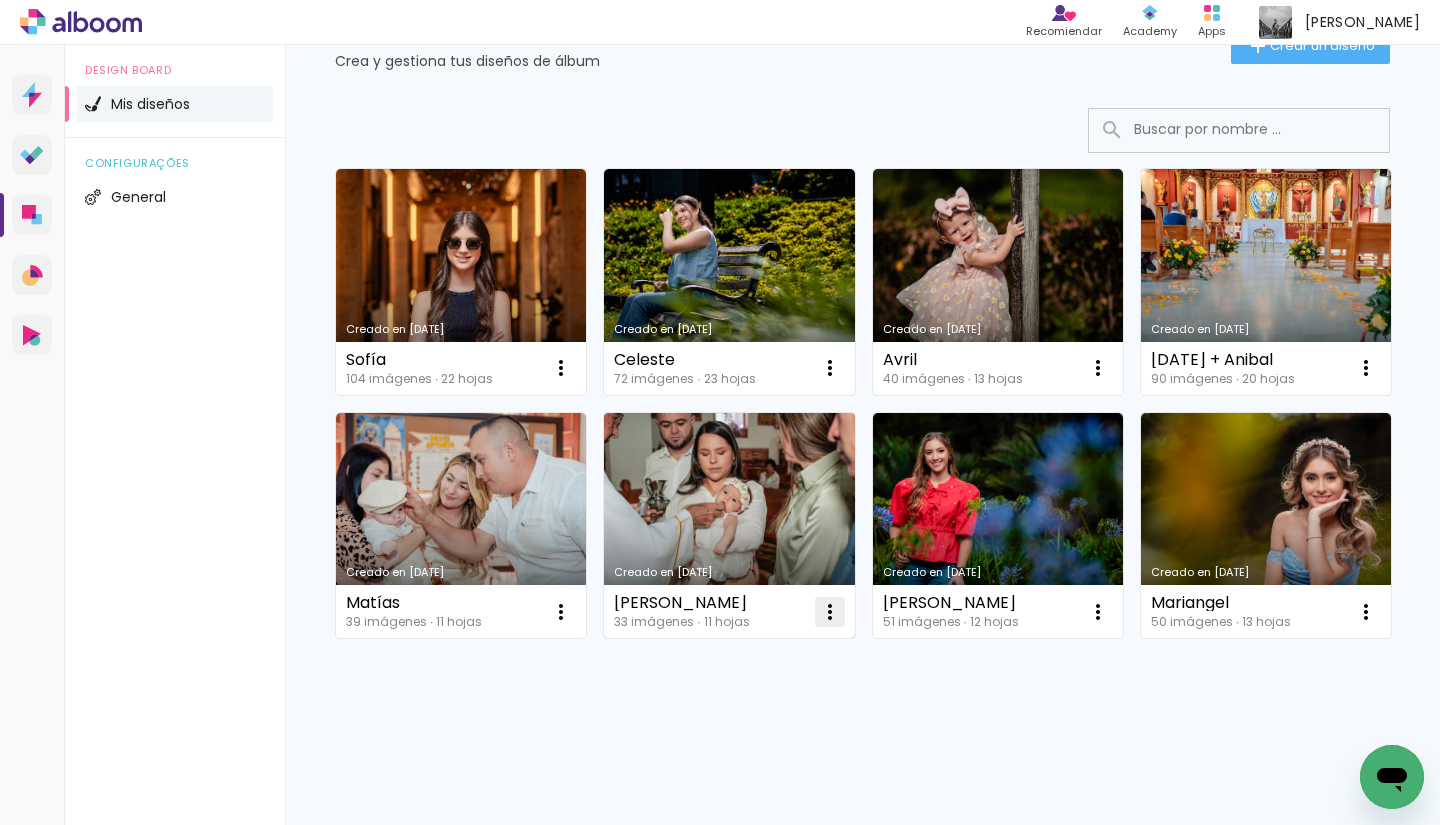 click at bounding box center (561, 368) 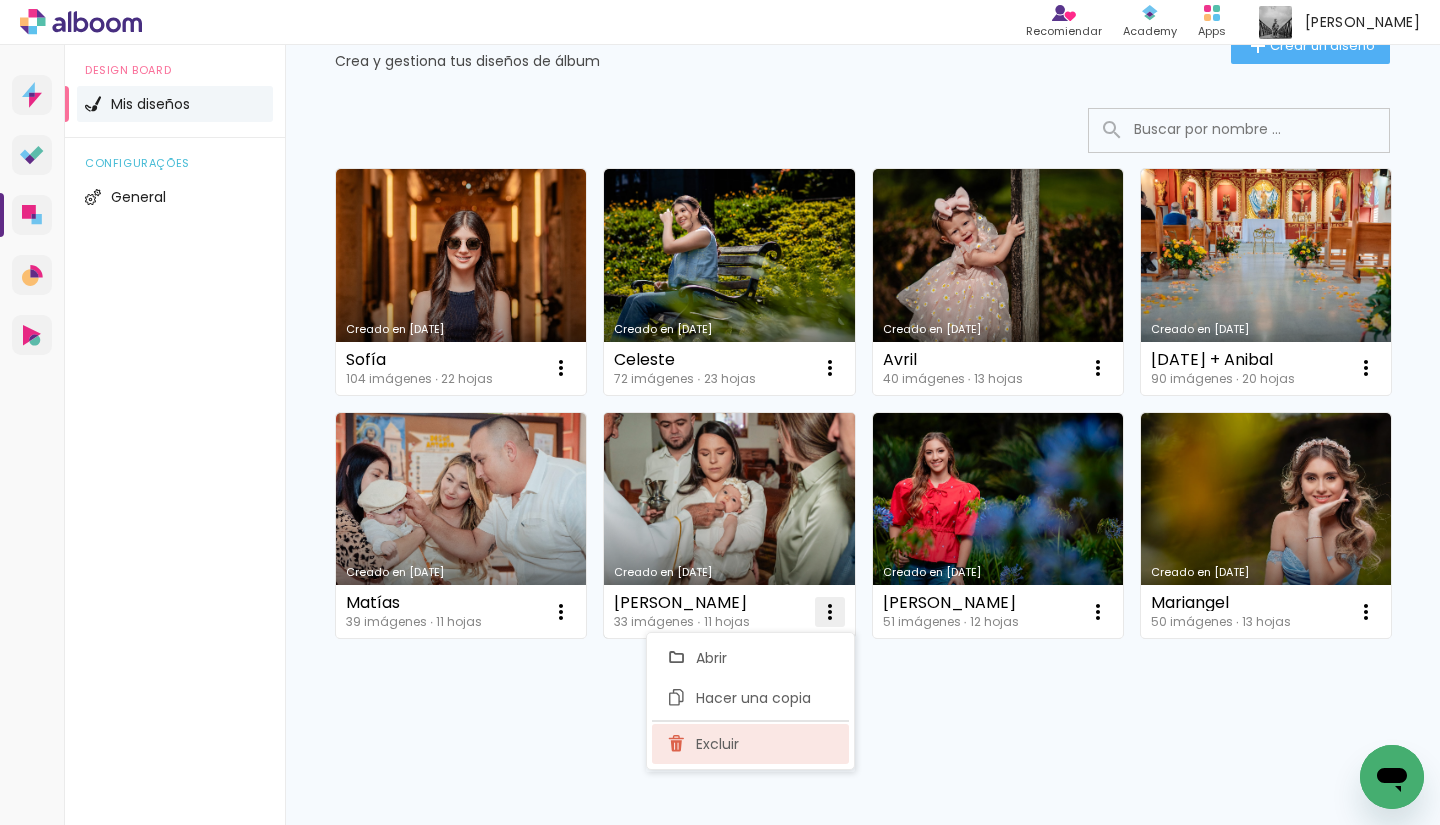 click 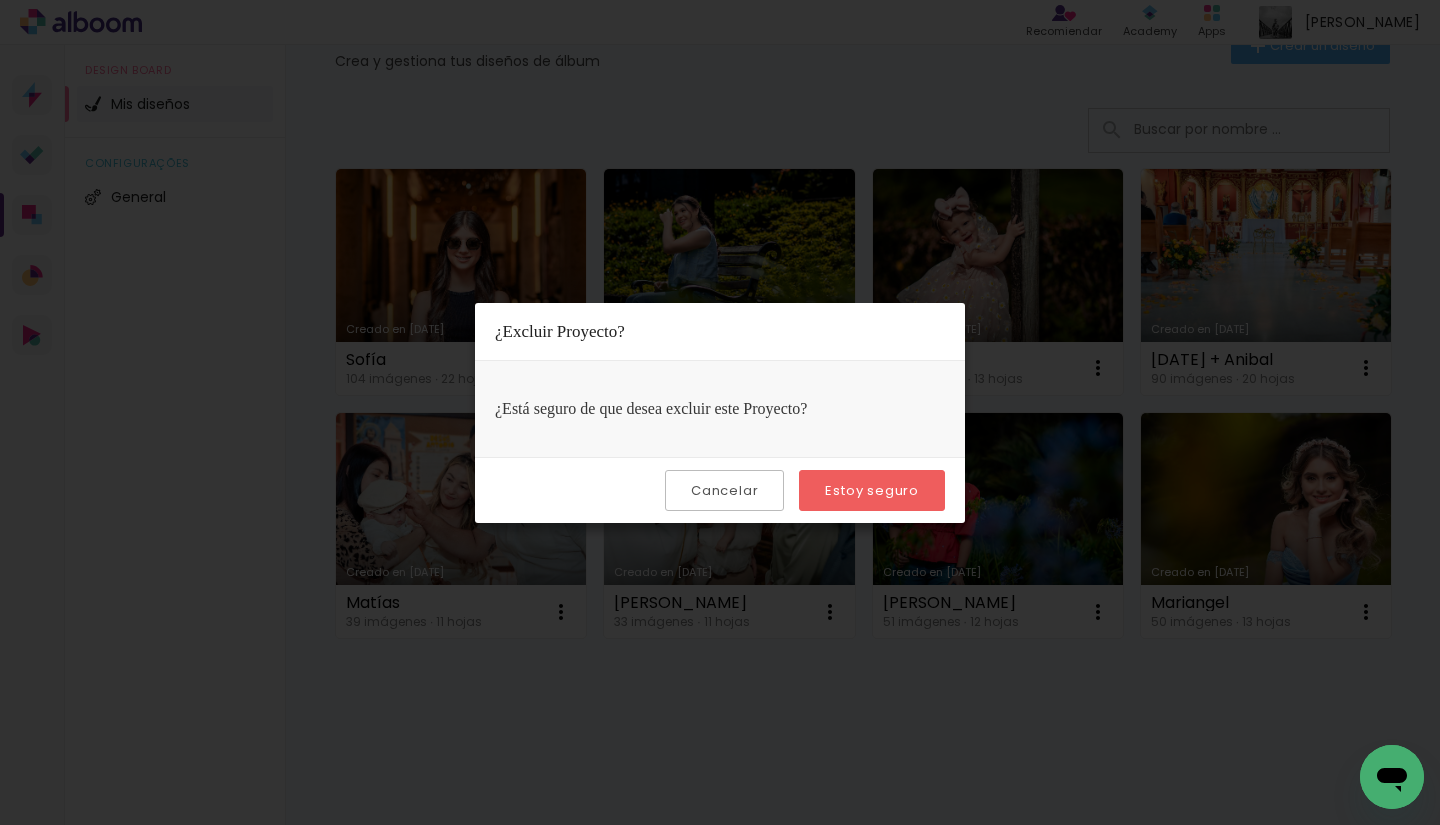 click on "Estoy seguro" at bounding box center [872, 490] 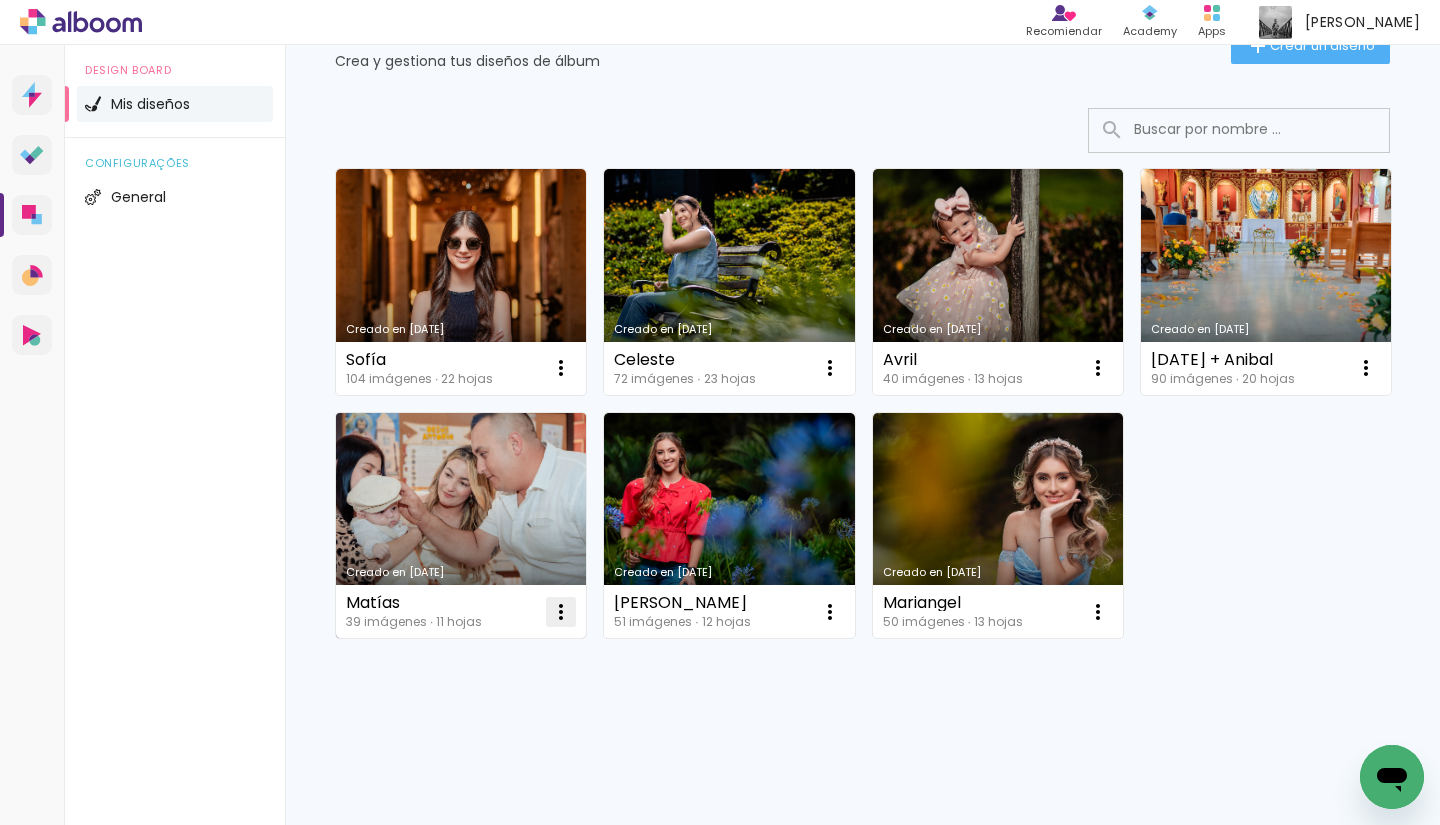 click at bounding box center [561, 368] 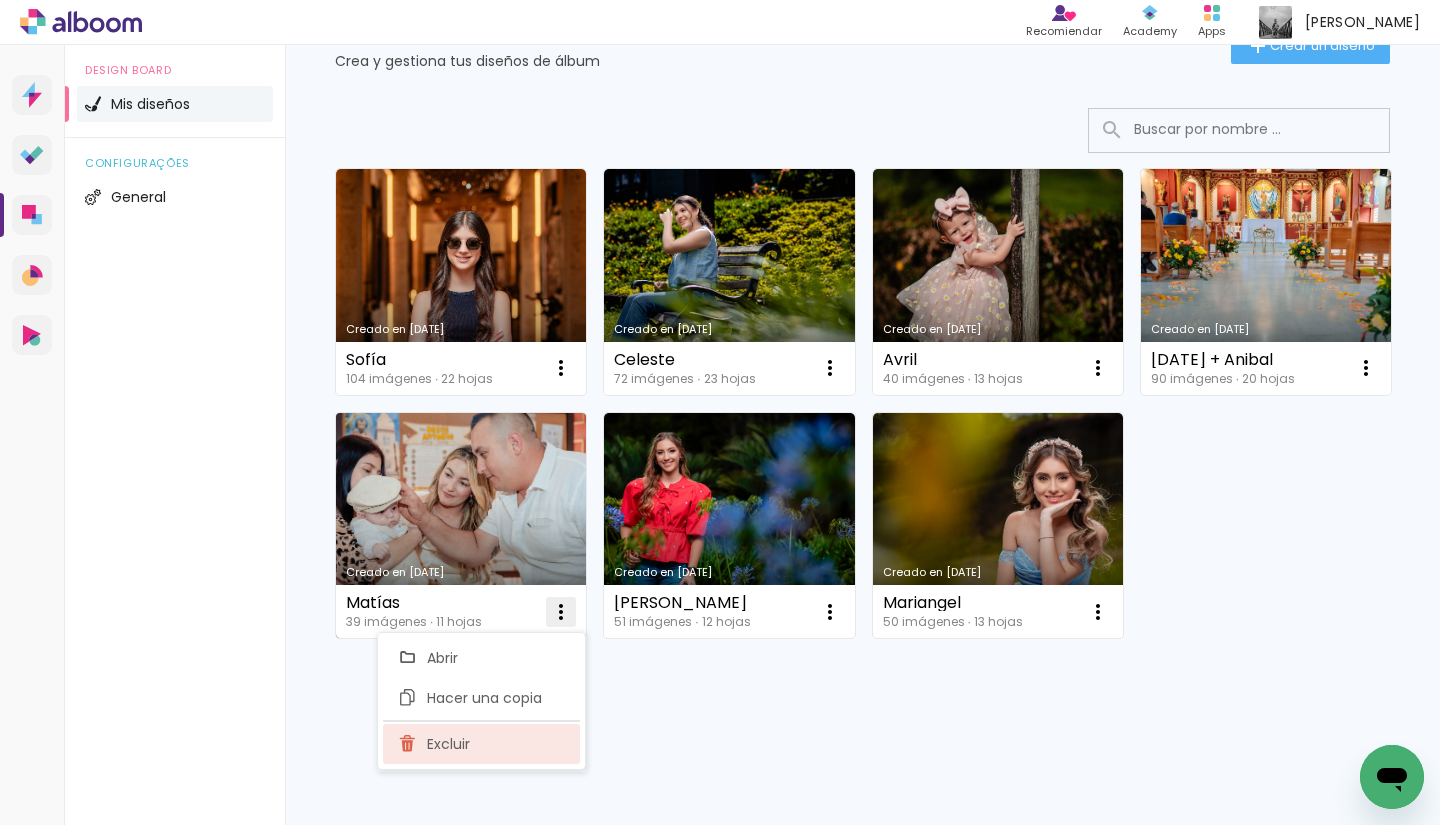 click 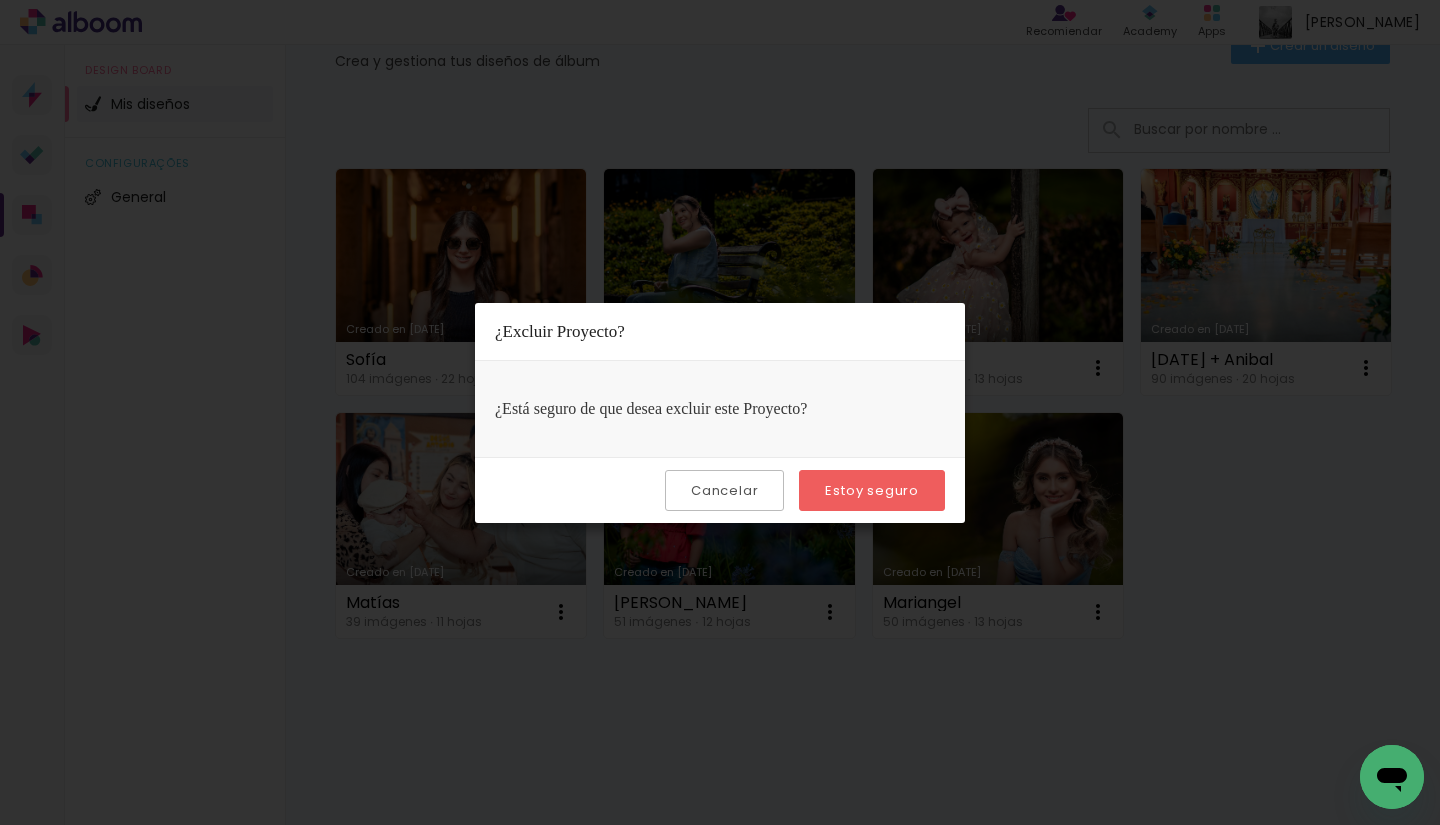 click on "Estoy seguro" at bounding box center (0, 0) 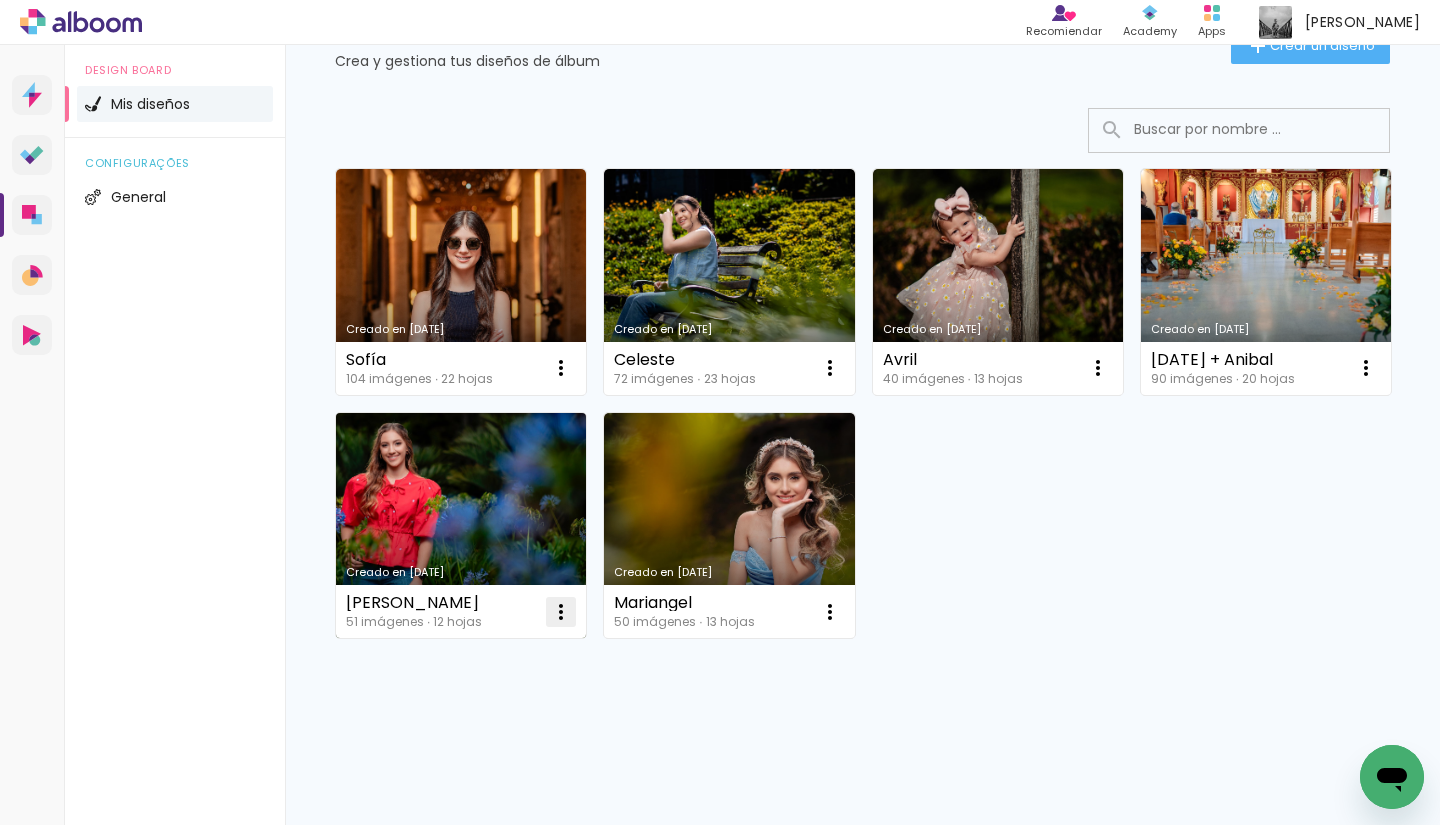 click at bounding box center (561, 368) 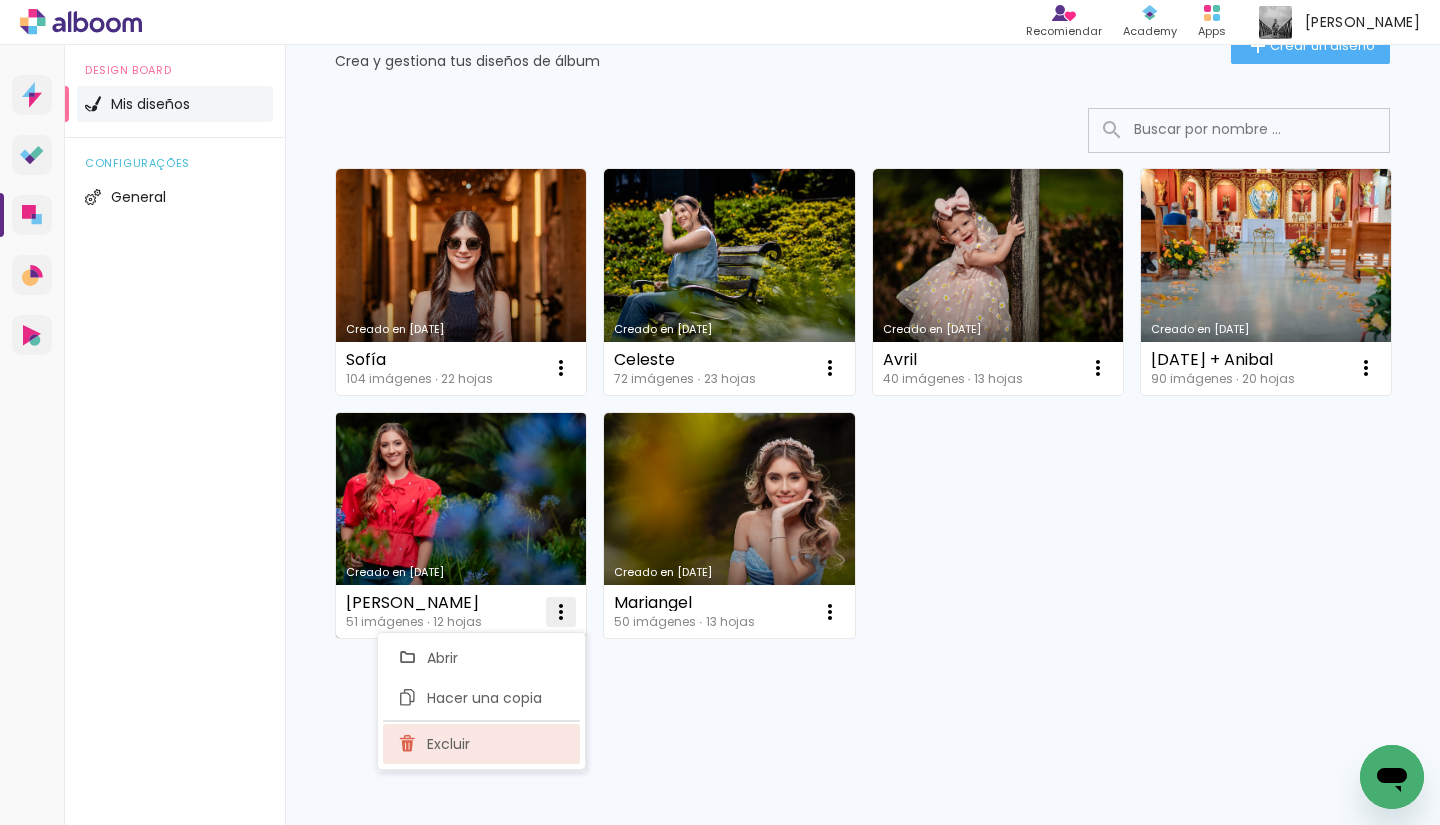 click on "Excluir" 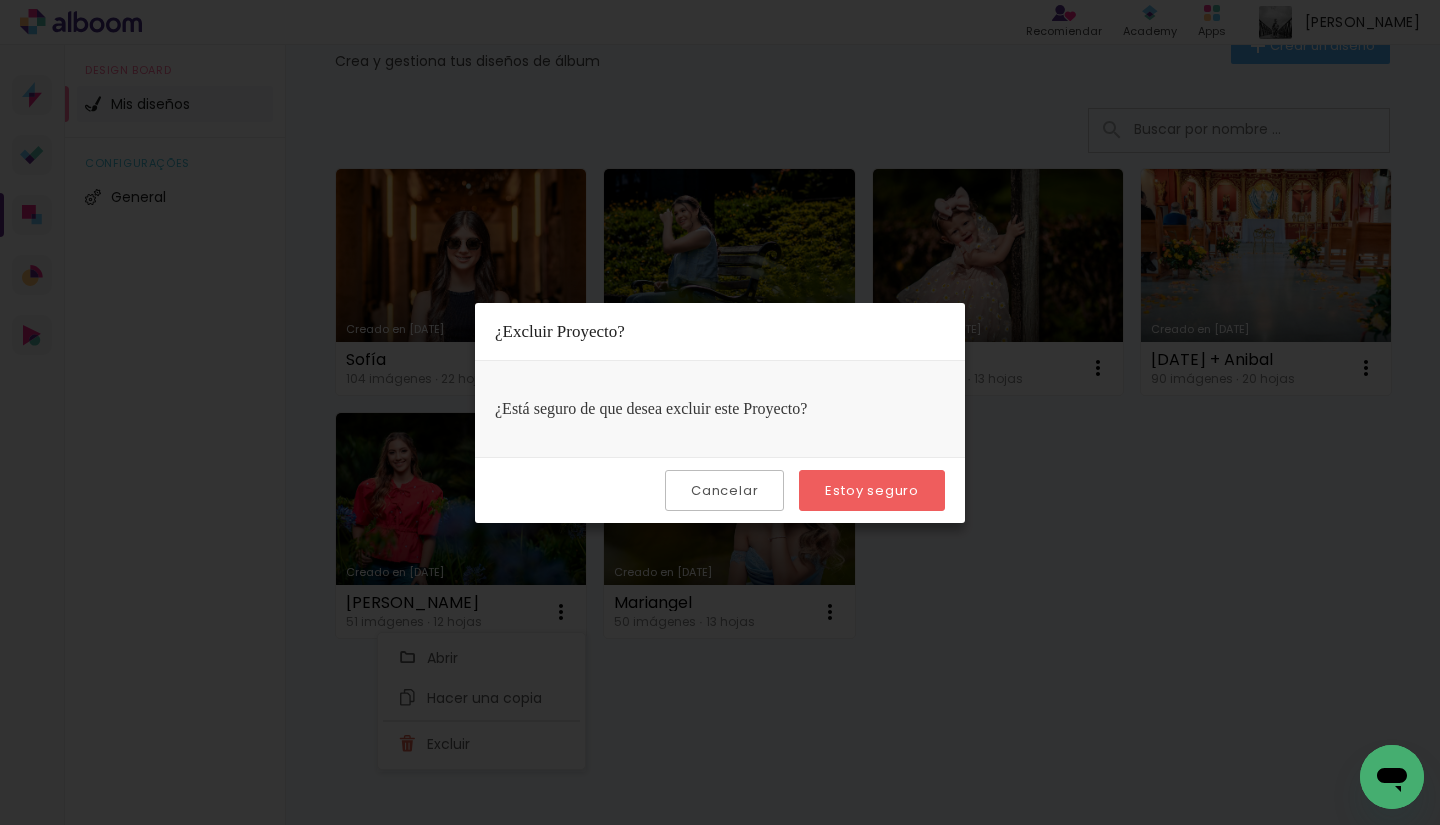click on "Estoy seguro" at bounding box center (0, 0) 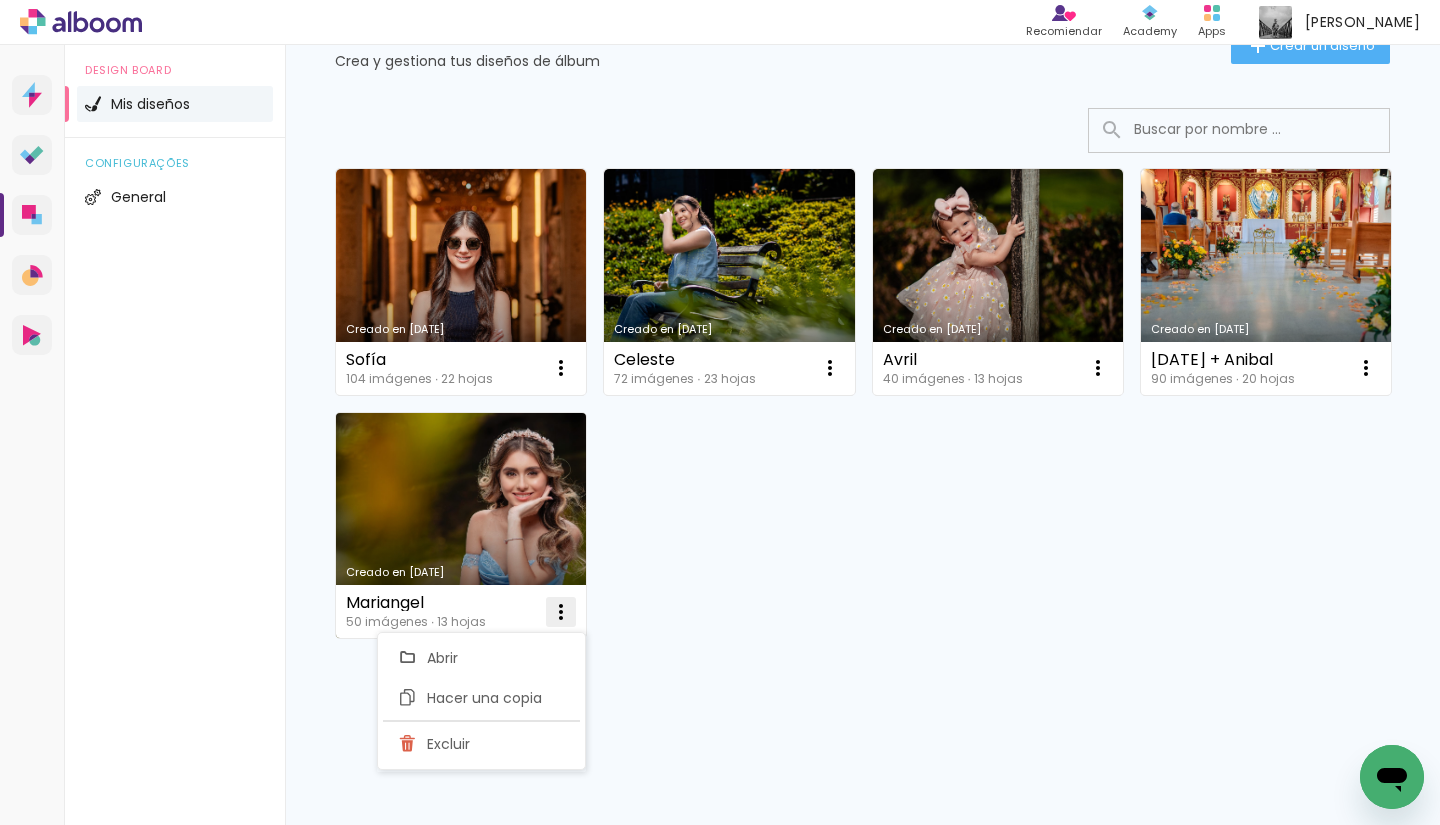 click at bounding box center (561, 368) 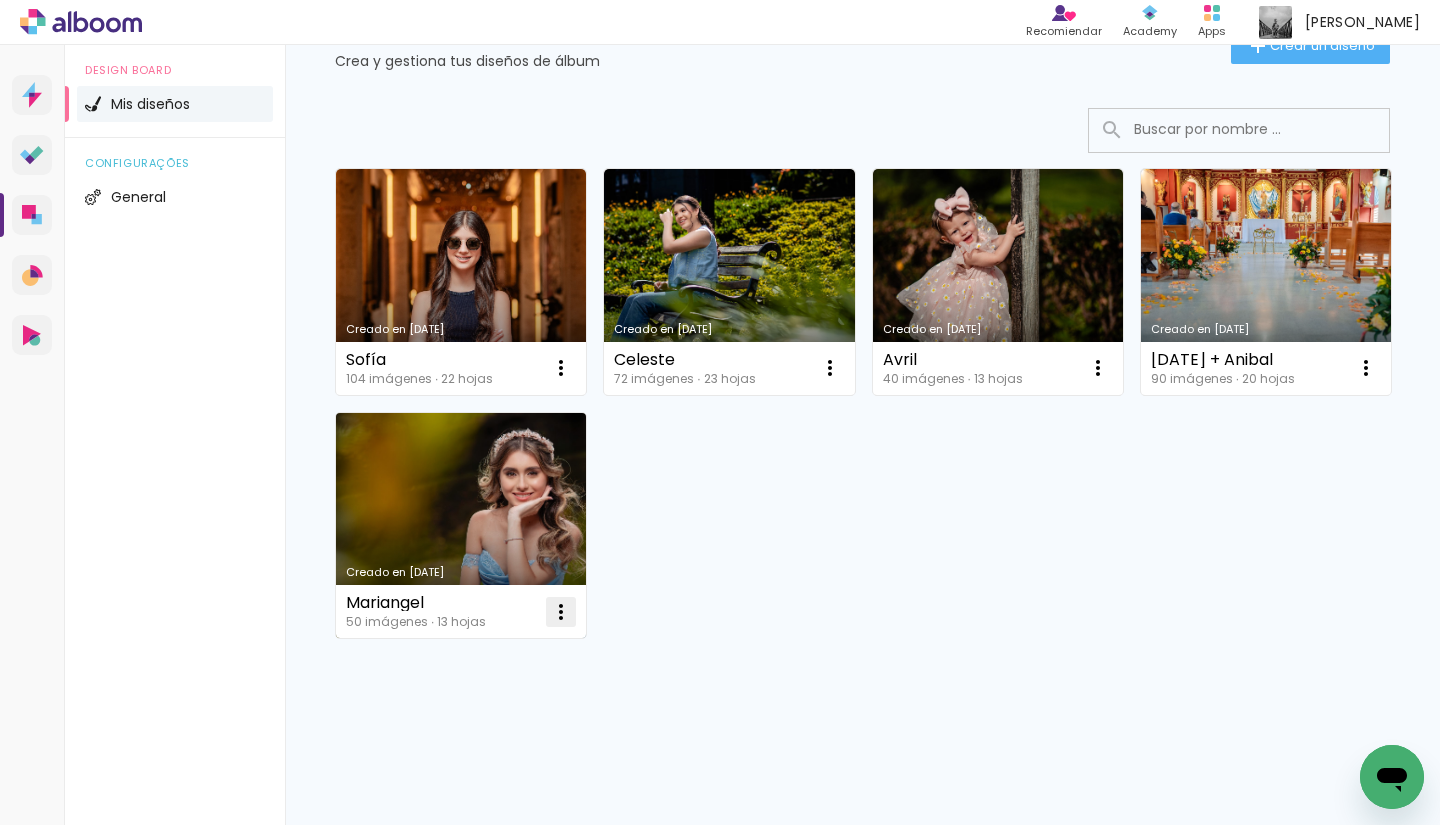 click at bounding box center [561, 368] 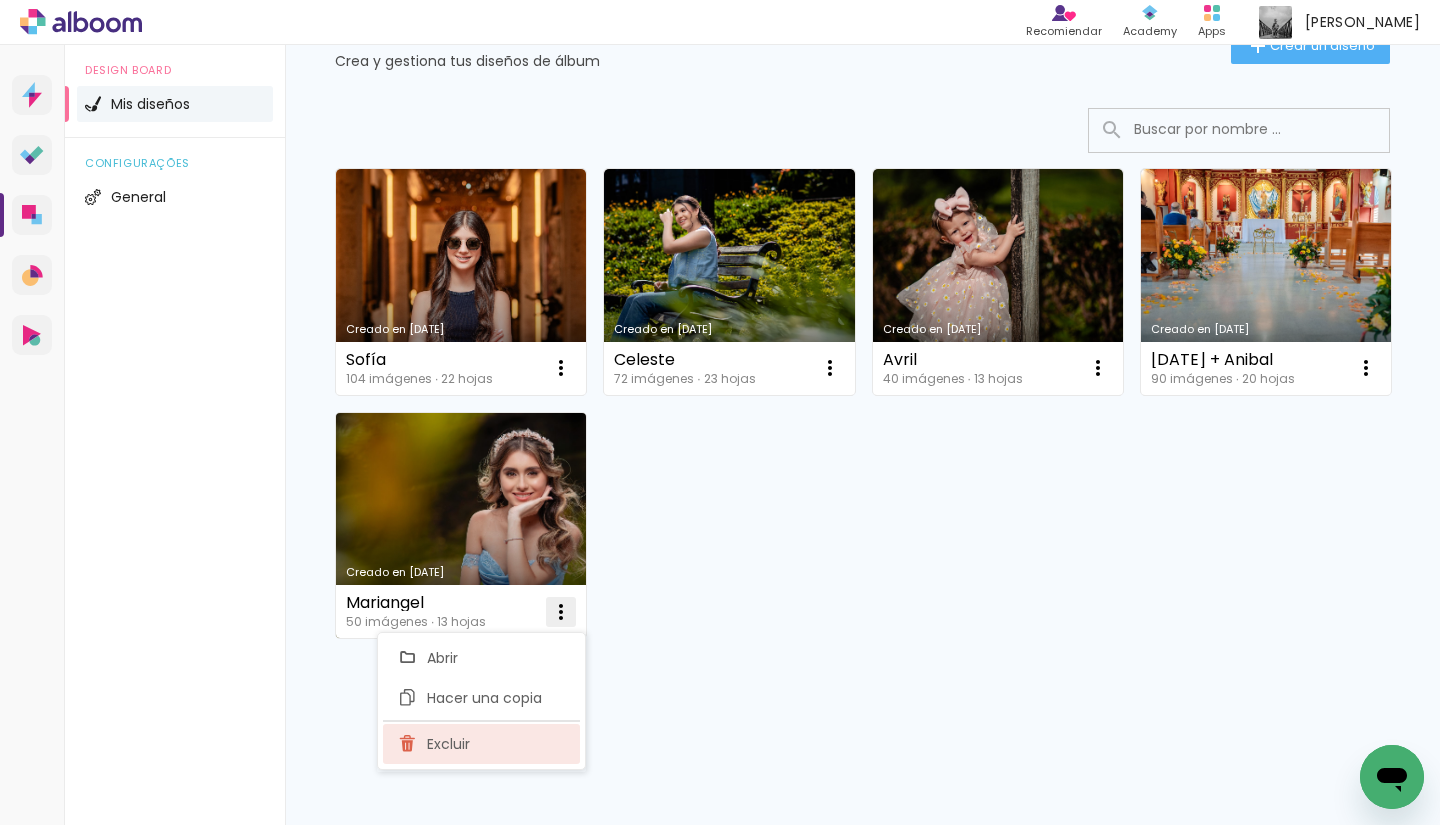 click 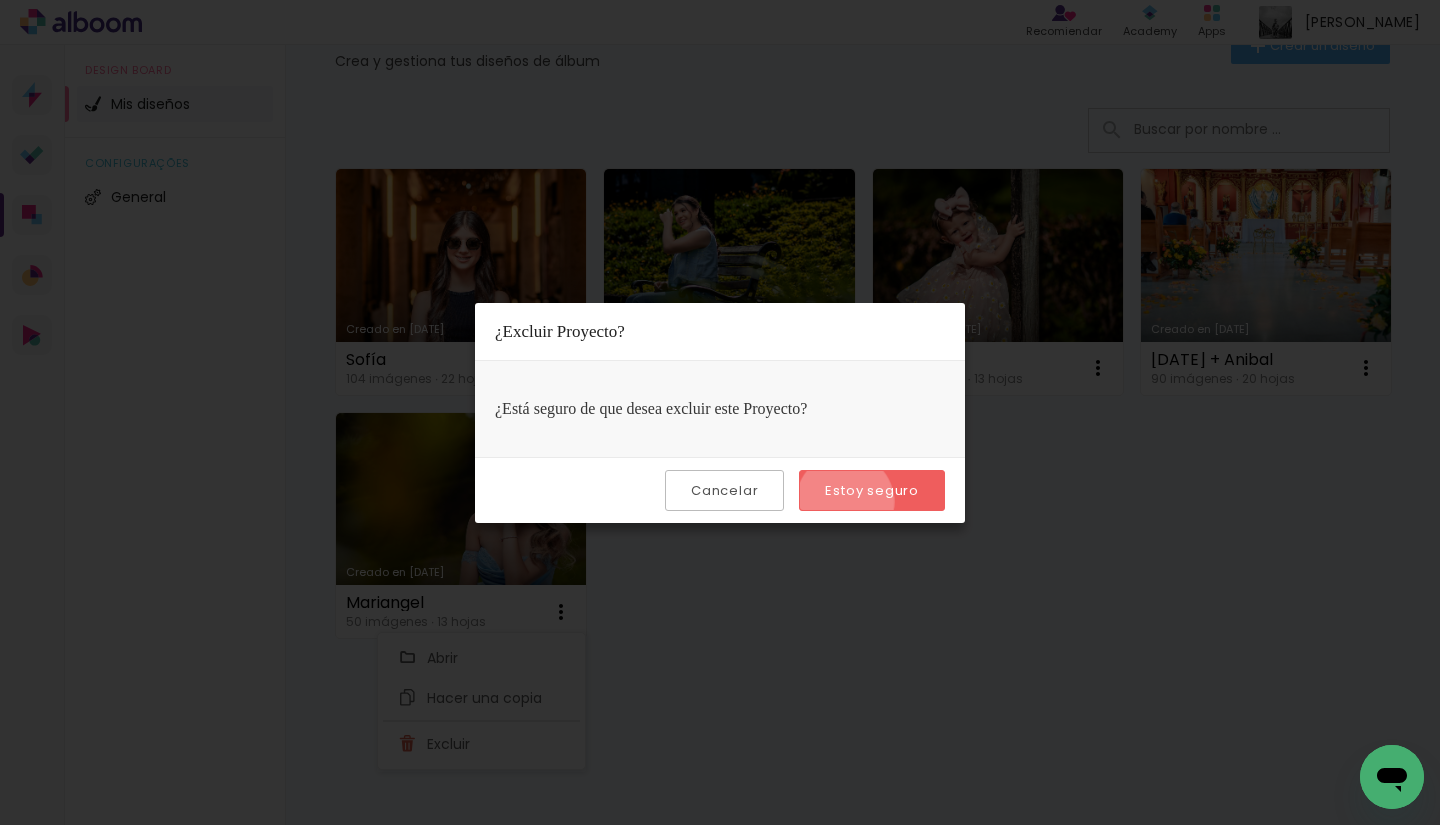 click on "Estoy seguro" at bounding box center [872, 490] 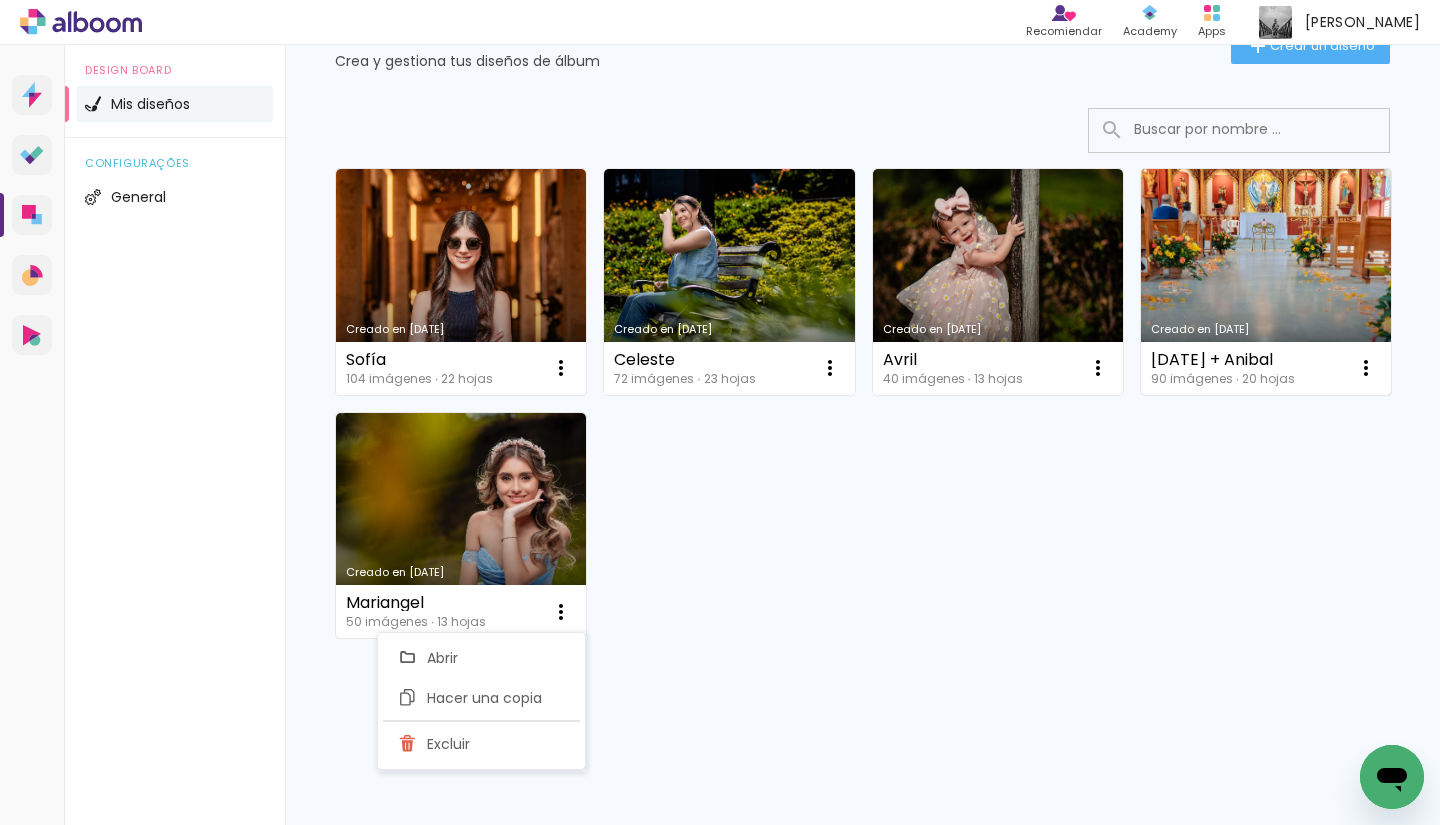 scroll, scrollTop: 0, scrollLeft: 0, axis: both 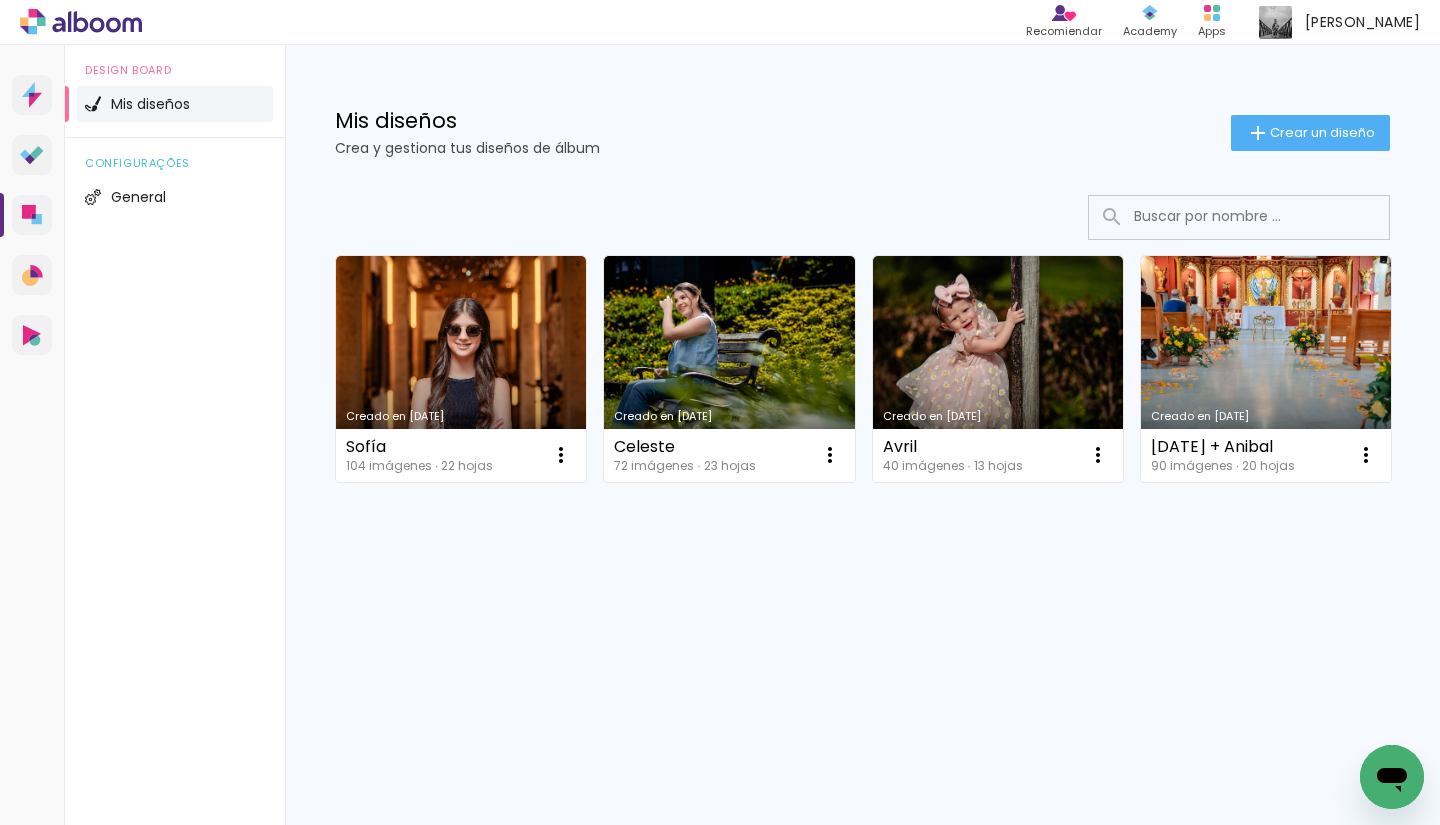 click 